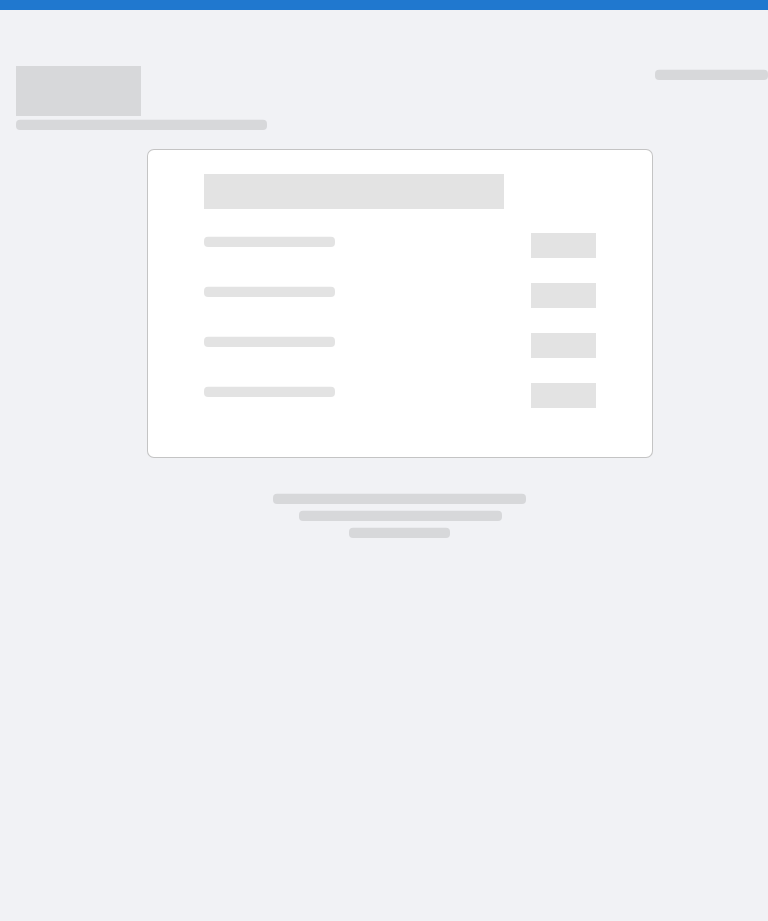 scroll, scrollTop: 0, scrollLeft: 0, axis: both 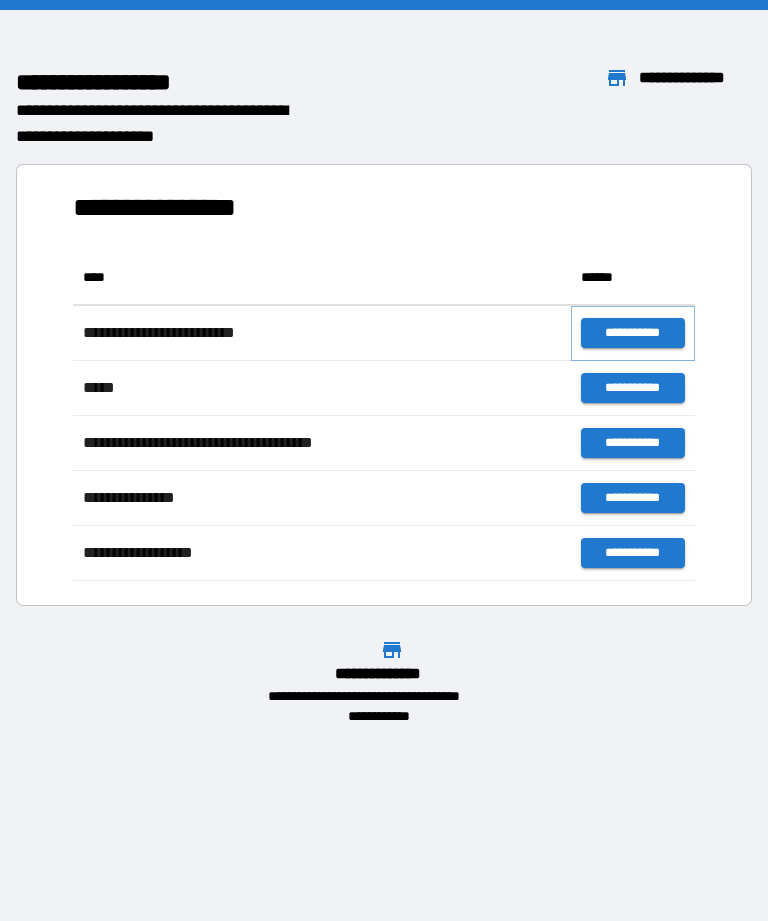 click on "**********" at bounding box center (633, 333) 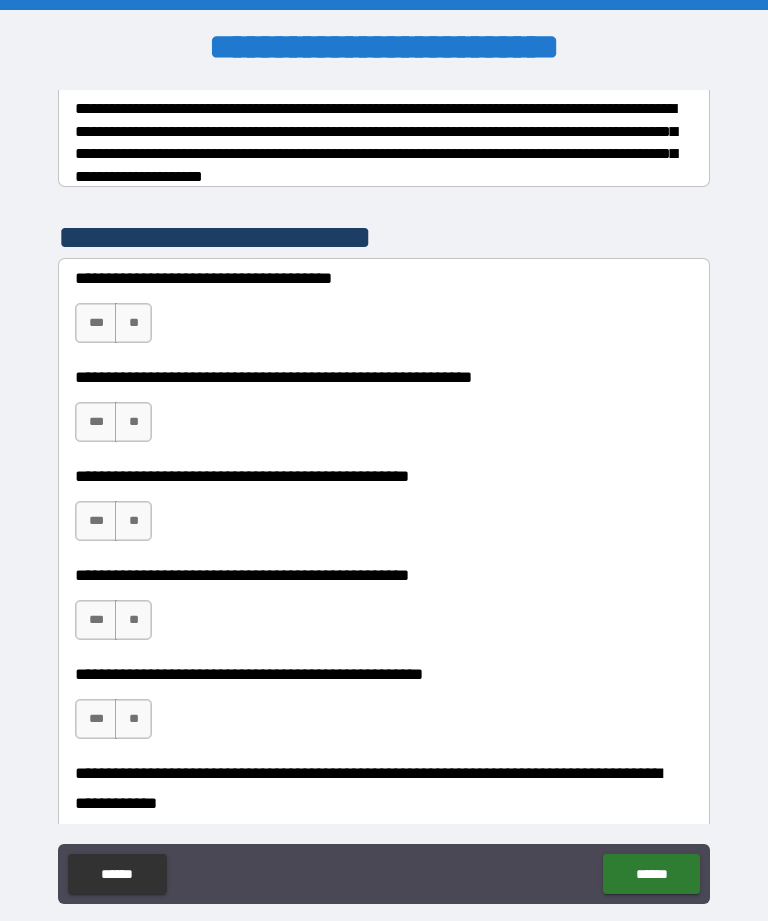 scroll, scrollTop: 331, scrollLeft: 0, axis: vertical 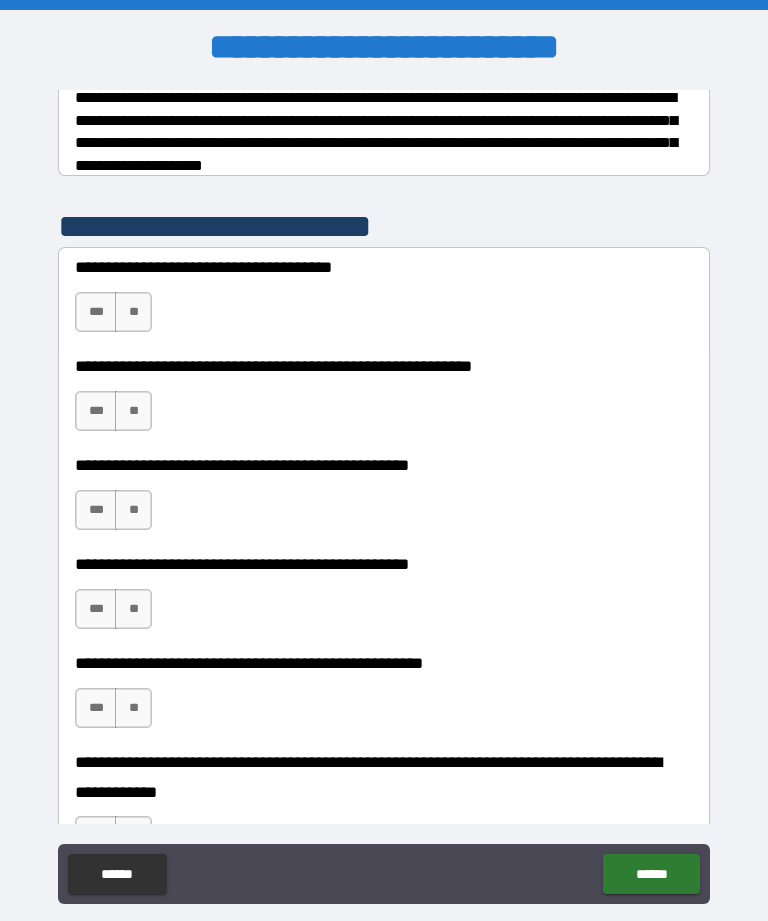 click on "**" at bounding box center [133, 312] 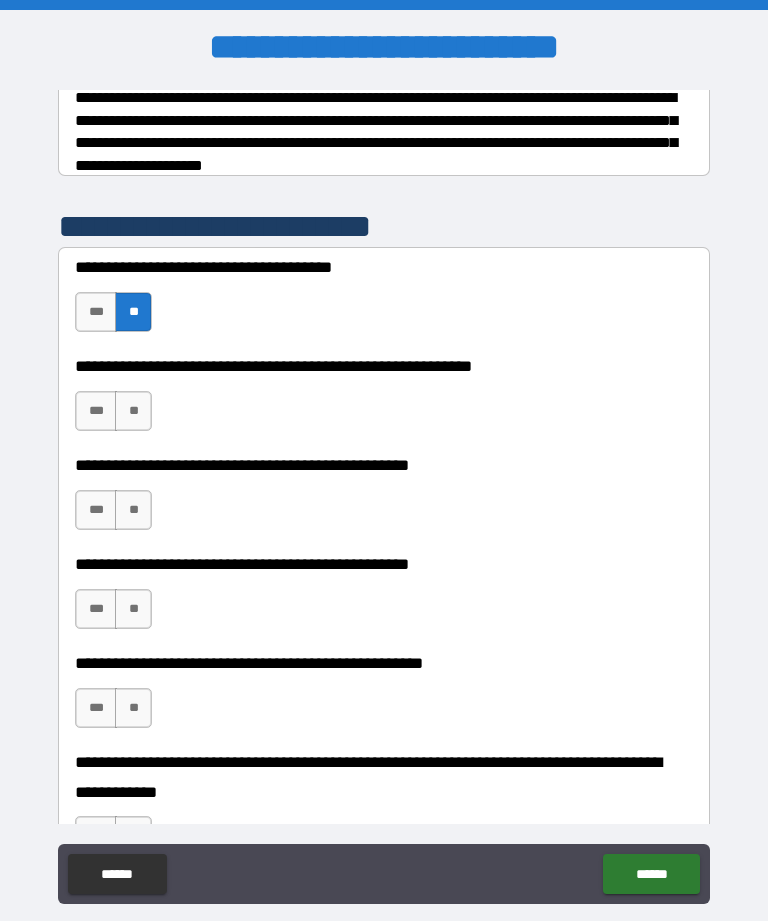 click on "**" at bounding box center [133, 411] 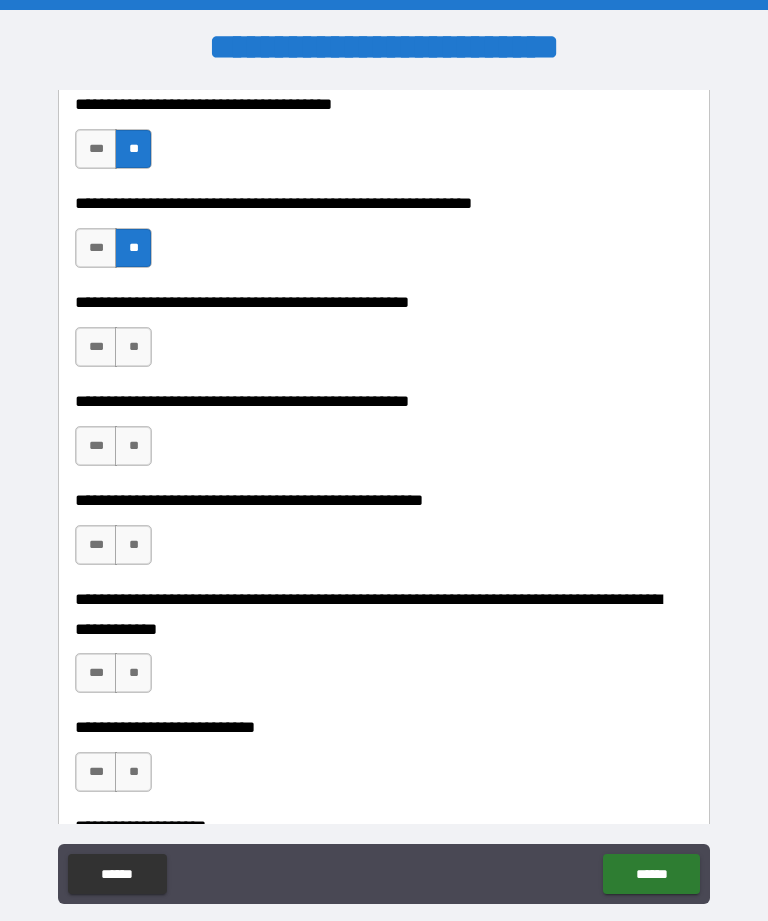 scroll, scrollTop: 508, scrollLeft: 0, axis: vertical 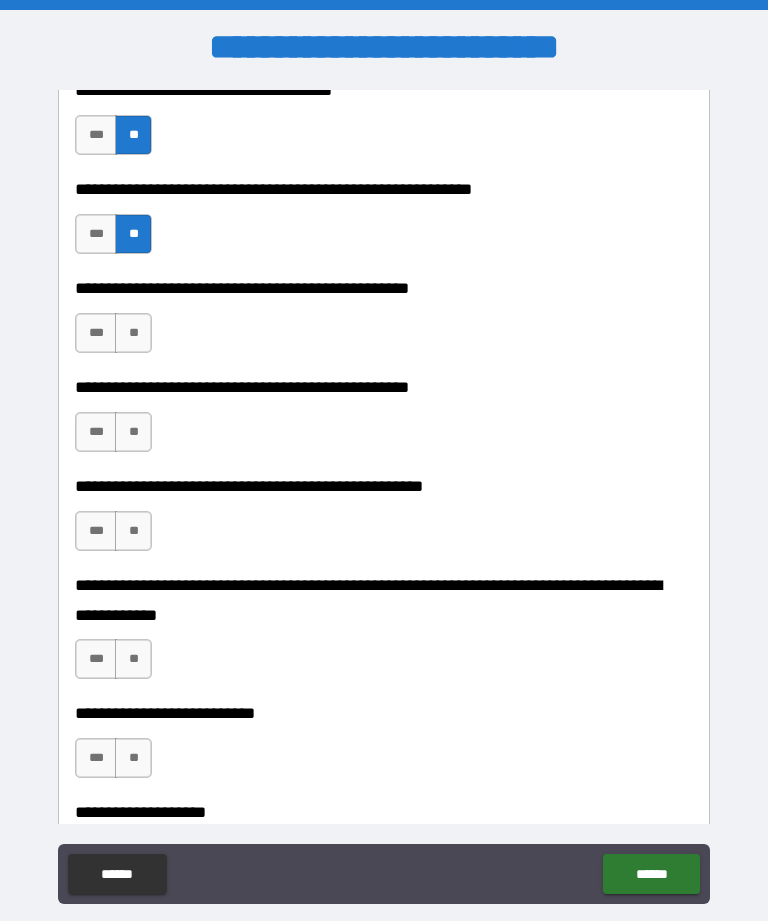 click on "**" at bounding box center [133, 333] 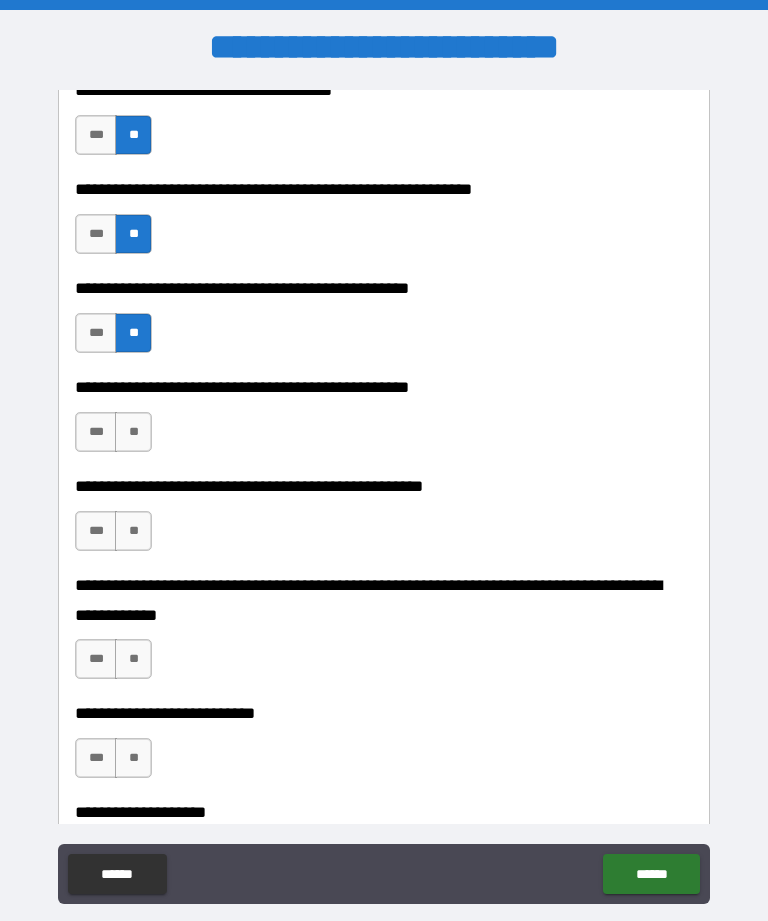 click on "**" at bounding box center (133, 432) 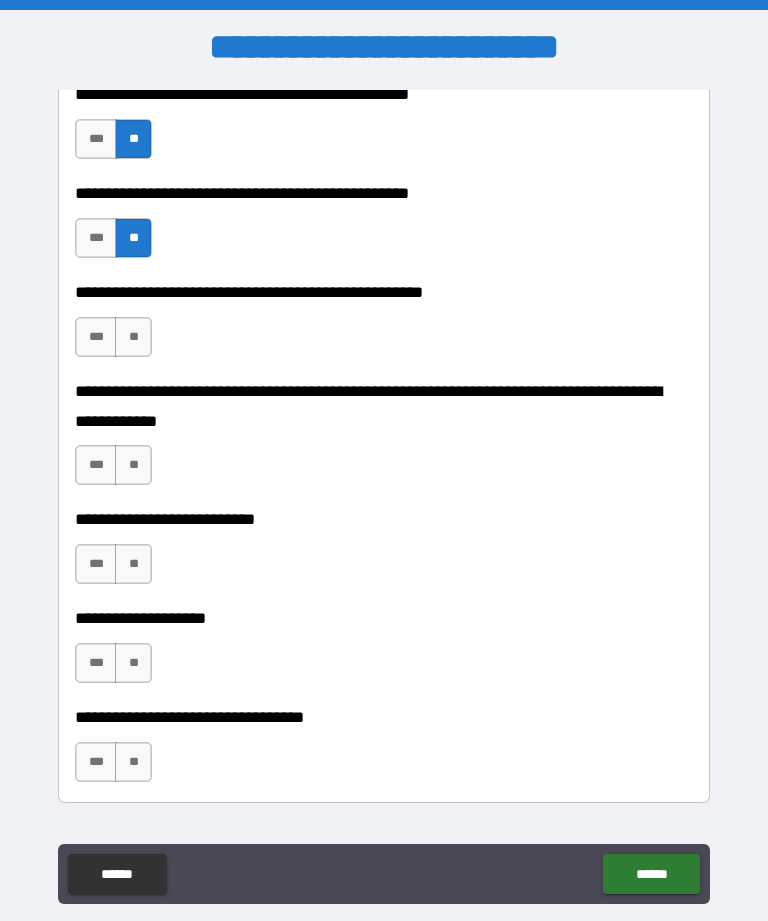 scroll, scrollTop: 703, scrollLeft: 0, axis: vertical 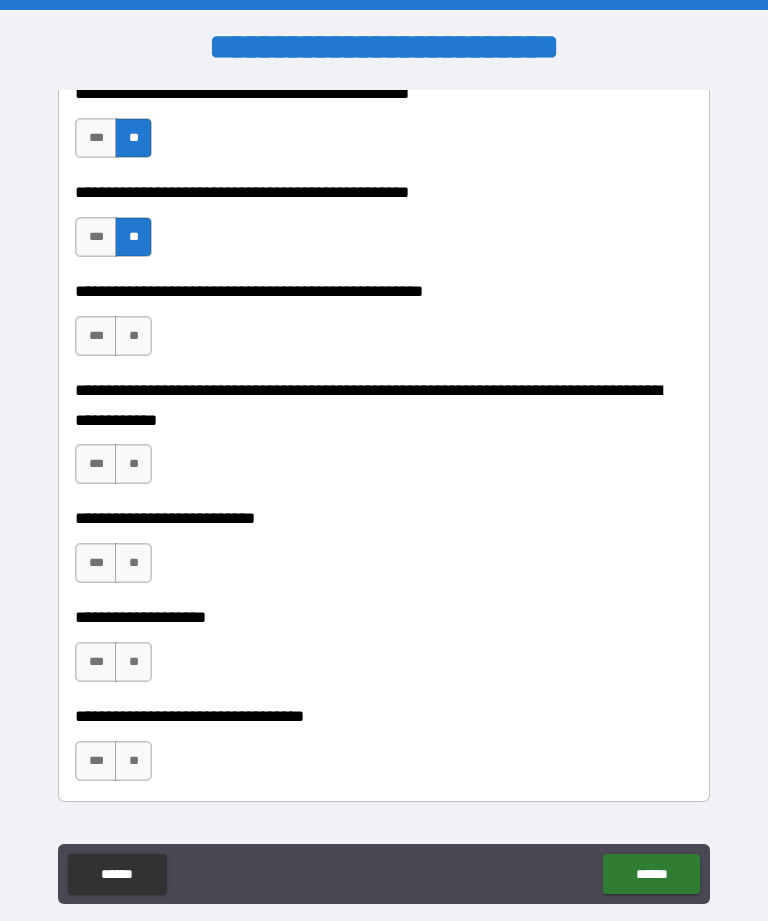 click on "**" at bounding box center (133, 336) 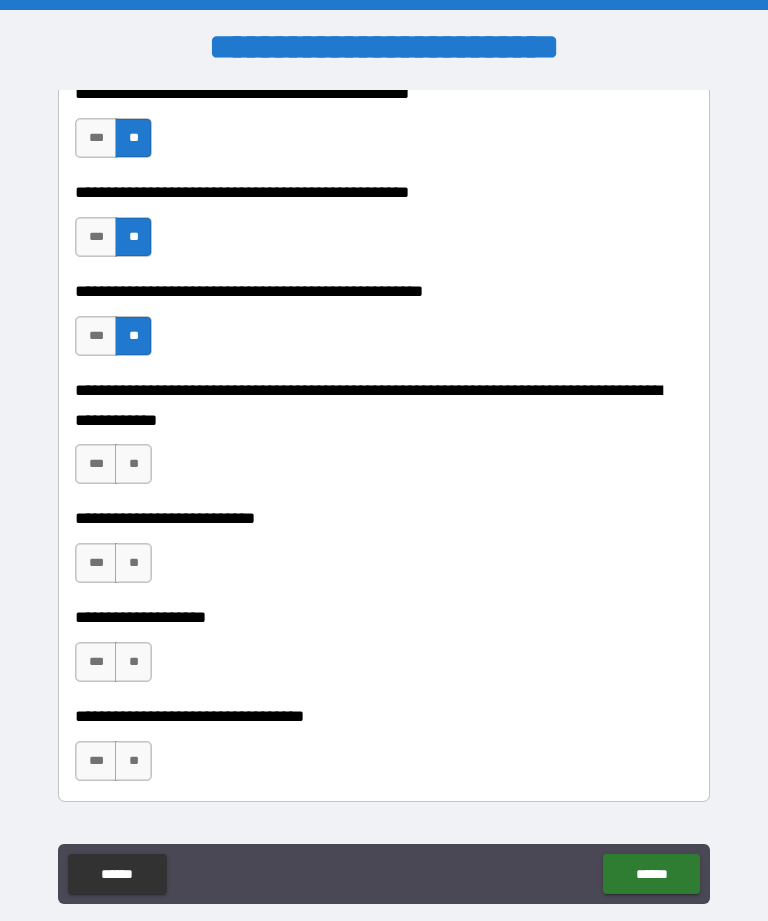 click on "**" at bounding box center [133, 464] 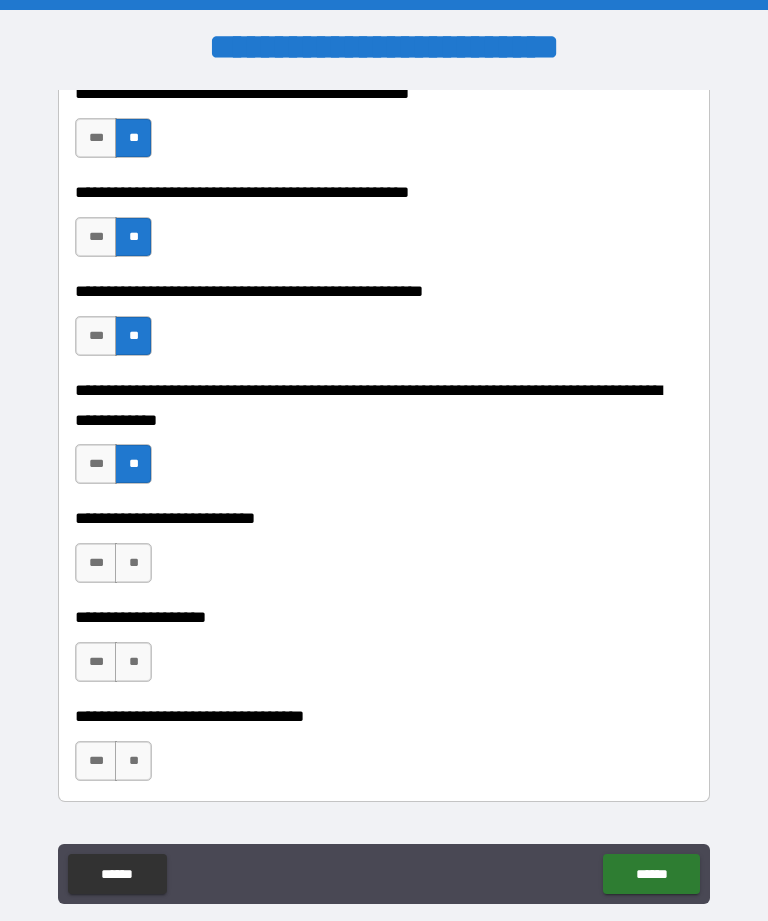 click on "**" at bounding box center (133, 563) 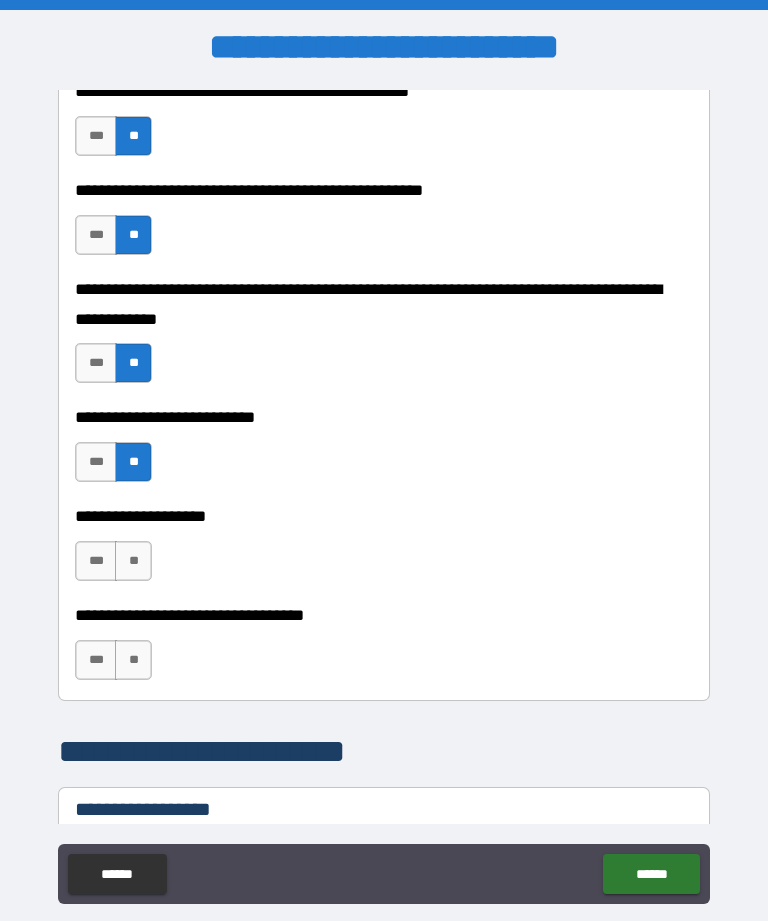 scroll, scrollTop: 806, scrollLeft: 0, axis: vertical 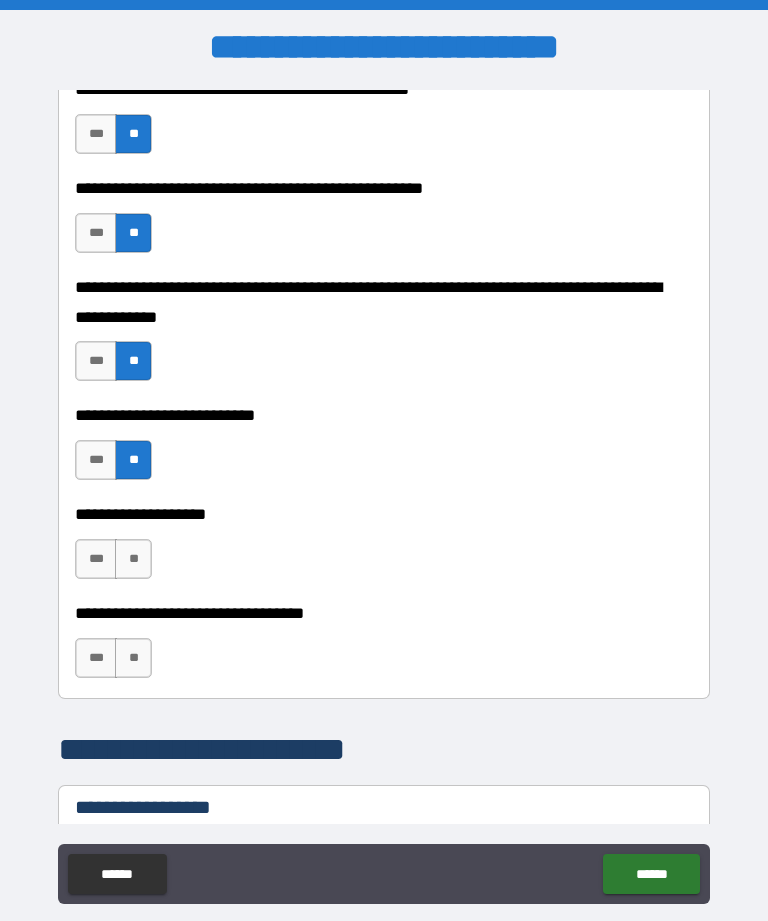 click on "**" at bounding box center (133, 559) 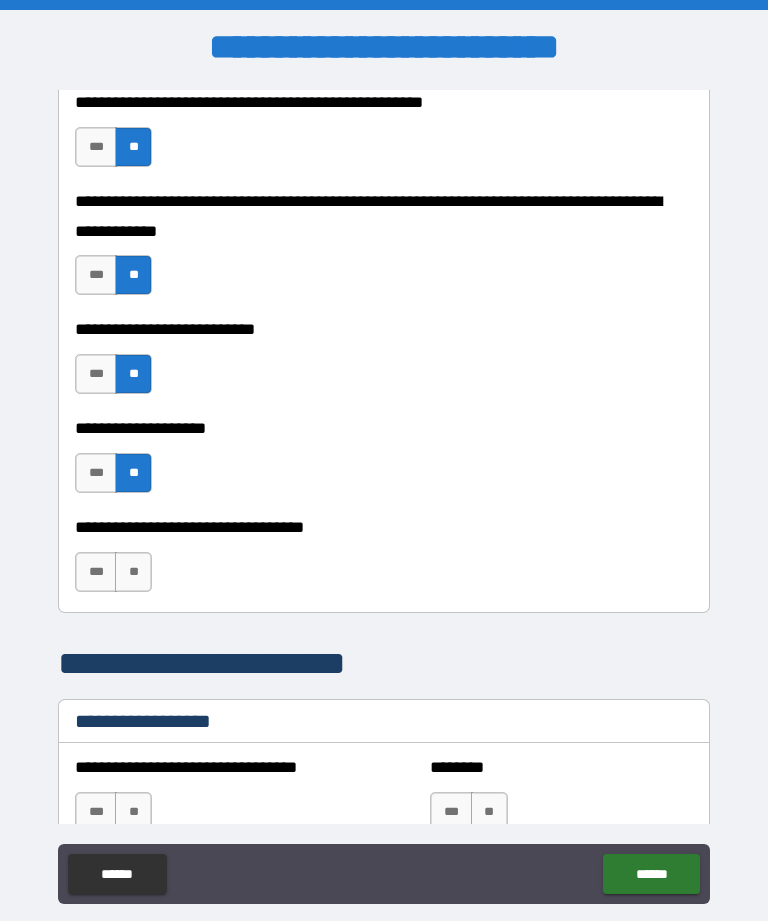scroll, scrollTop: 901, scrollLeft: 0, axis: vertical 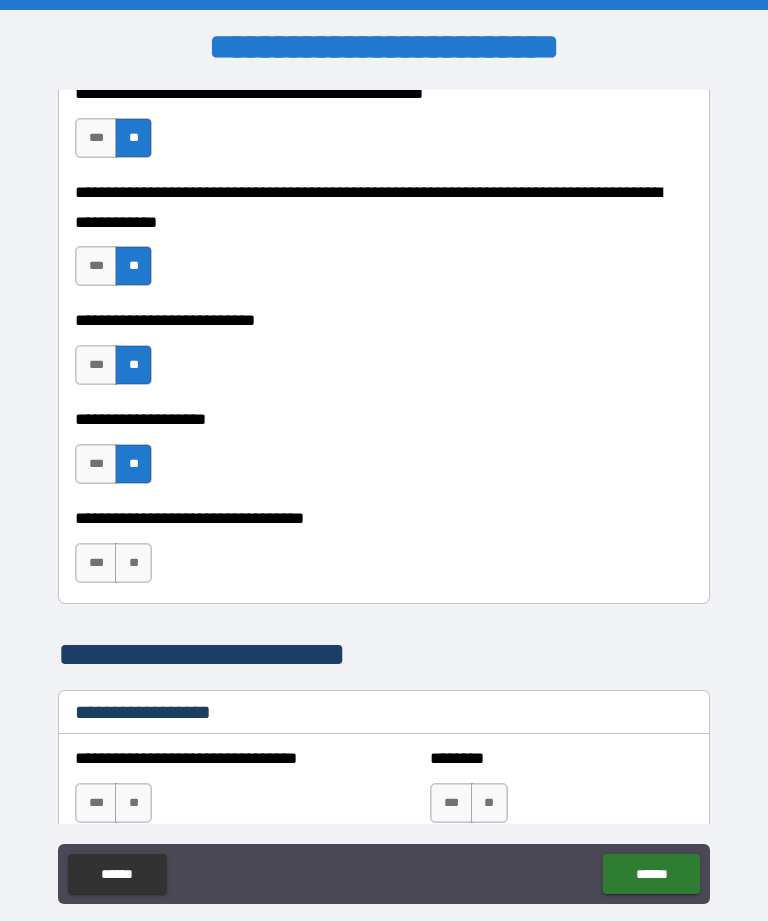 click on "**" at bounding box center (133, 563) 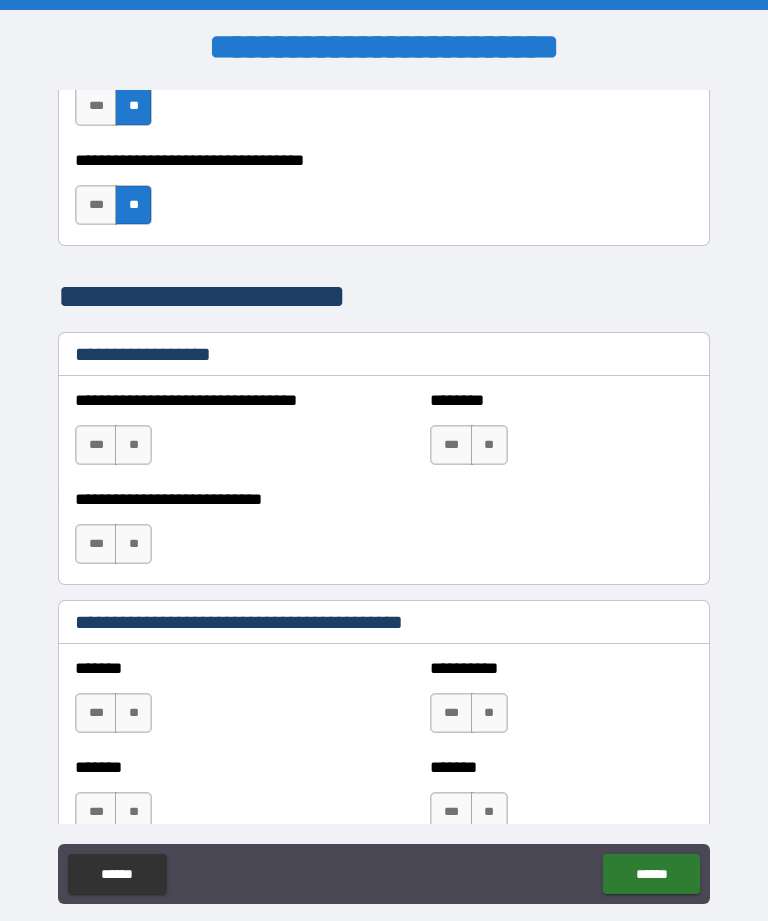 scroll, scrollTop: 1262, scrollLeft: 0, axis: vertical 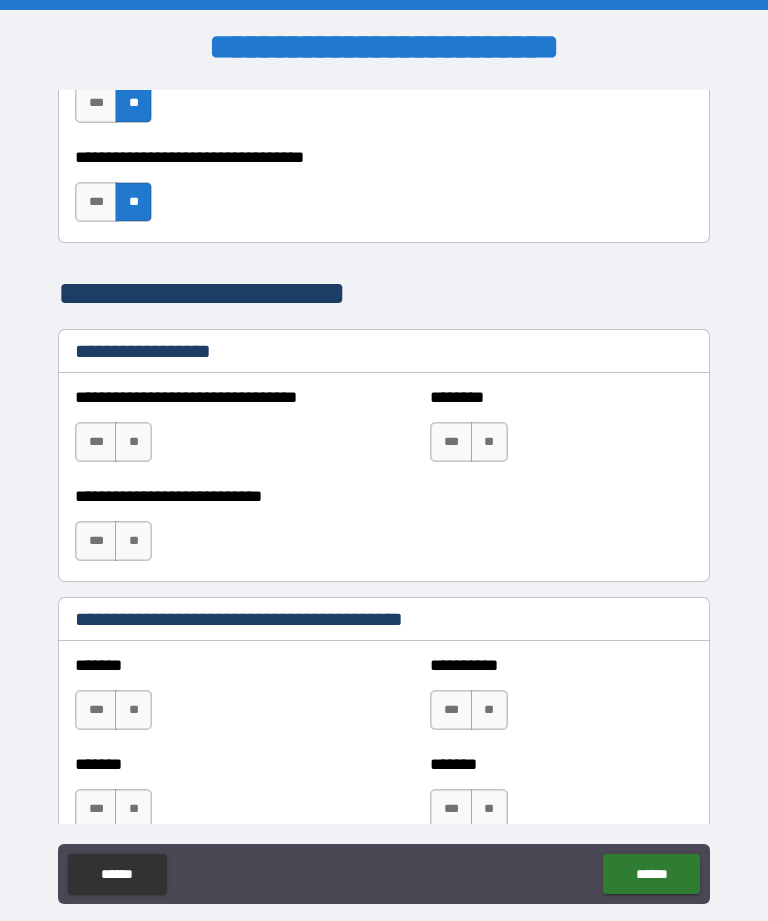 click on "**" at bounding box center (133, 442) 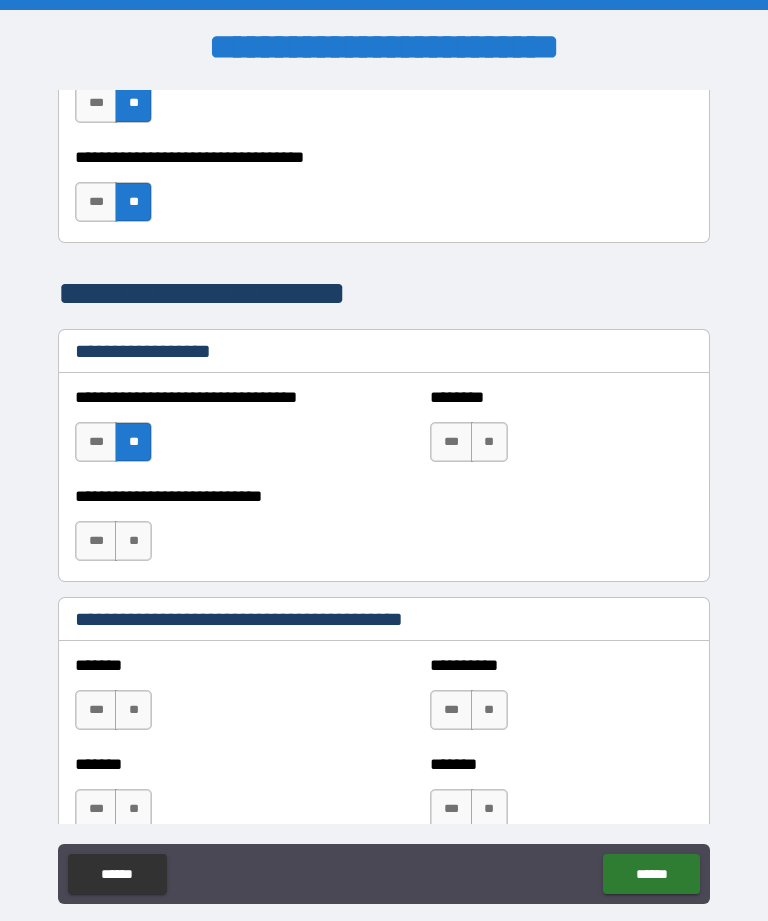 click on "**" at bounding box center [489, 442] 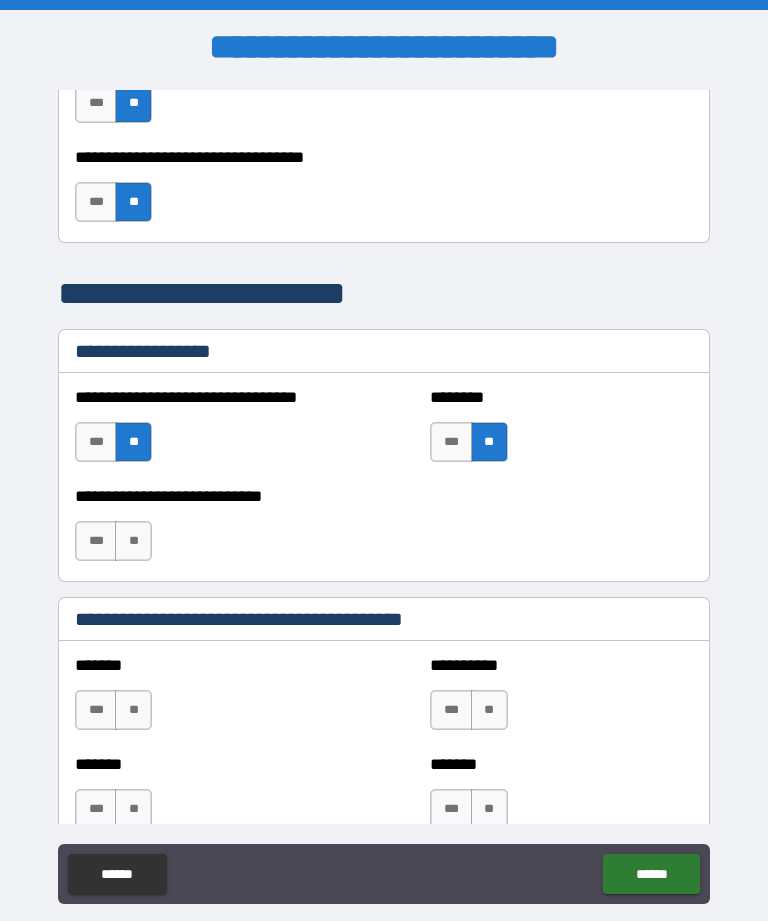 click on "**" at bounding box center [133, 541] 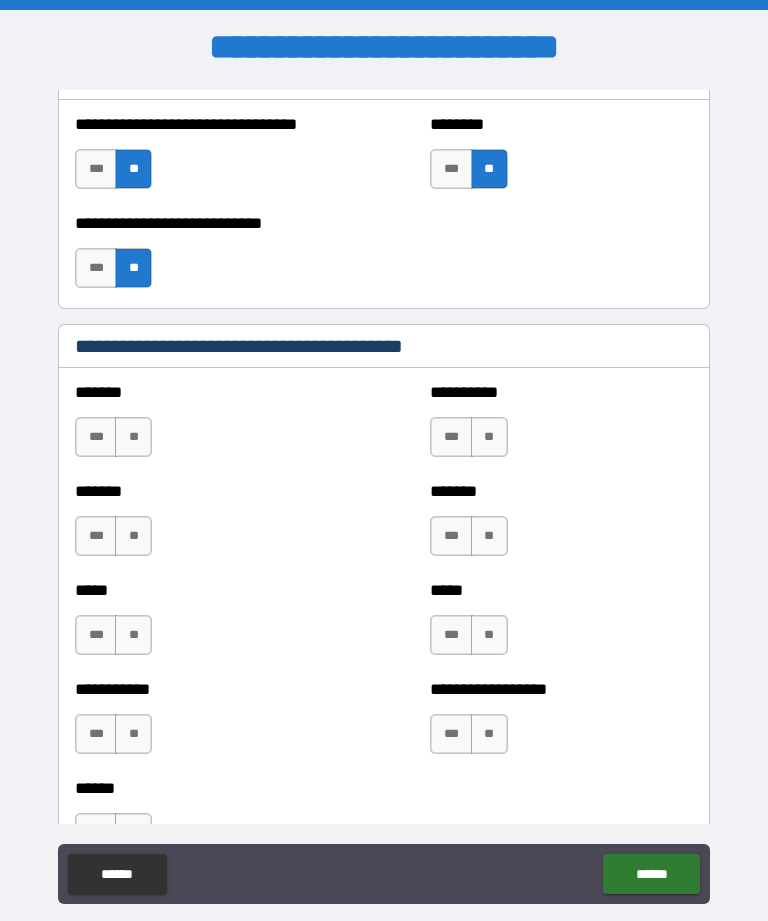 scroll, scrollTop: 1556, scrollLeft: 0, axis: vertical 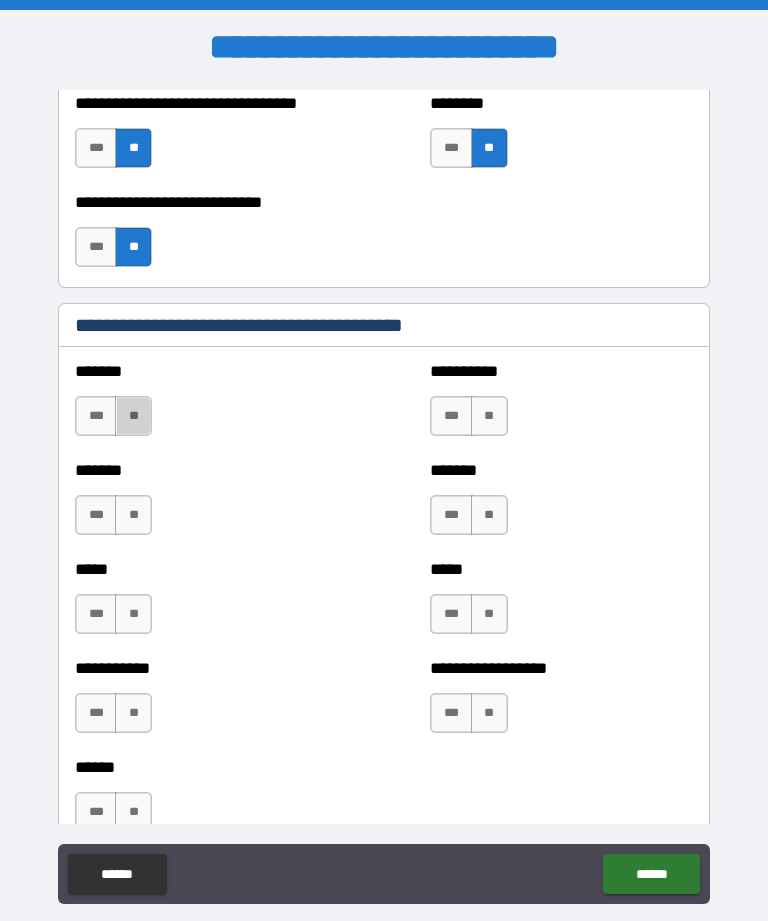 click on "**" at bounding box center (133, 416) 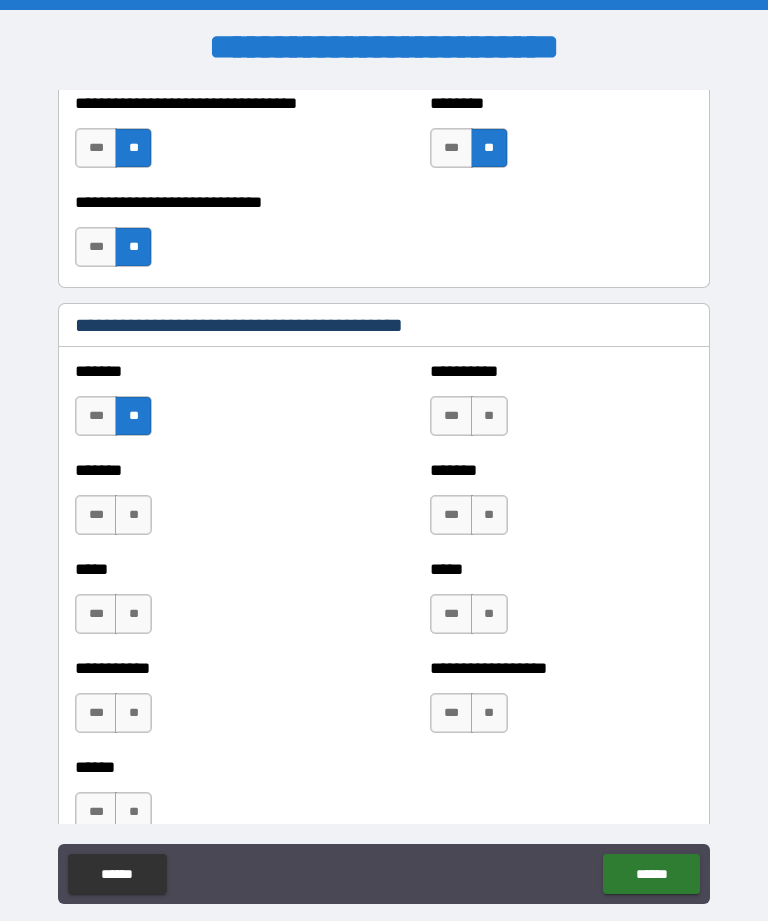 click on "**" at bounding box center (133, 515) 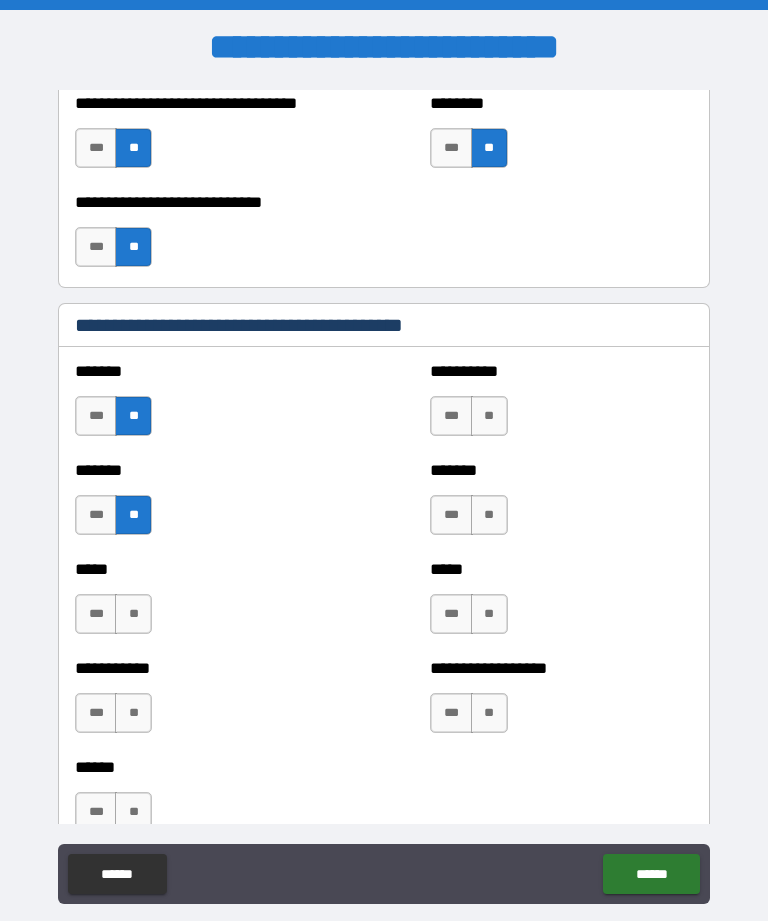 click on "**" at bounding box center (133, 614) 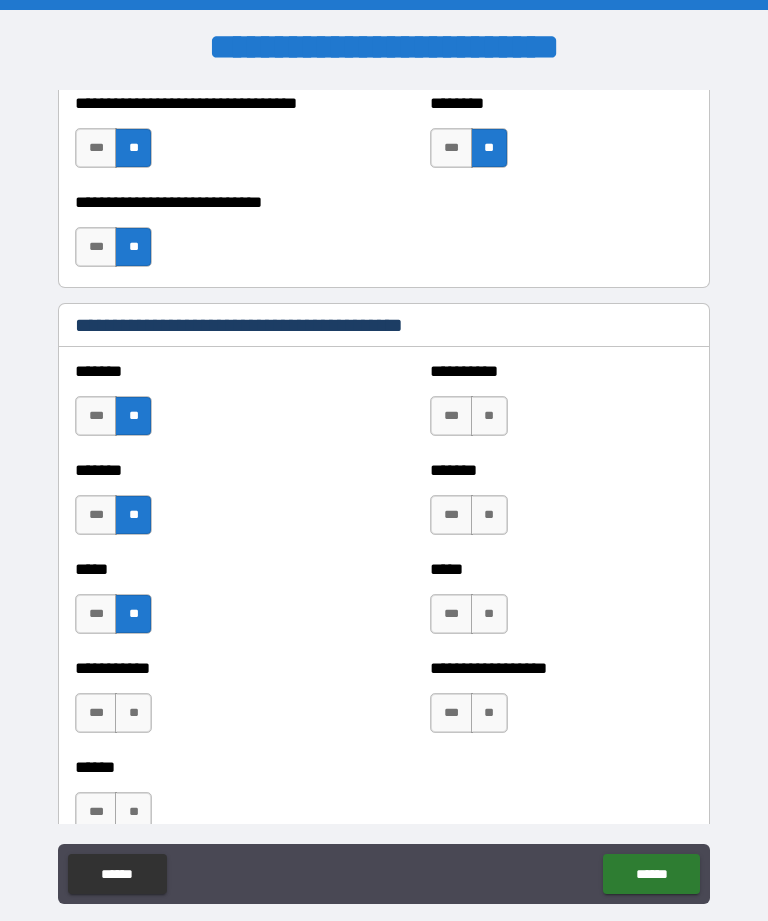 click on "**" at bounding box center [133, 713] 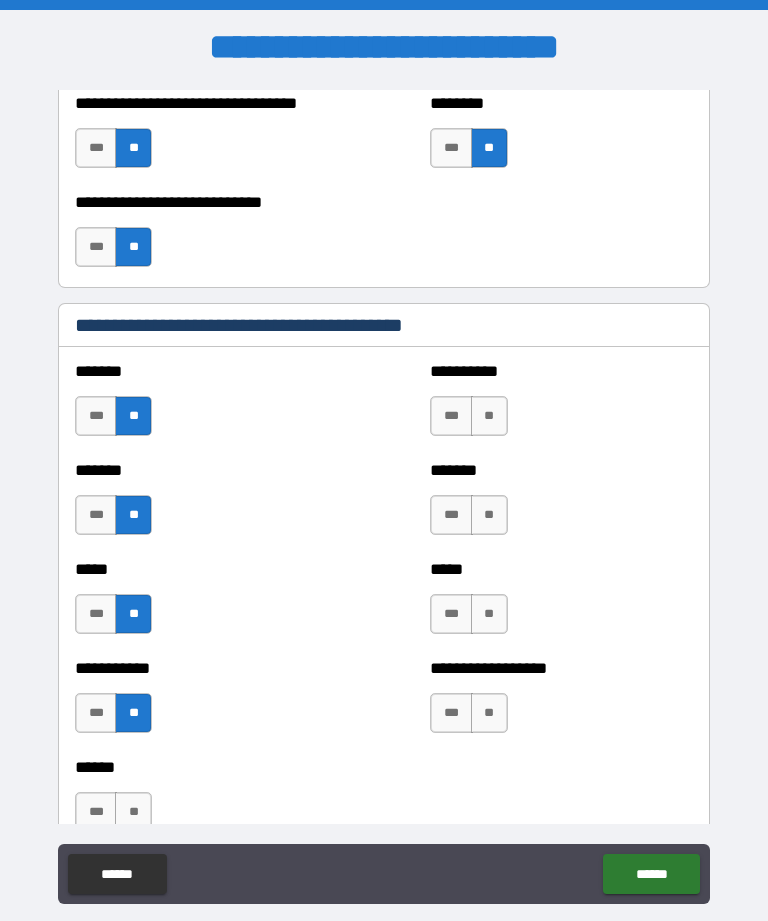 click on "**" at bounding box center (489, 416) 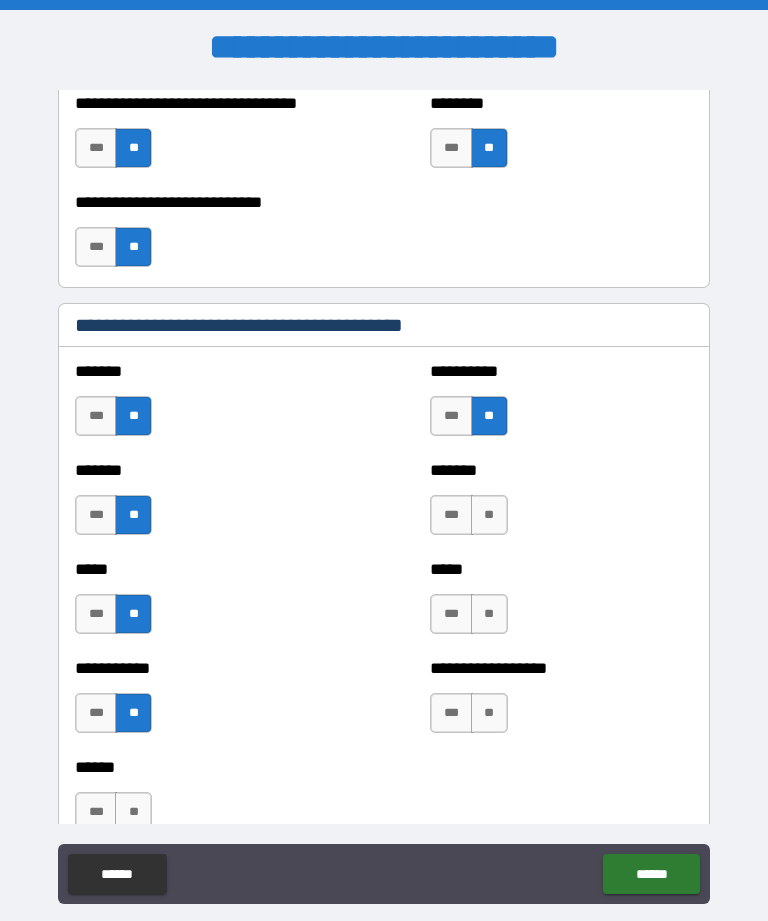 click on "**" at bounding box center (489, 515) 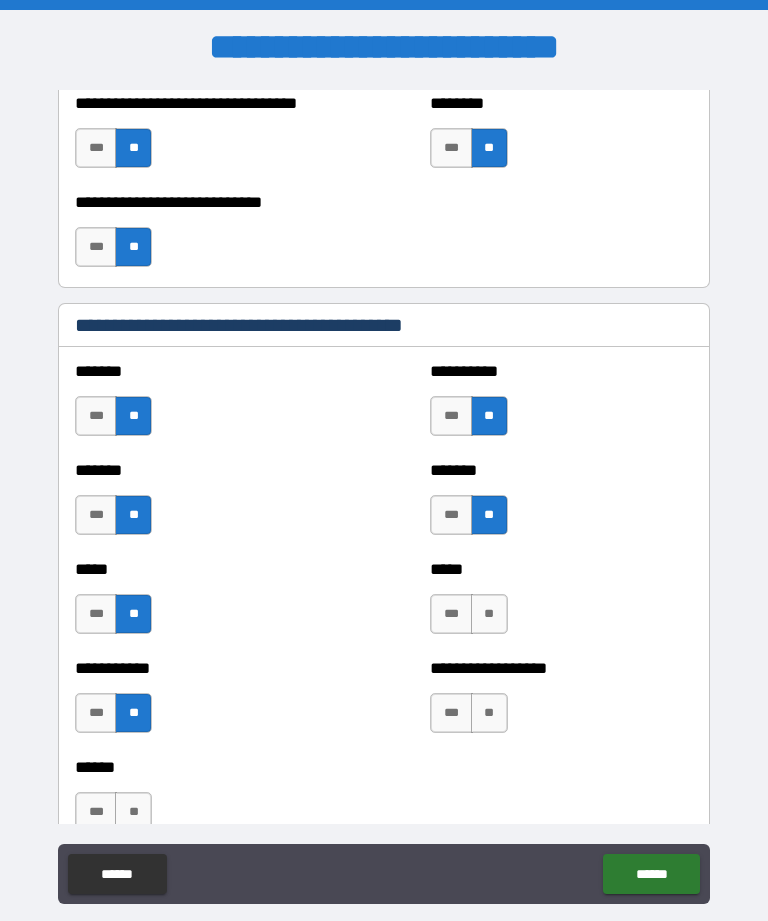 click on "**" at bounding box center [489, 614] 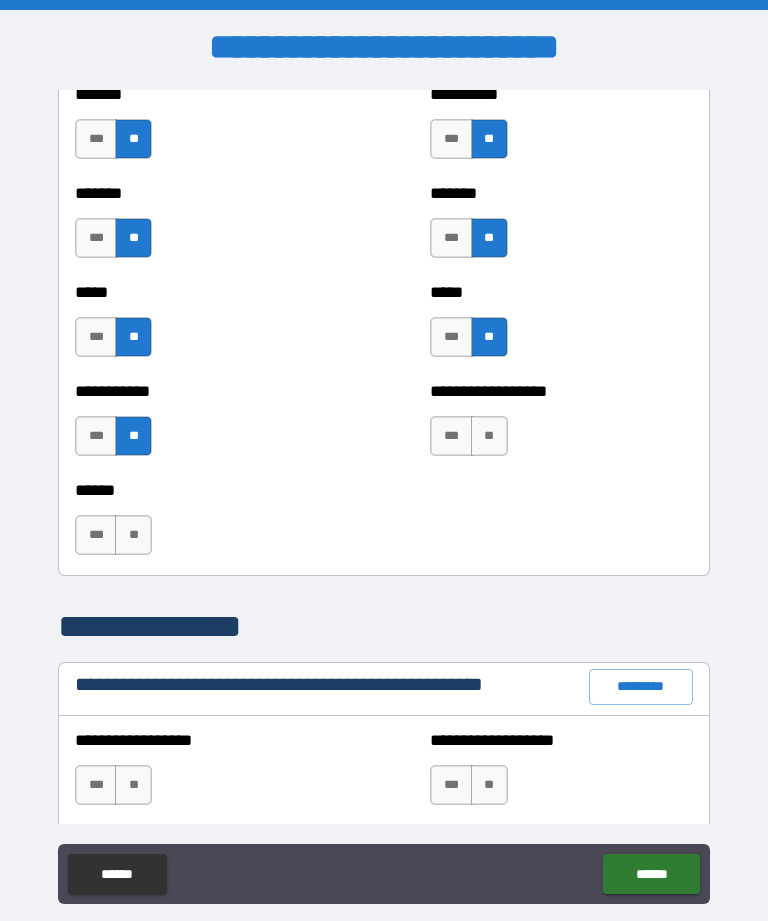 scroll, scrollTop: 1837, scrollLeft: 0, axis: vertical 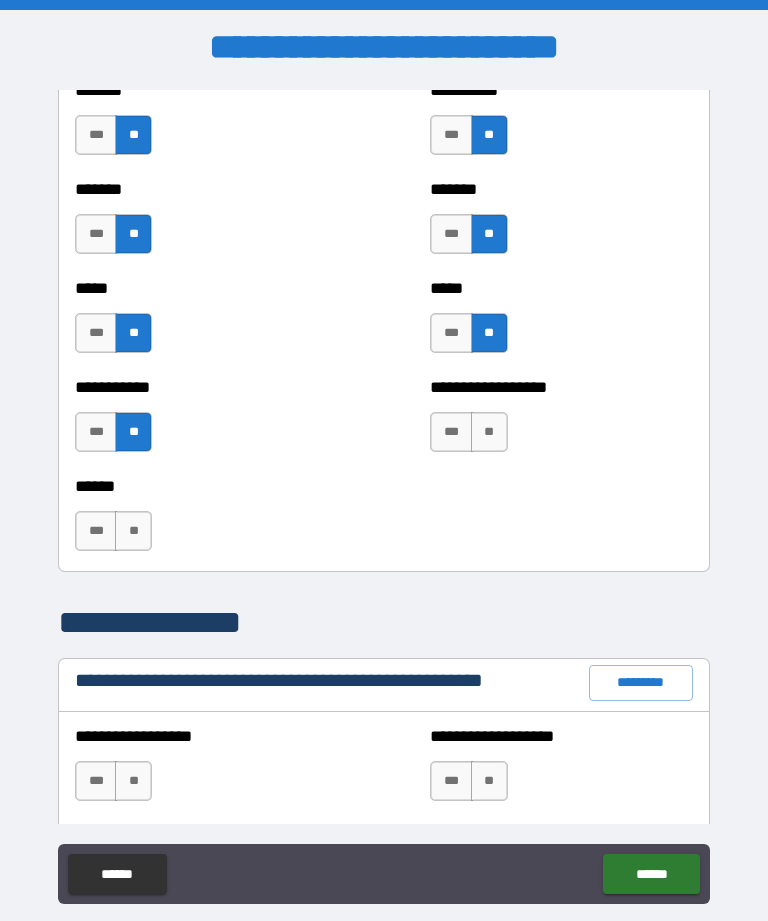 click on "**" at bounding box center [489, 432] 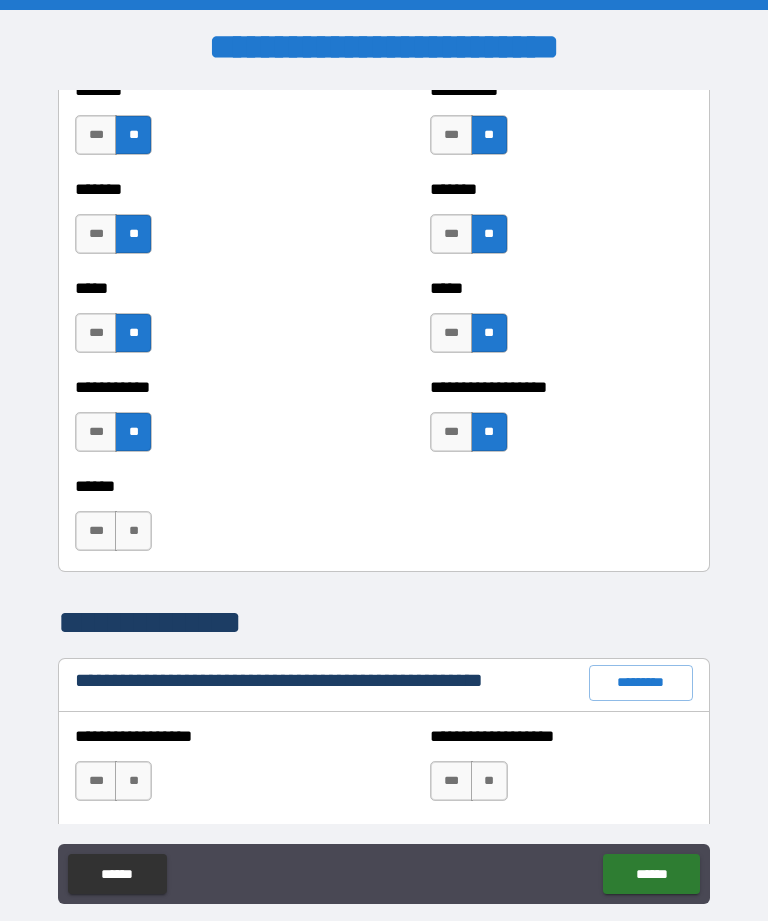 click on "***" at bounding box center [96, 531] 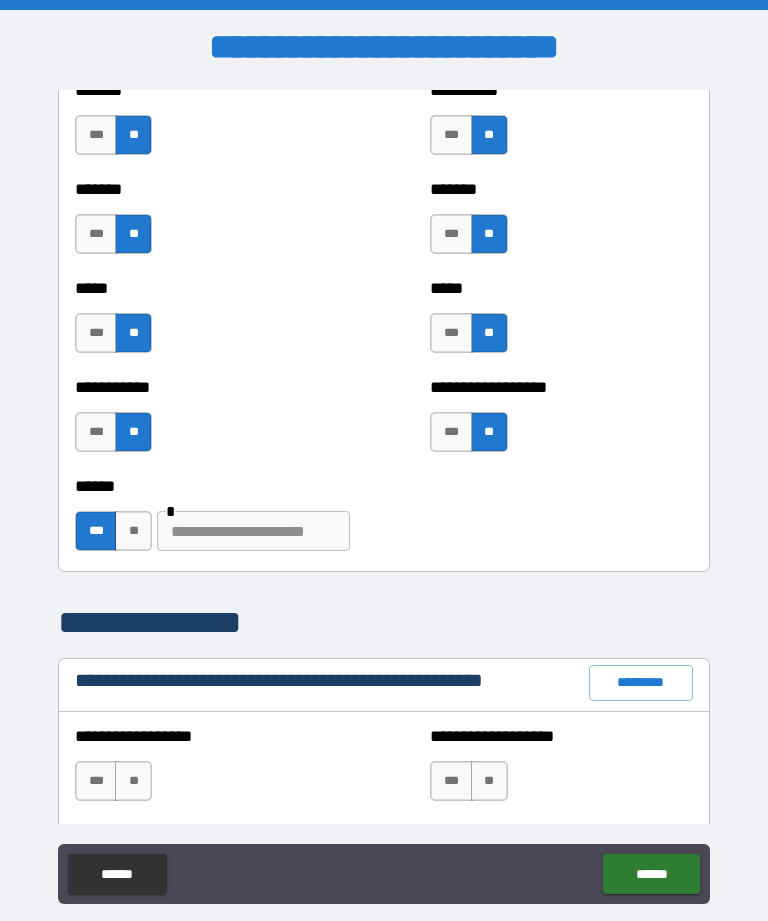 click on "**" at bounding box center [133, 531] 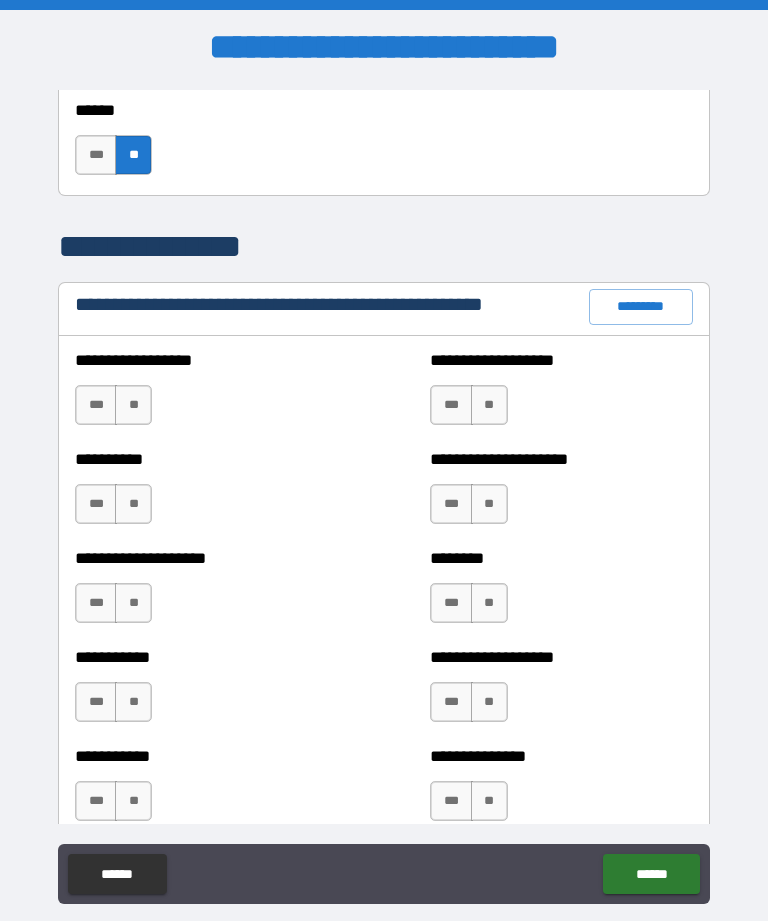 scroll, scrollTop: 2224, scrollLeft: 0, axis: vertical 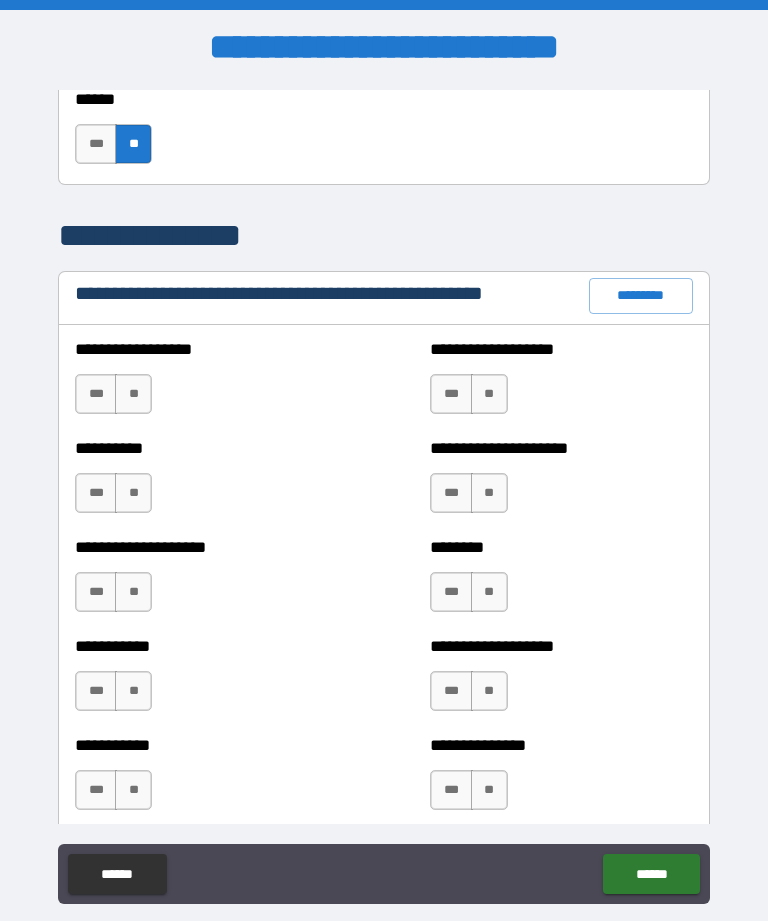 click on "**" at bounding box center (133, 394) 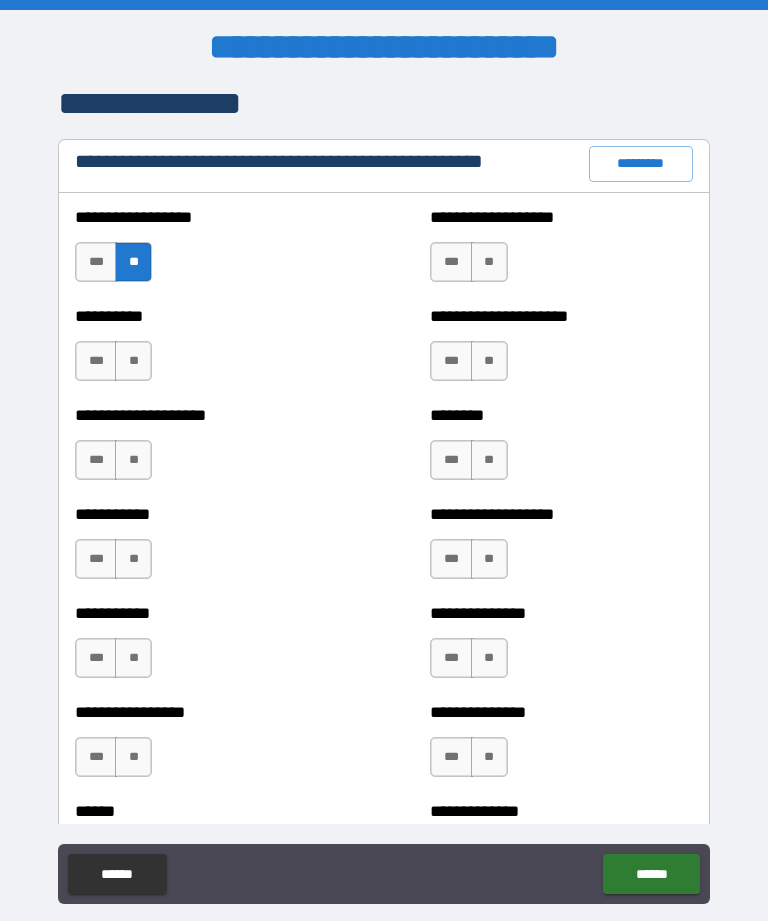 scroll, scrollTop: 2375, scrollLeft: 0, axis: vertical 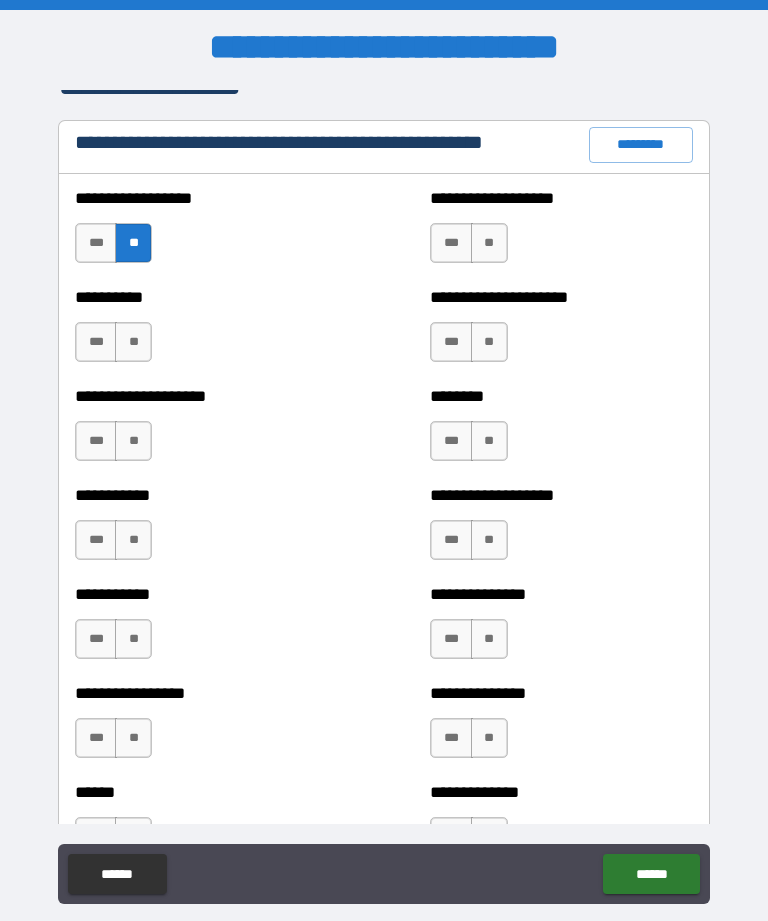 click on "**" at bounding box center (489, 243) 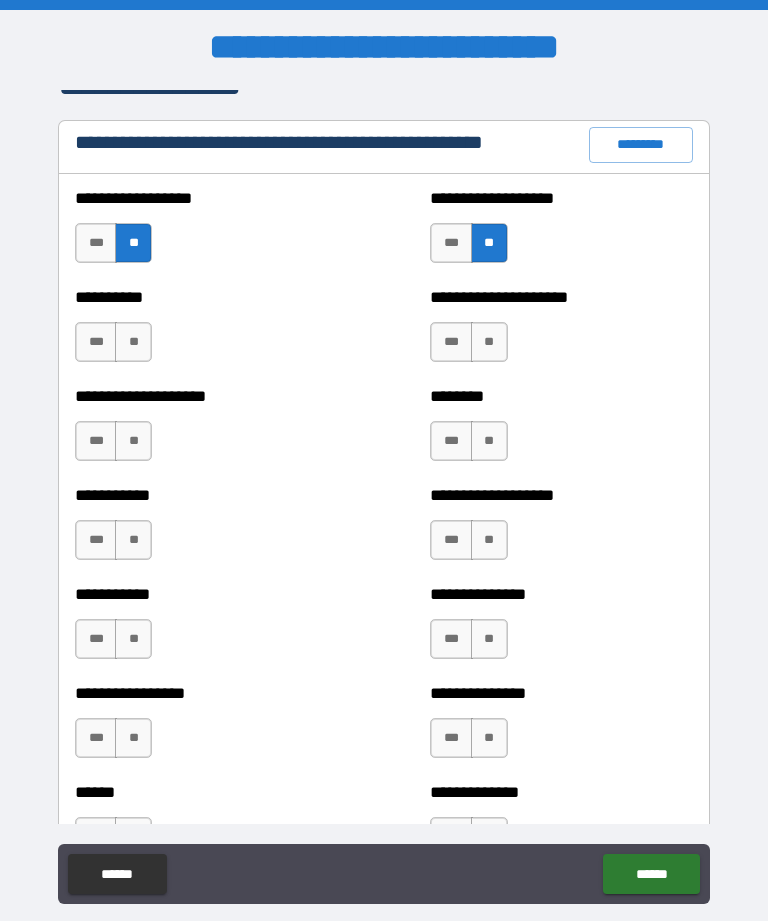 click on "***" at bounding box center (96, 342) 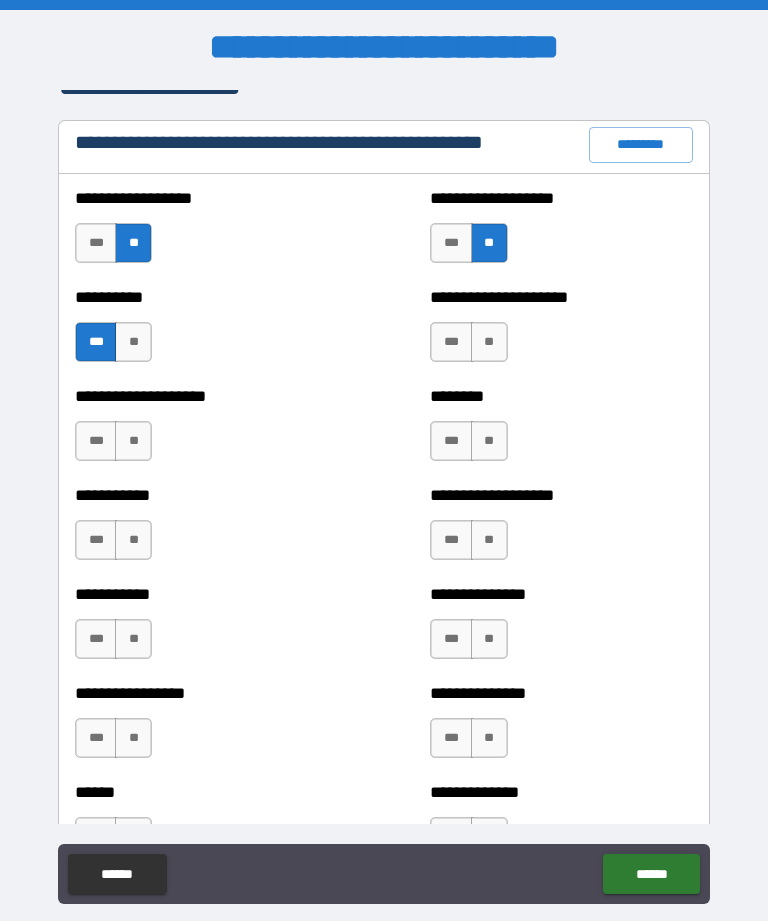 click on "**" at bounding box center (133, 441) 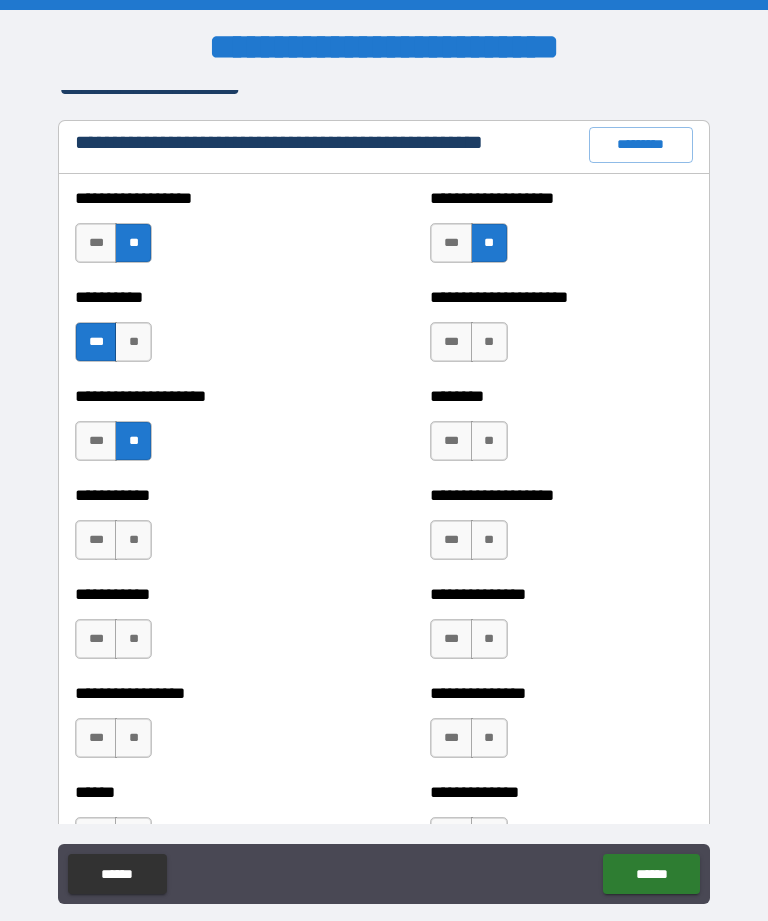 click on "**" at bounding box center [133, 342] 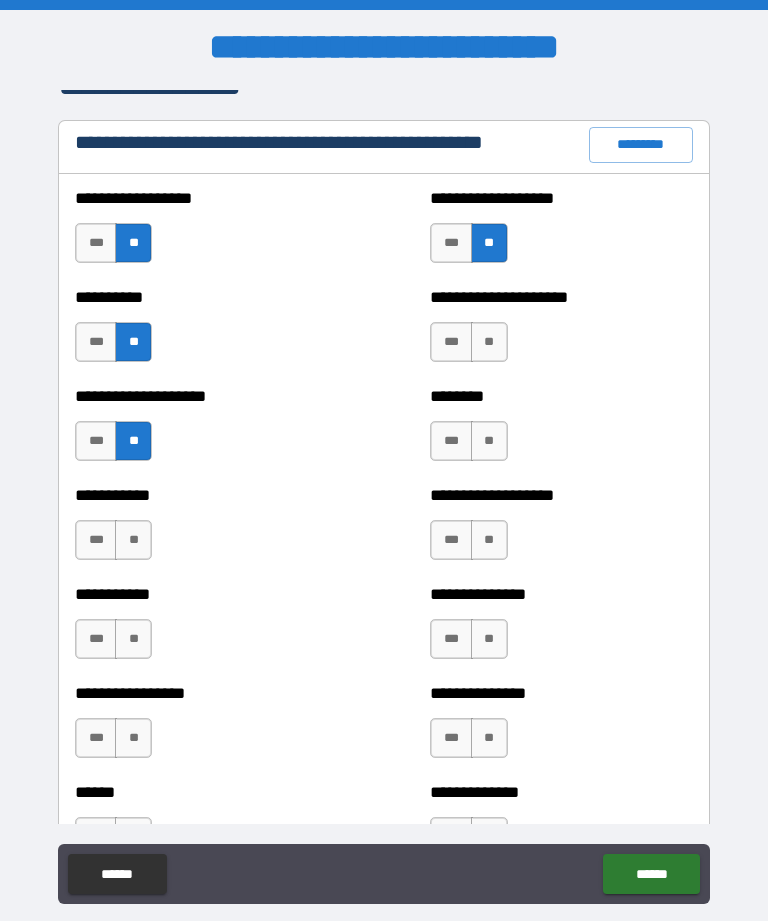 click on "**" at bounding box center (133, 540) 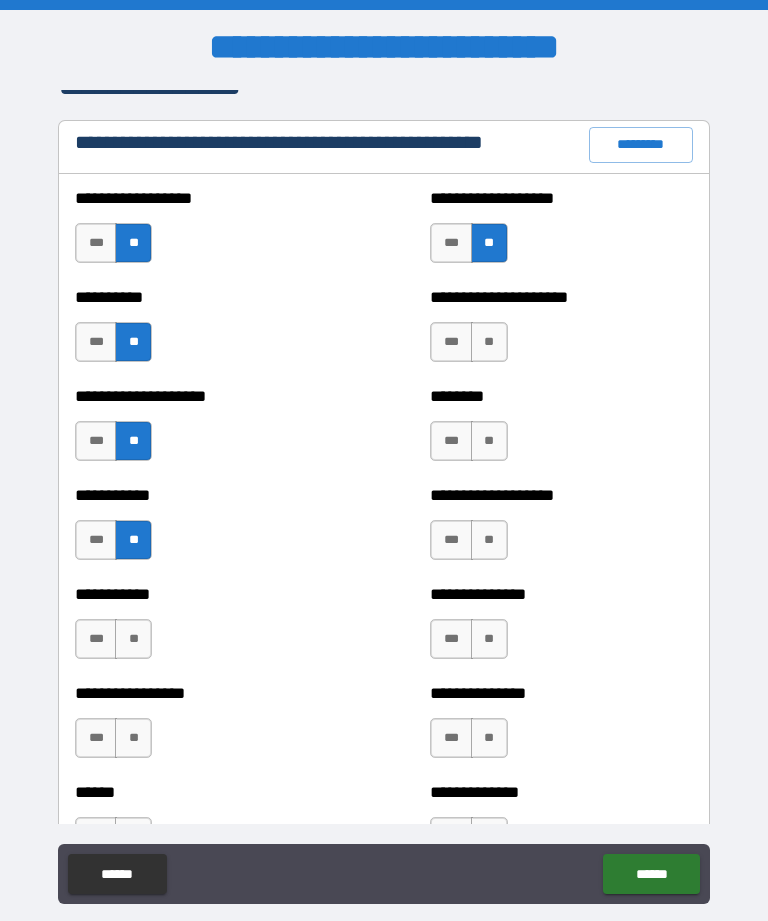 click on "**" at bounding box center (133, 639) 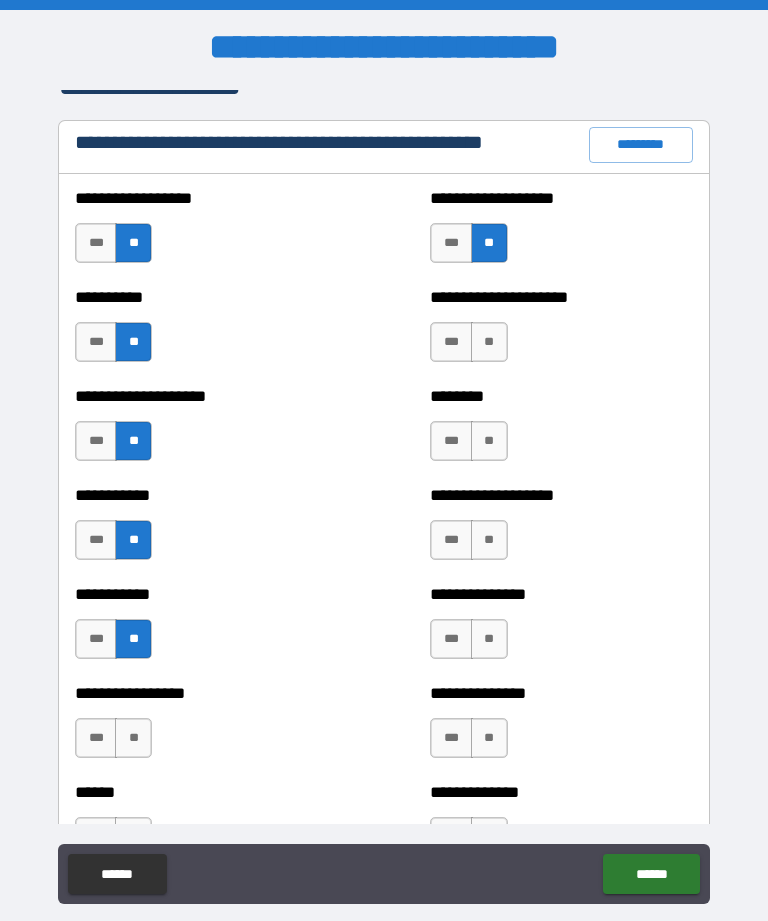 click on "**" at bounding box center [133, 738] 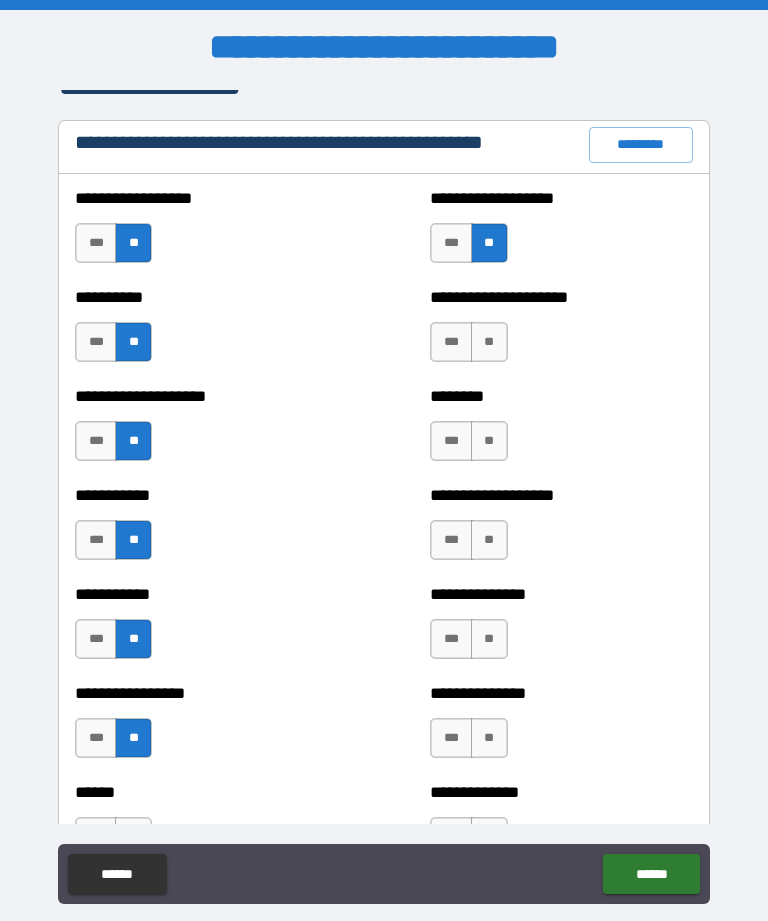 click on "**" at bounding box center (489, 342) 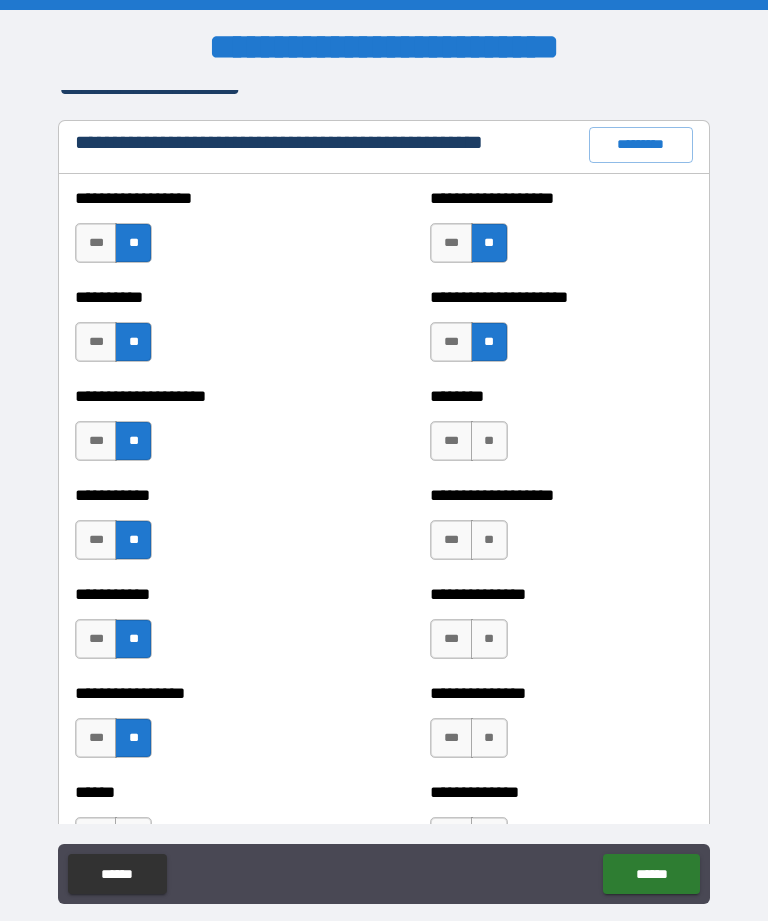 click on "**" at bounding box center [489, 441] 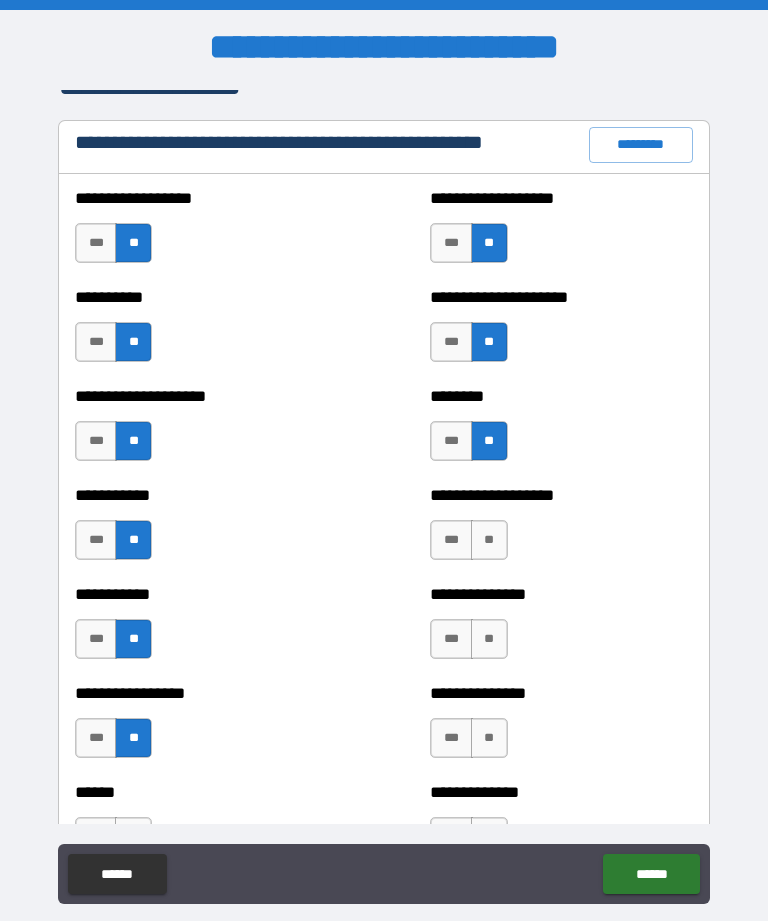 click on "**" at bounding box center [489, 540] 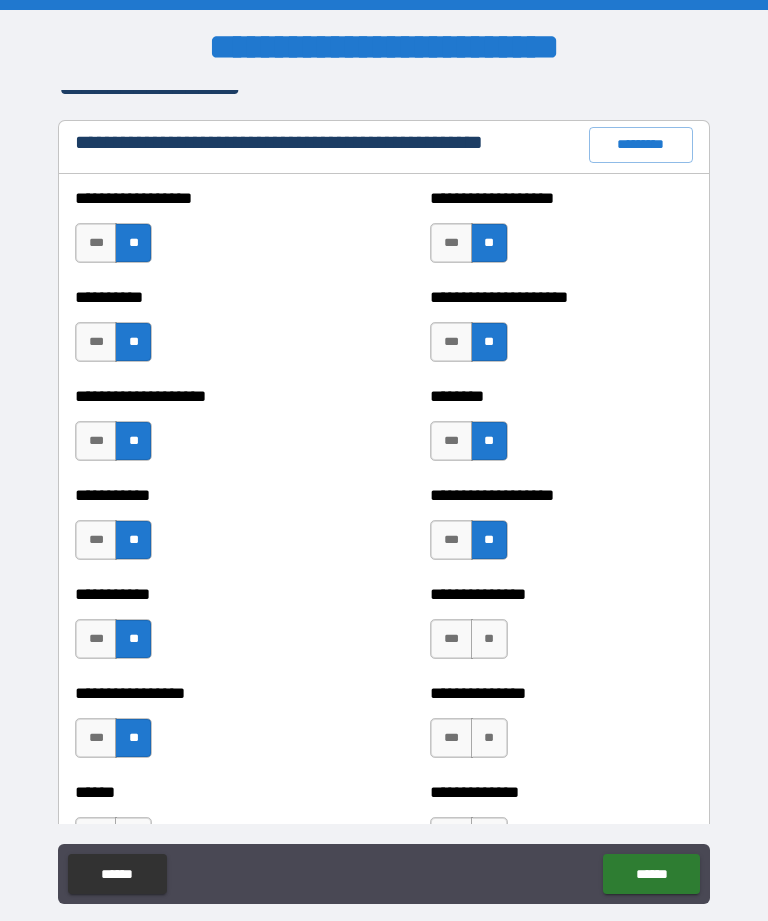 click on "**" at bounding box center (489, 639) 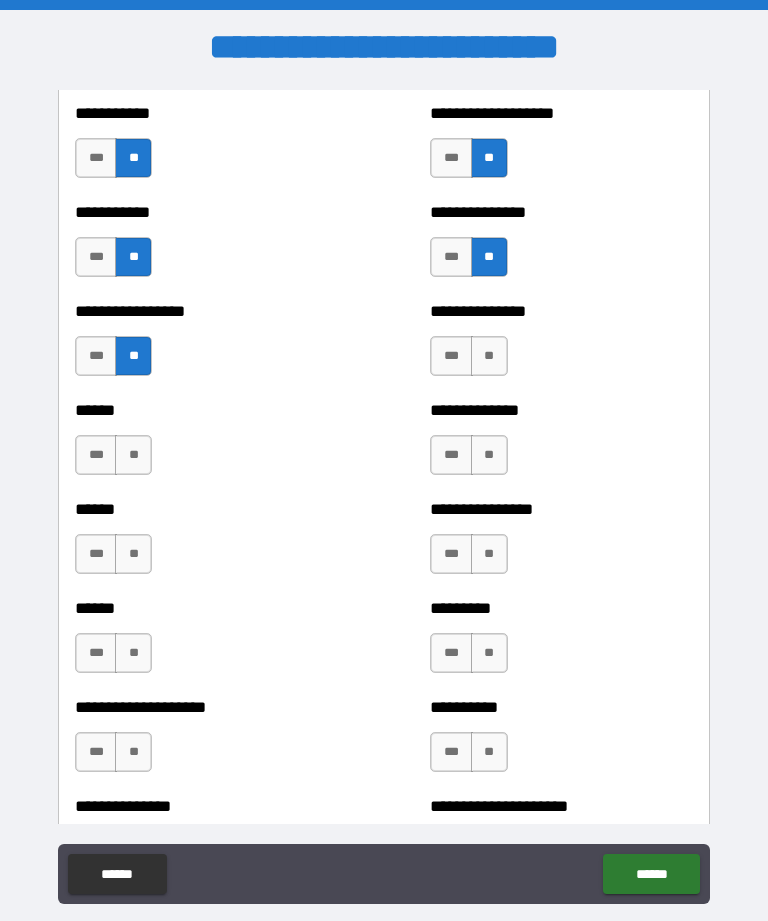 scroll, scrollTop: 2758, scrollLeft: 0, axis: vertical 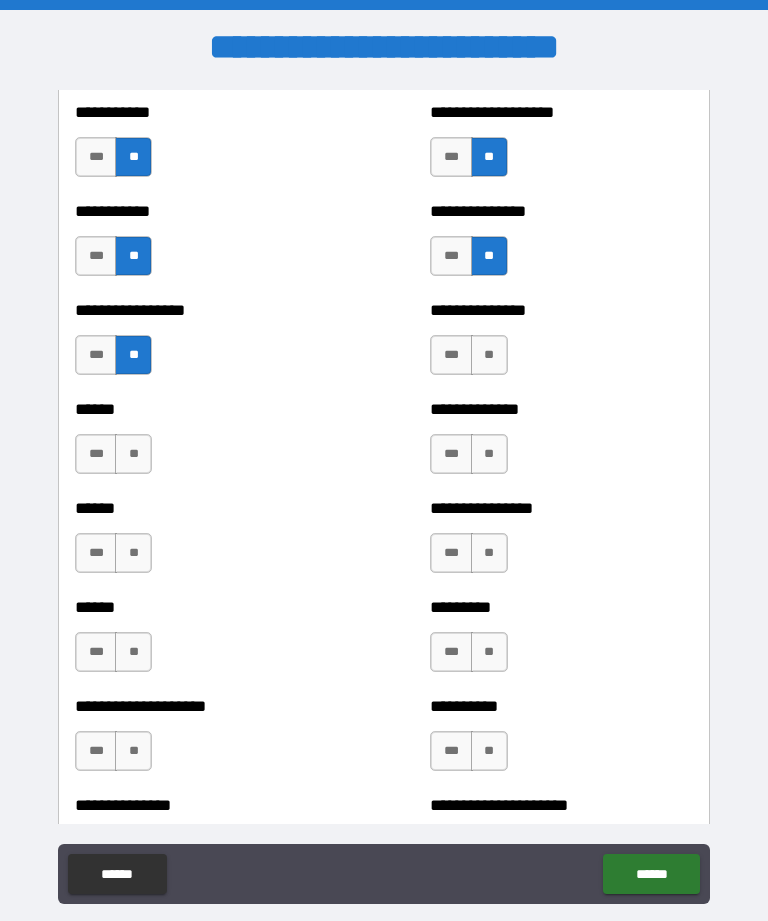 click on "**" at bounding box center [489, 355] 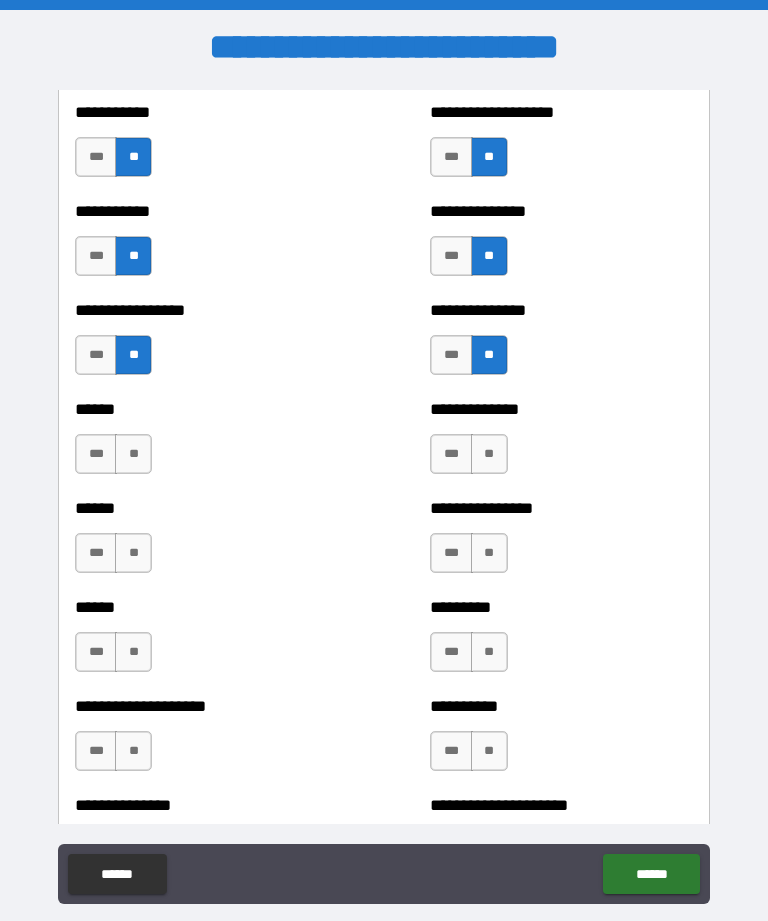 click on "**" at bounding box center [489, 454] 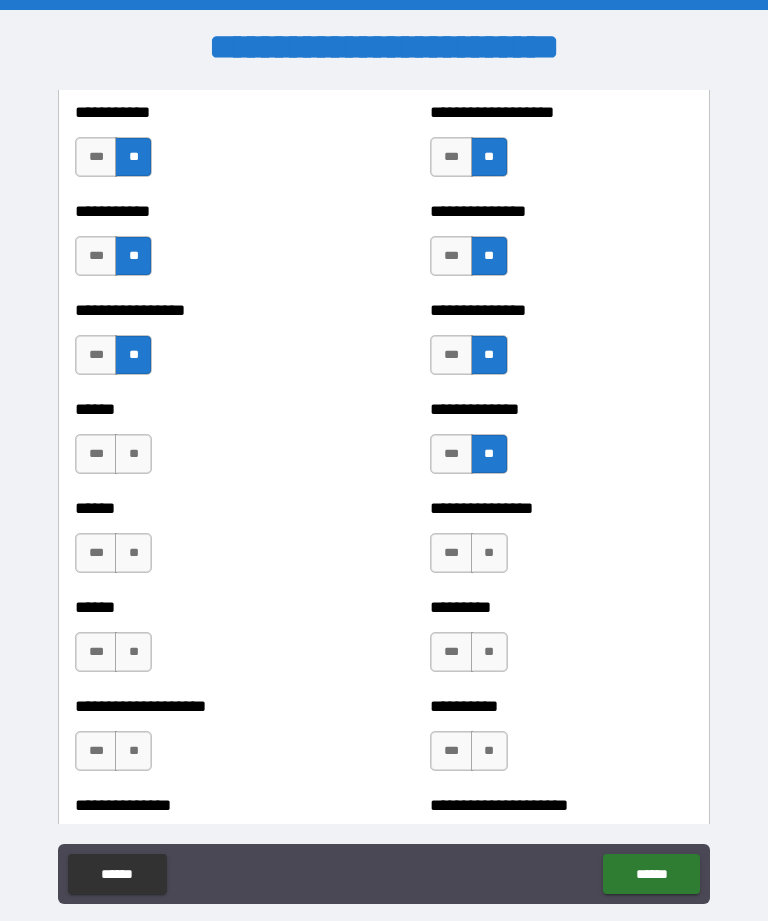 click on "**" at bounding box center (489, 553) 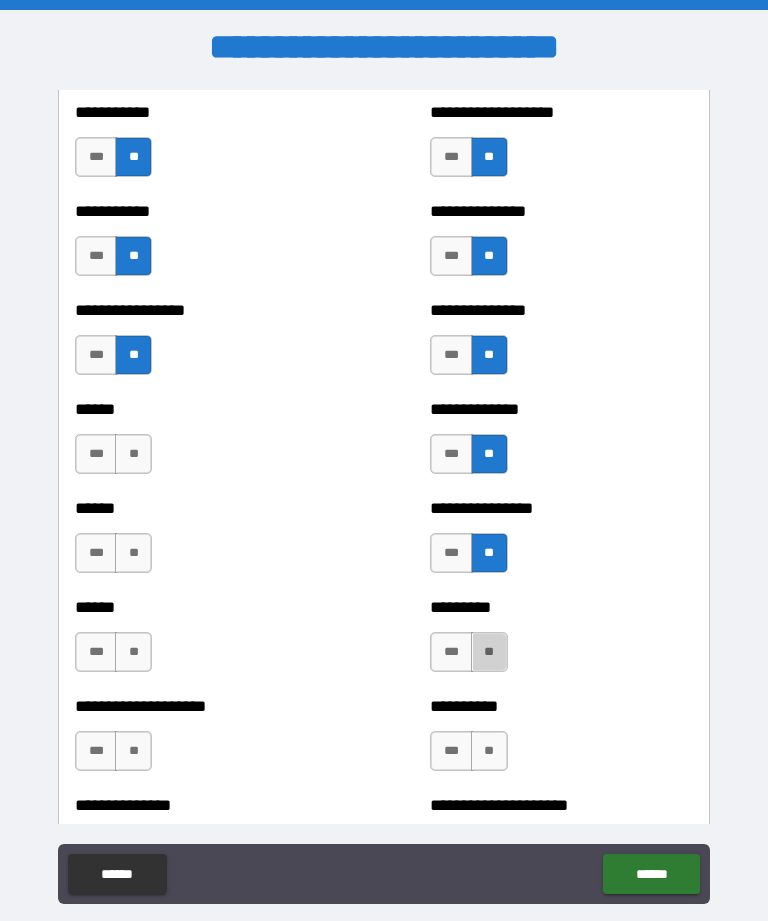 click on "**" at bounding box center [489, 652] 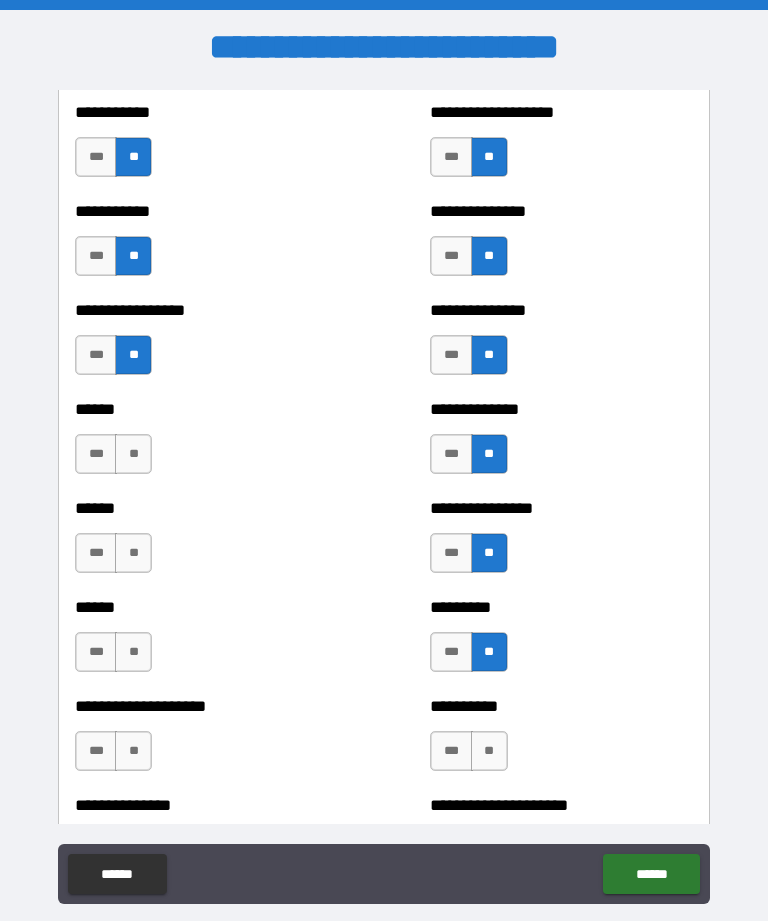 click on "**" at bounding box center [489, 751] 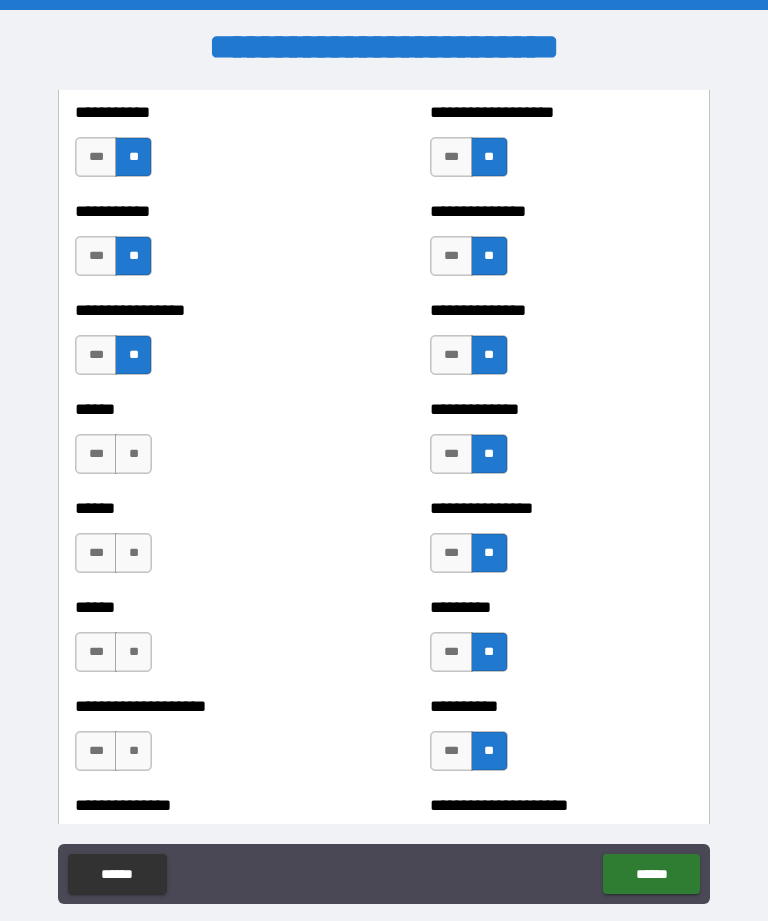 click on "**" at bounding box center (133, 454) 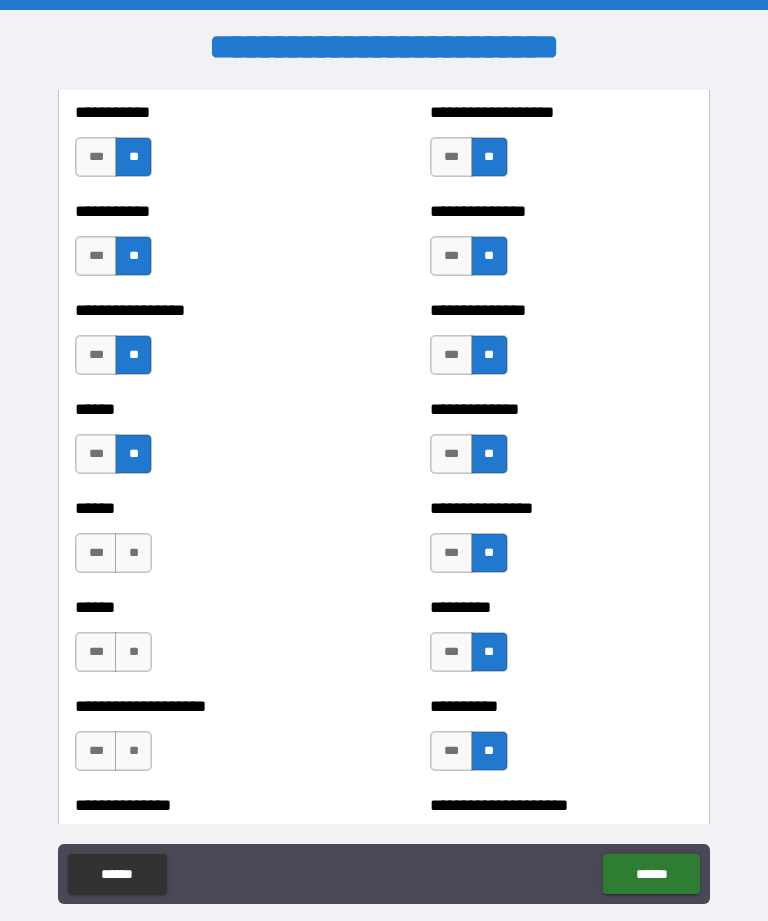 click on "**" at bounding box center (133, 553) 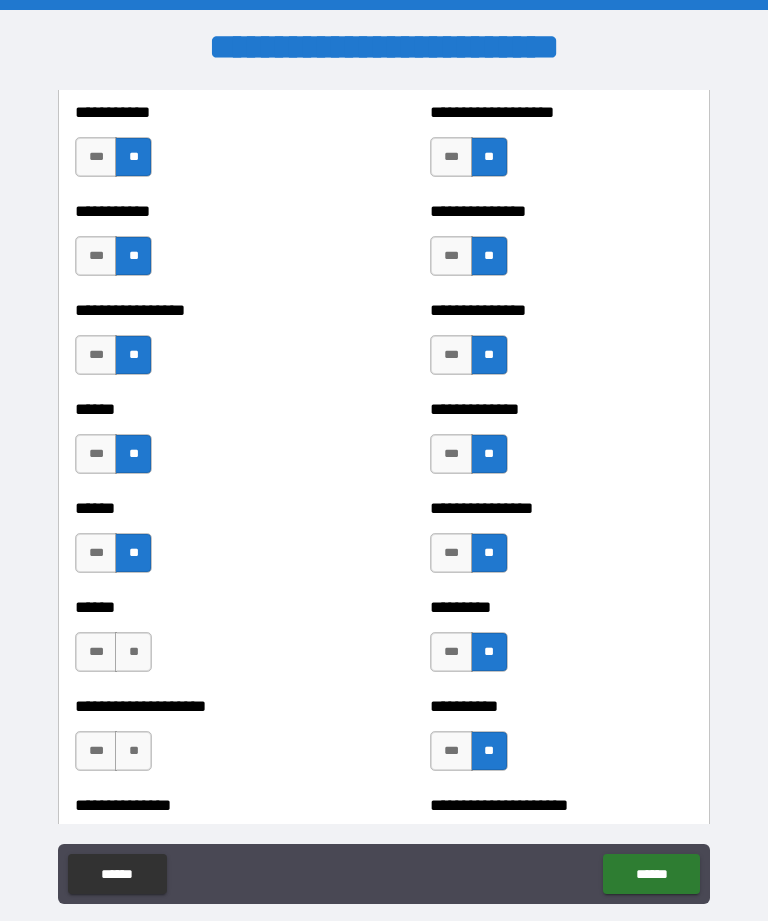 click on "**" at bounding box center [133, 652] 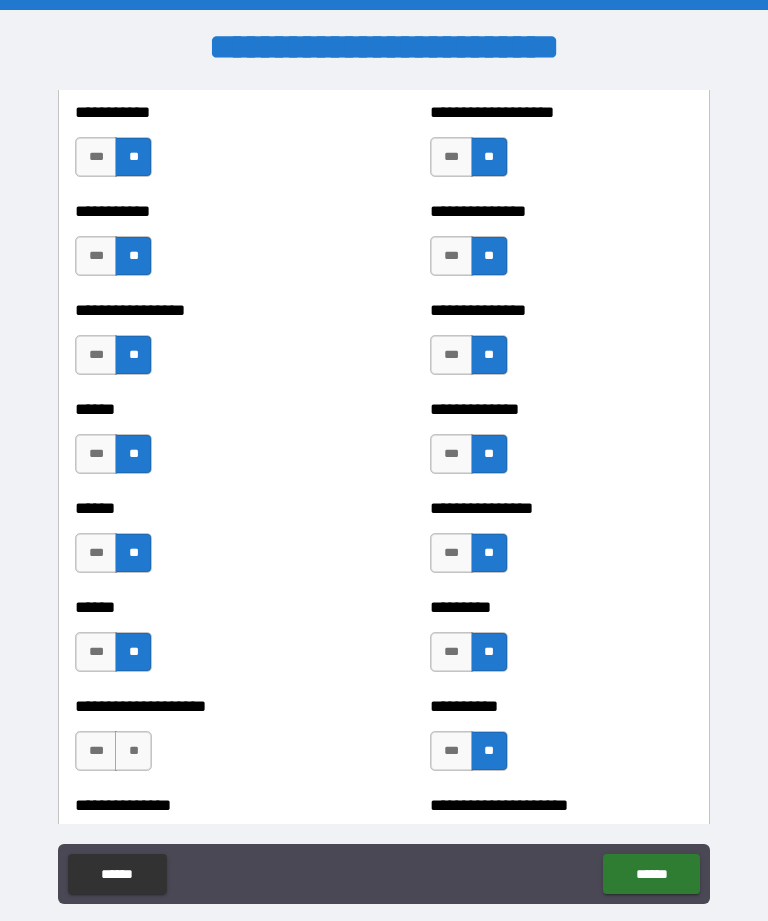 click on "**" at bounding box center (133, 751) 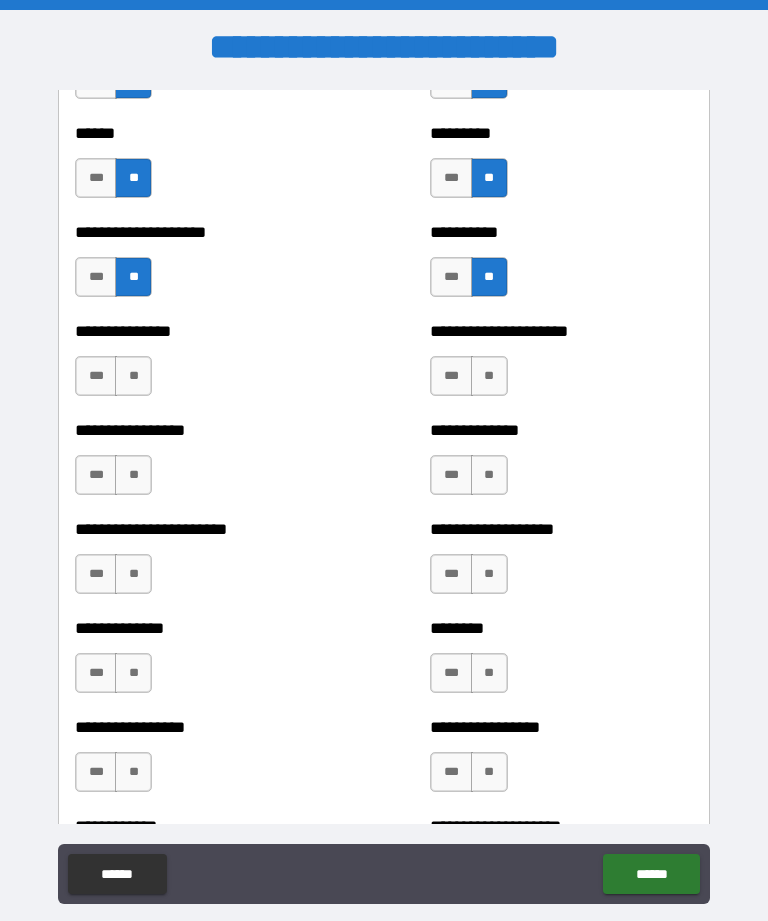 scroll, scrollTop: 3280, scrollLeft: 0, axis: vertical 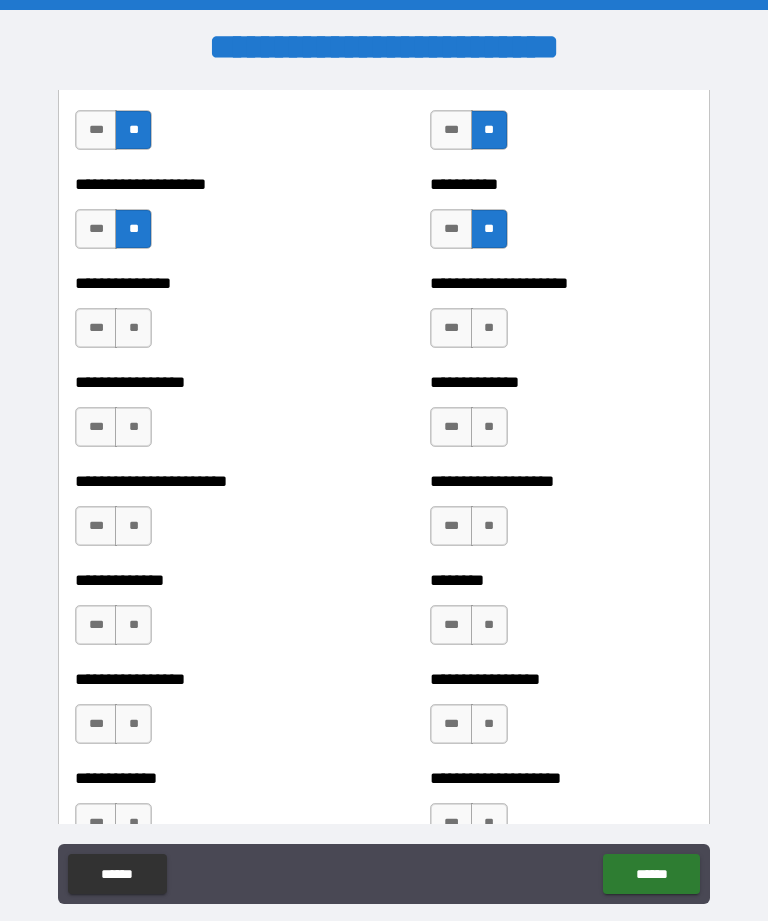 click on "**" at bounding box center (133, 328) 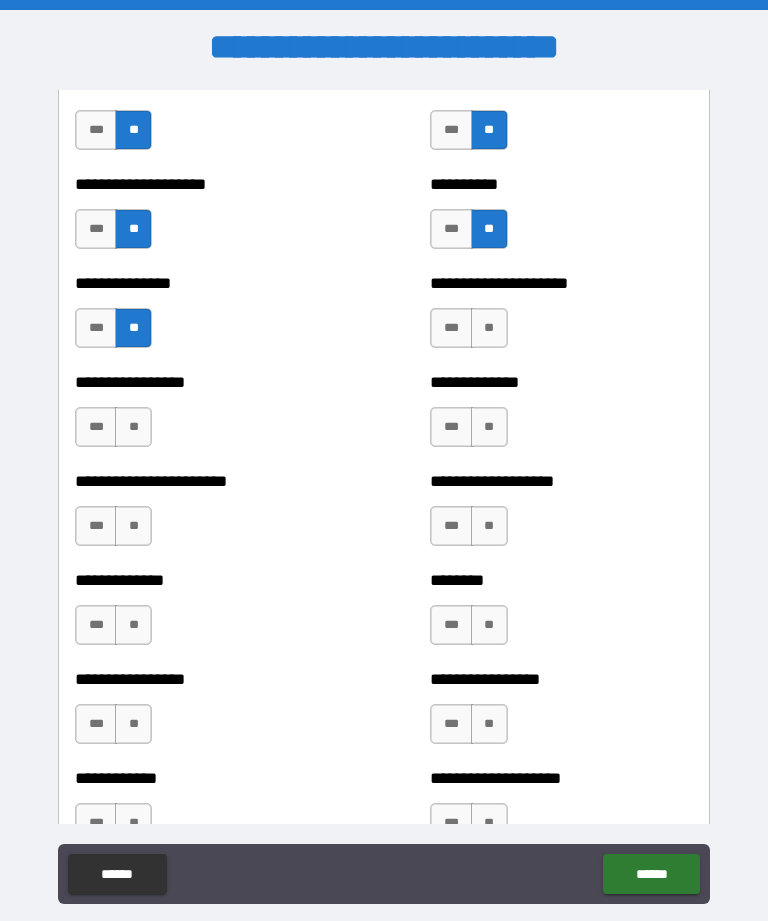 click on "**" at bounding box center [133, 427] 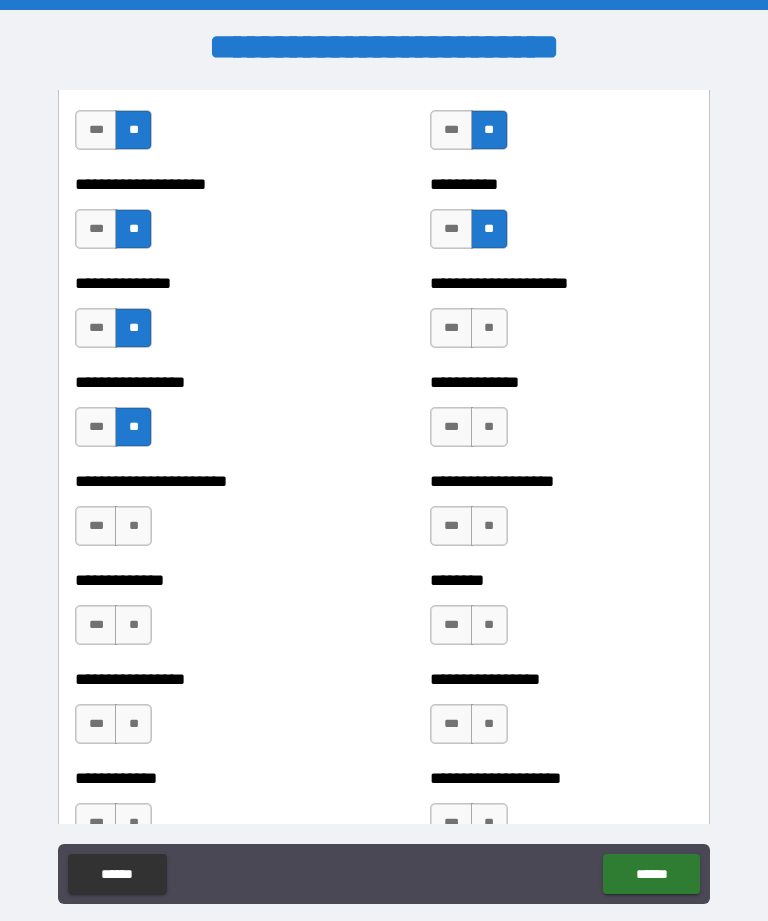 click on "**" at bounding box center (133, 526) 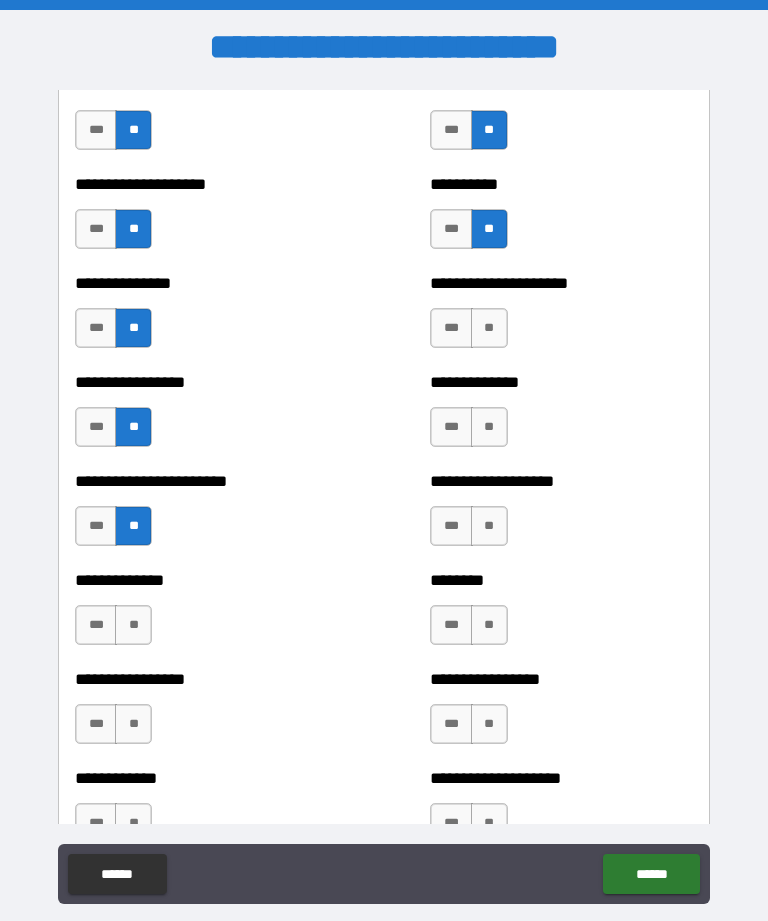 click on "**" at bounding box center [133, 625] 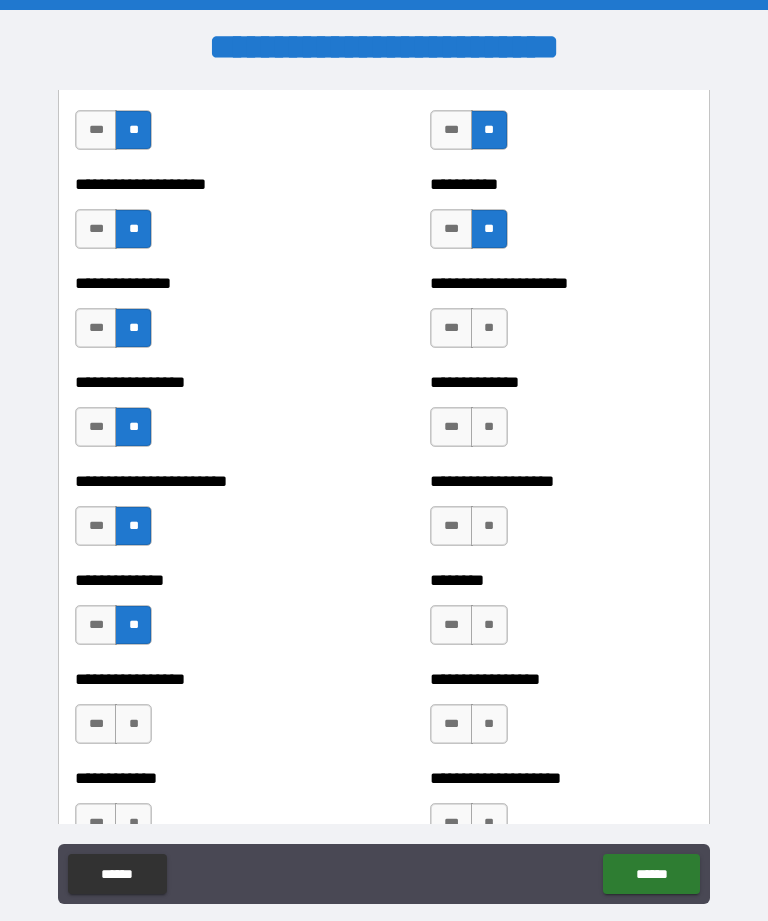 click on "**" at bounding box center [133, 724] 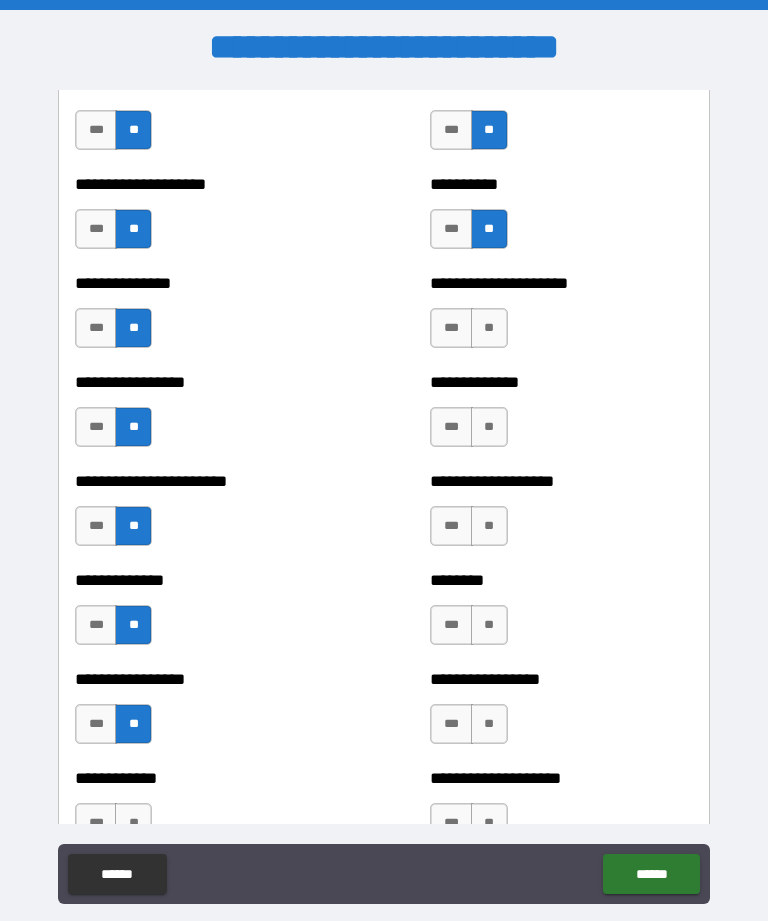 click on "**" at bounding box center (489, 328) 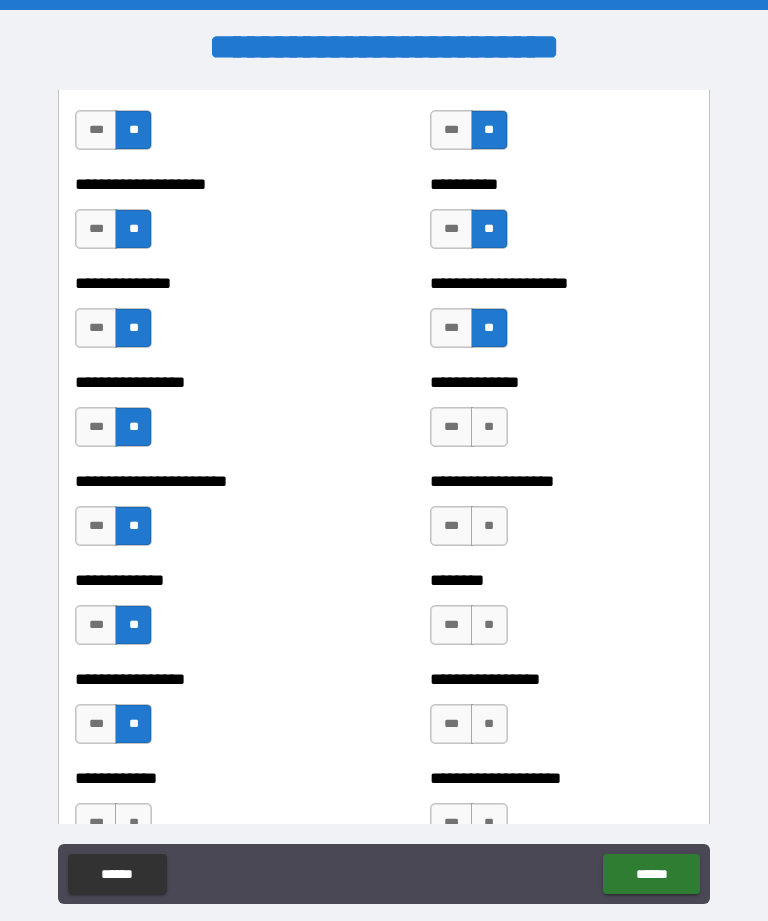 click on "**" at bounding box center (489, 427) 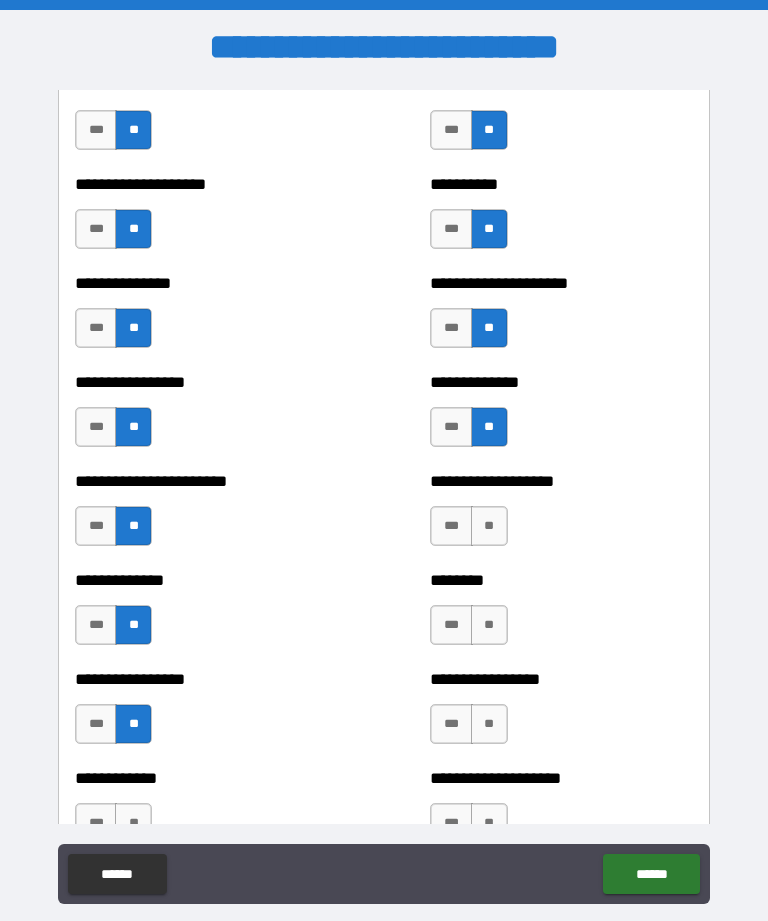 click on "**" at bounding box center [489, 526] 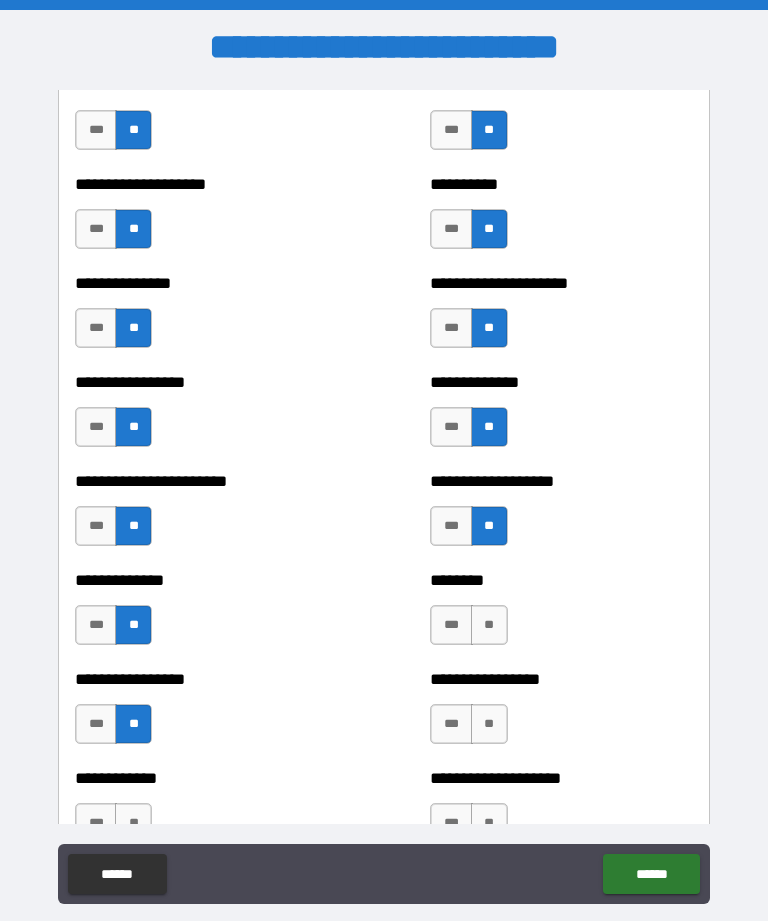 click on "**" at bounding box center (489, 625) 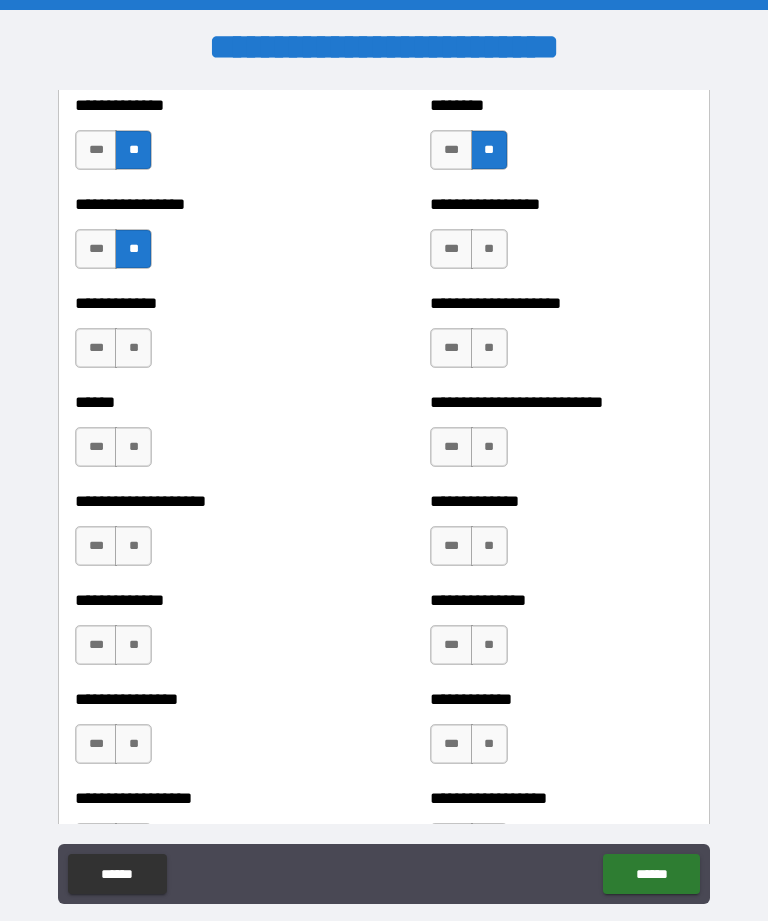 scroll, scrollTop: 3767, scrollLeft: 0, axis: vertical 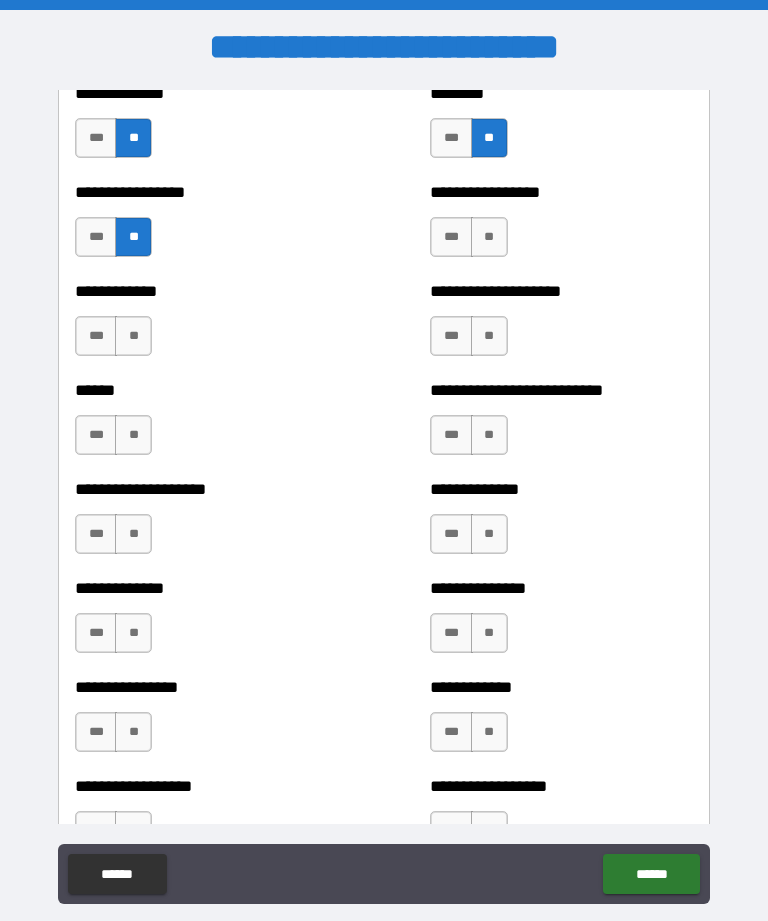 click on "**" at bounding box center [489, 237] 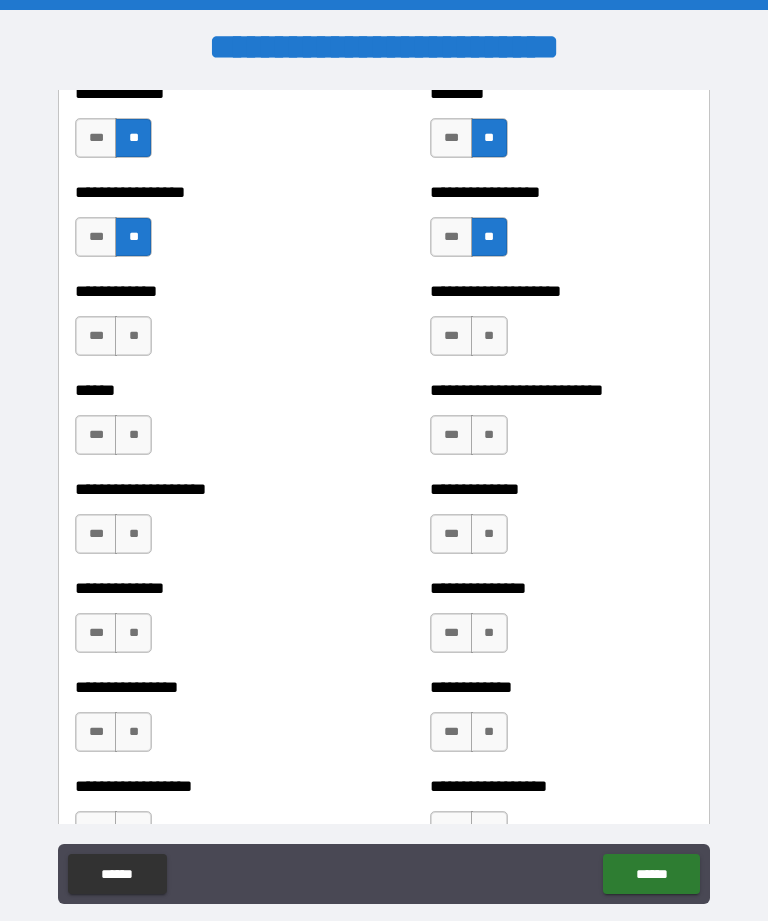 click on "**" at bounding box center (489, 336) 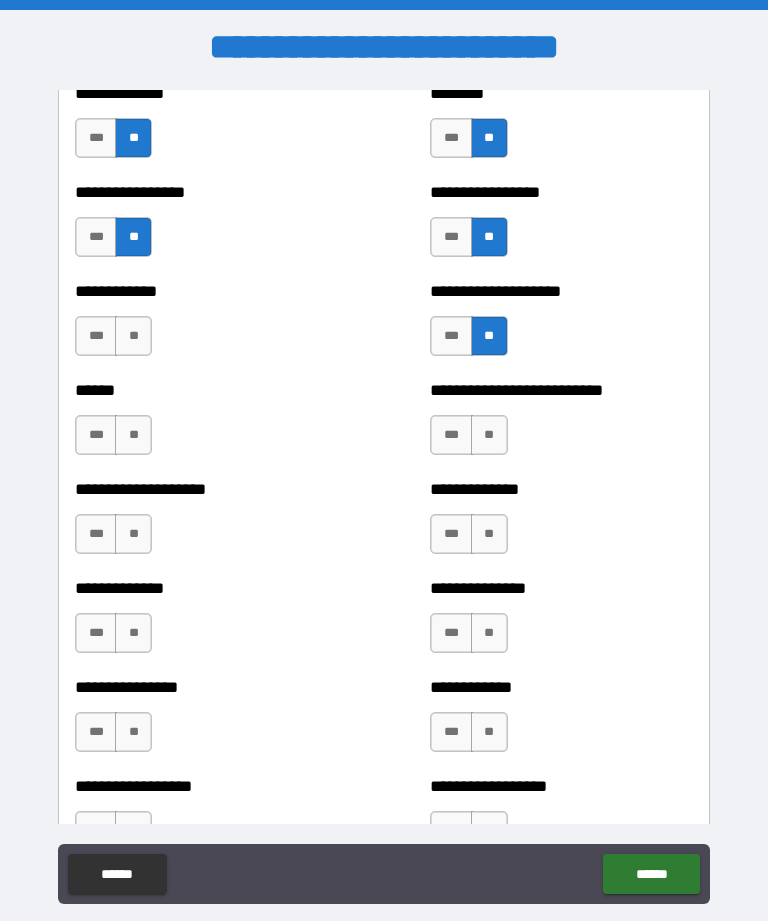 click on "**" at bounding box center (489, 435) 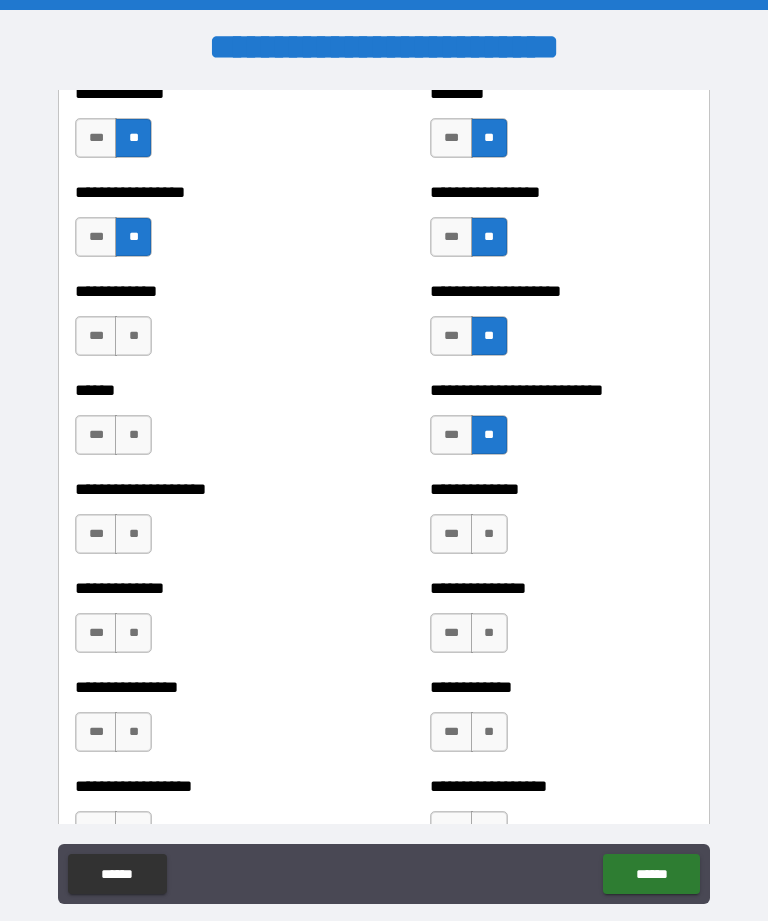 click on "**" at bounding box center (489, 534) 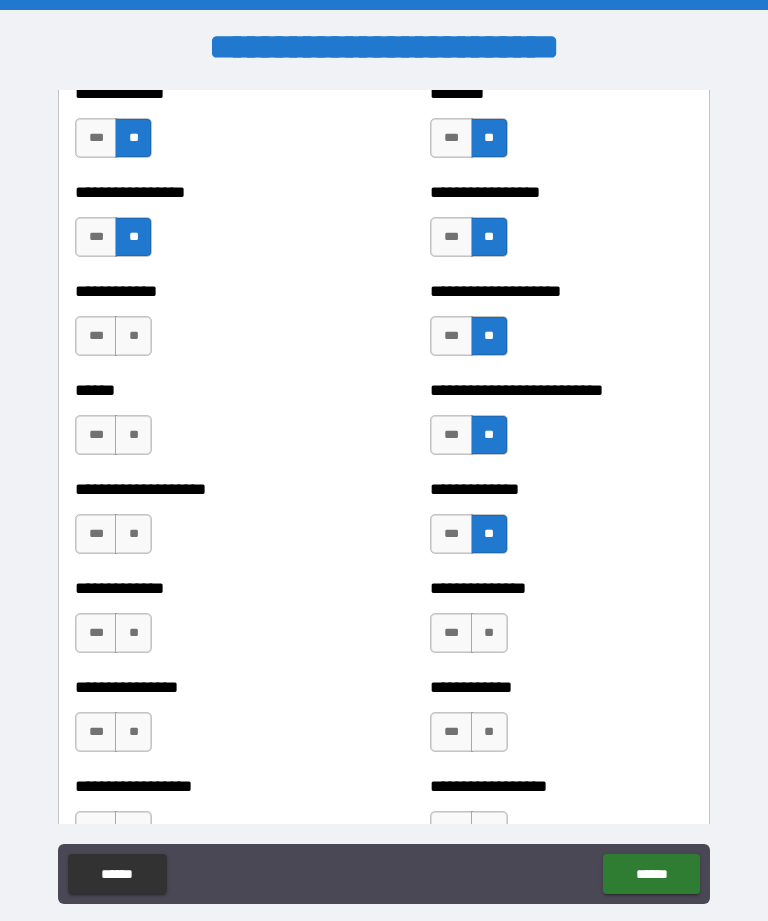 click on "**" at bounding box center (489, 633) 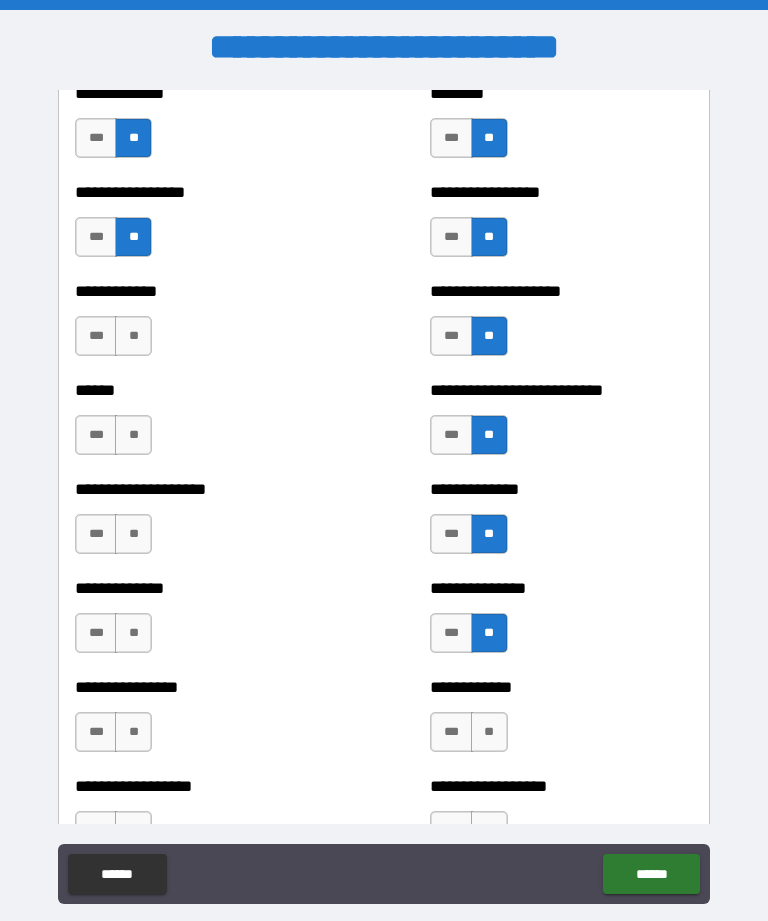 click on "**" at bounding box center [489, 732] 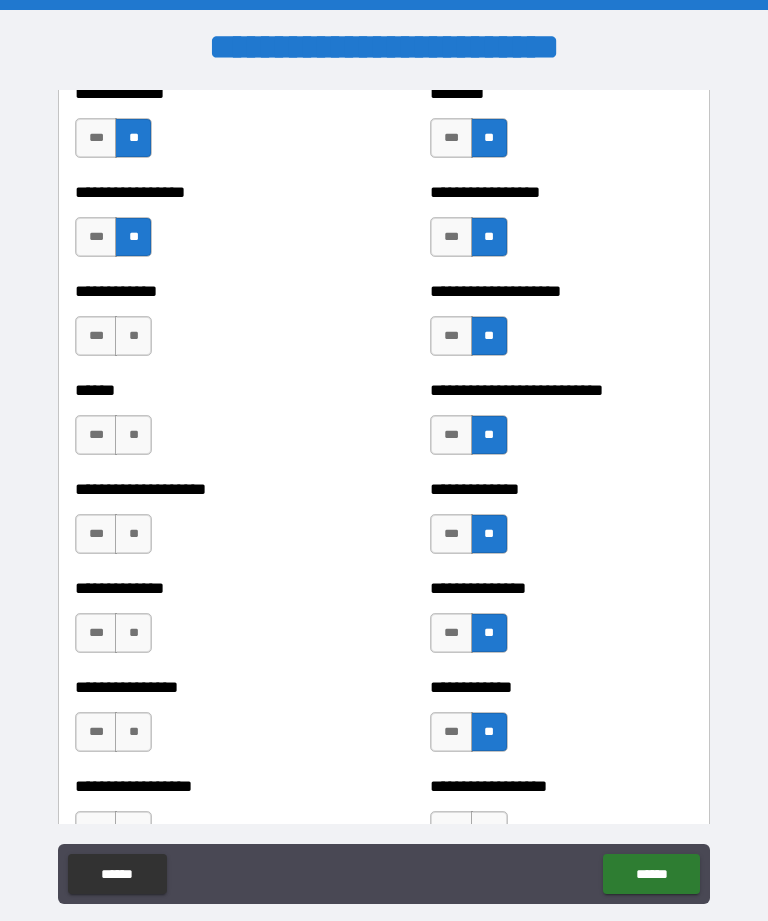 click on "**" at bounding box center (133, 732) 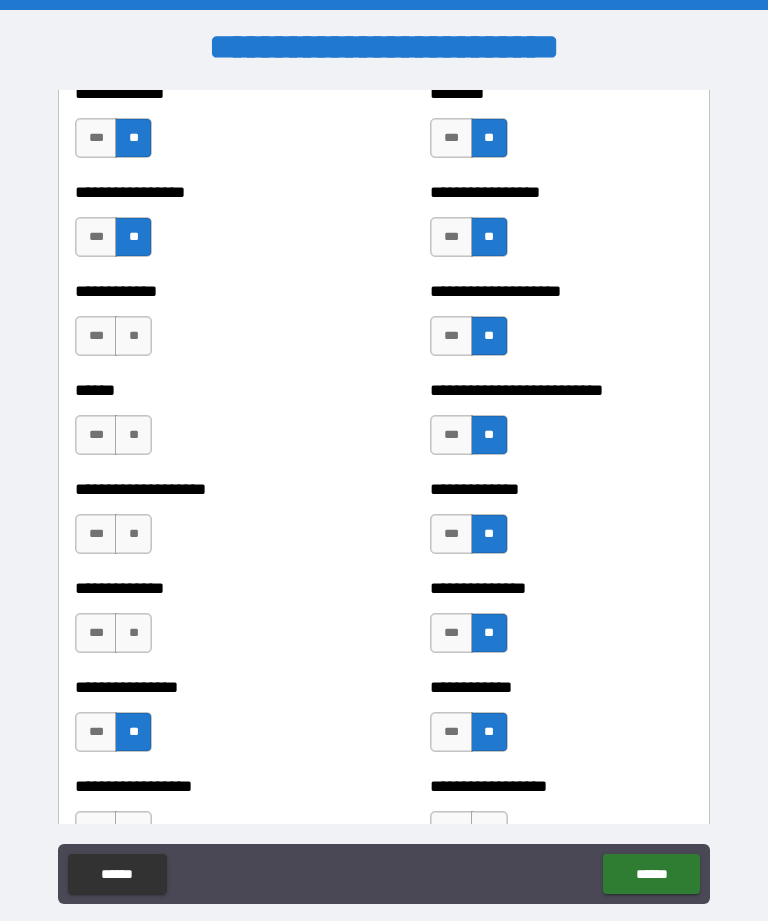 click on "**" at bounding box center [133, 633] 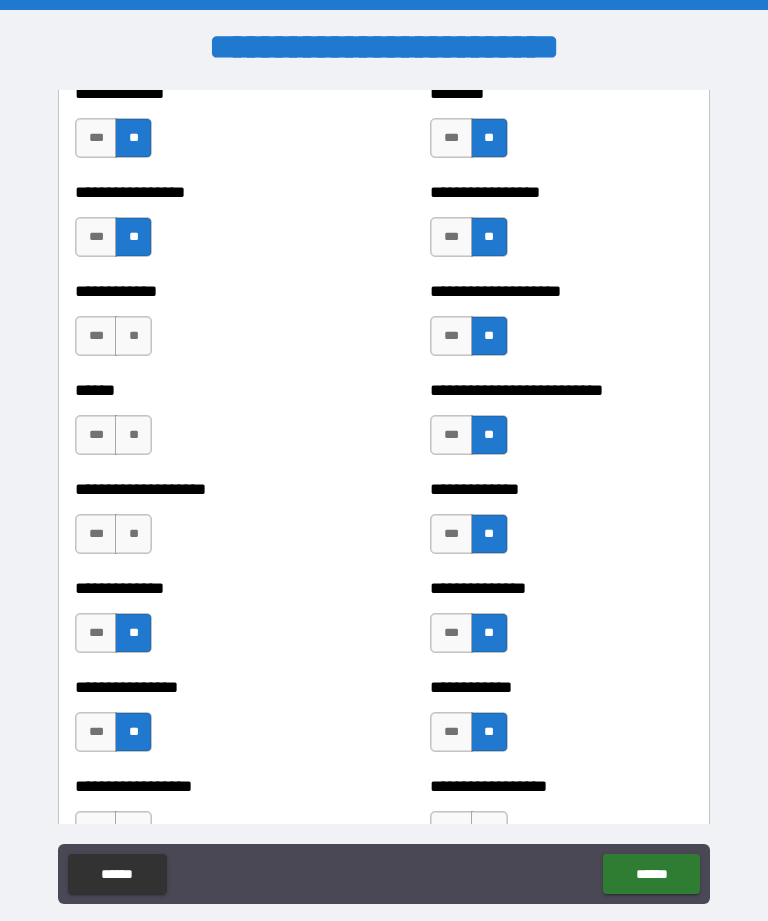 click on "**" at bounding box center (133, 534) 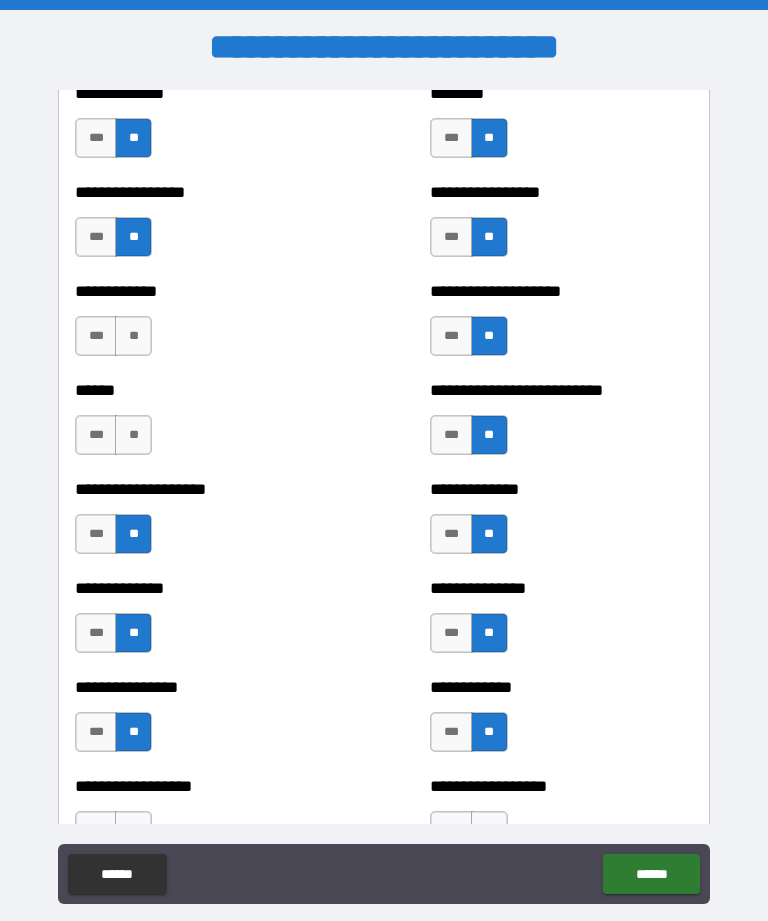 click on "**" at bounding box center (133, 435) 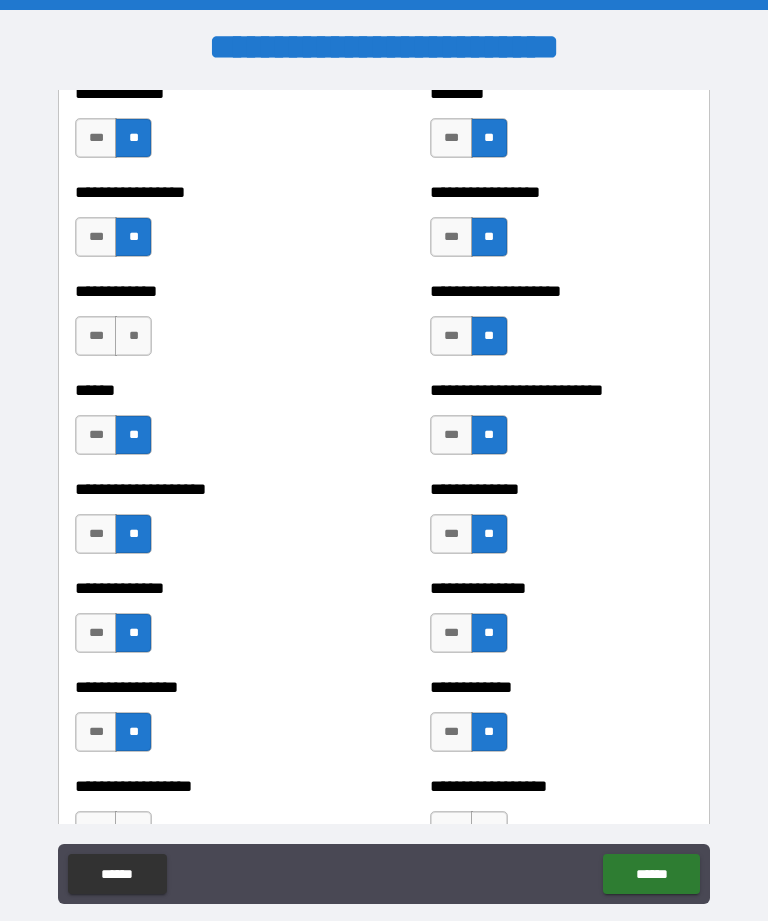 click on "**" at bounding box center (133, 336) 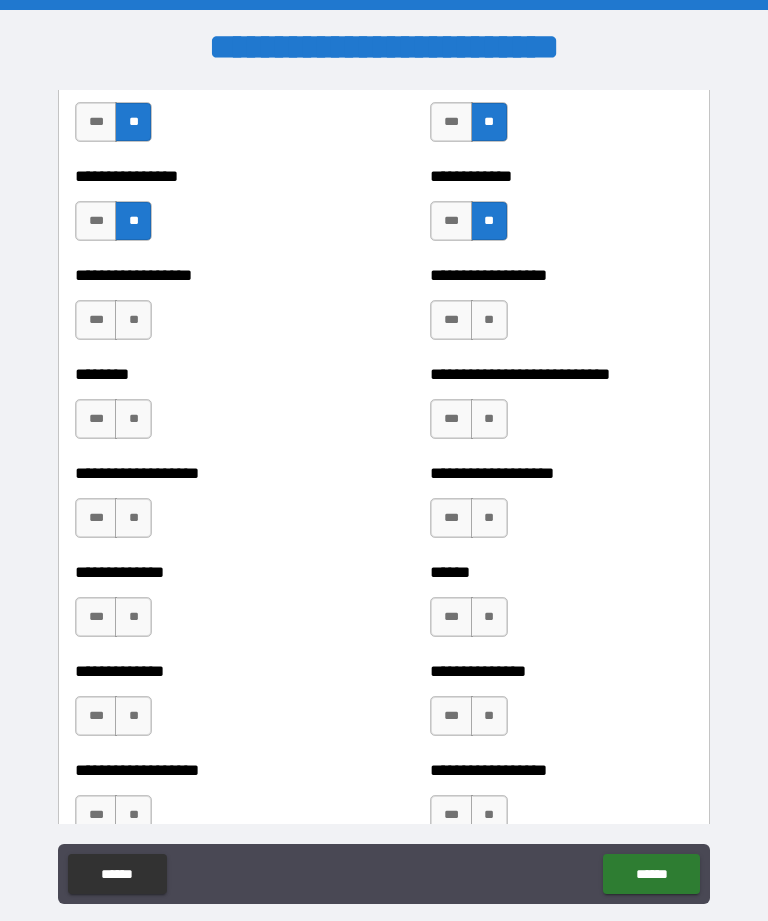 scroll, scrollTop: 4302, scrollLeft: 0, axis: vertical 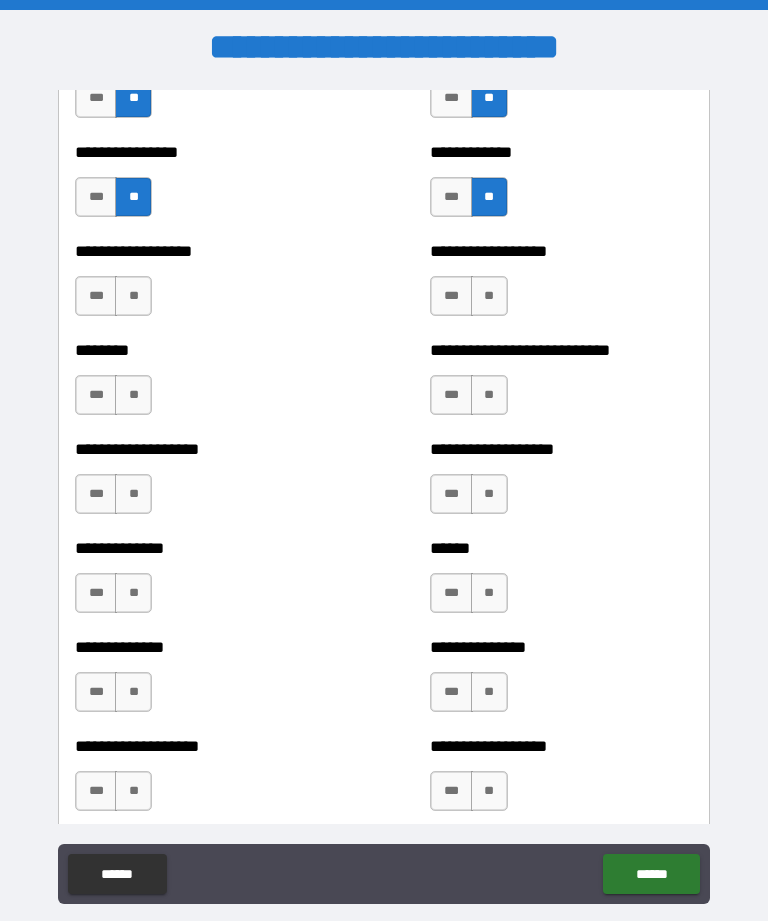 click on "**" at bounding box center (133, 296) 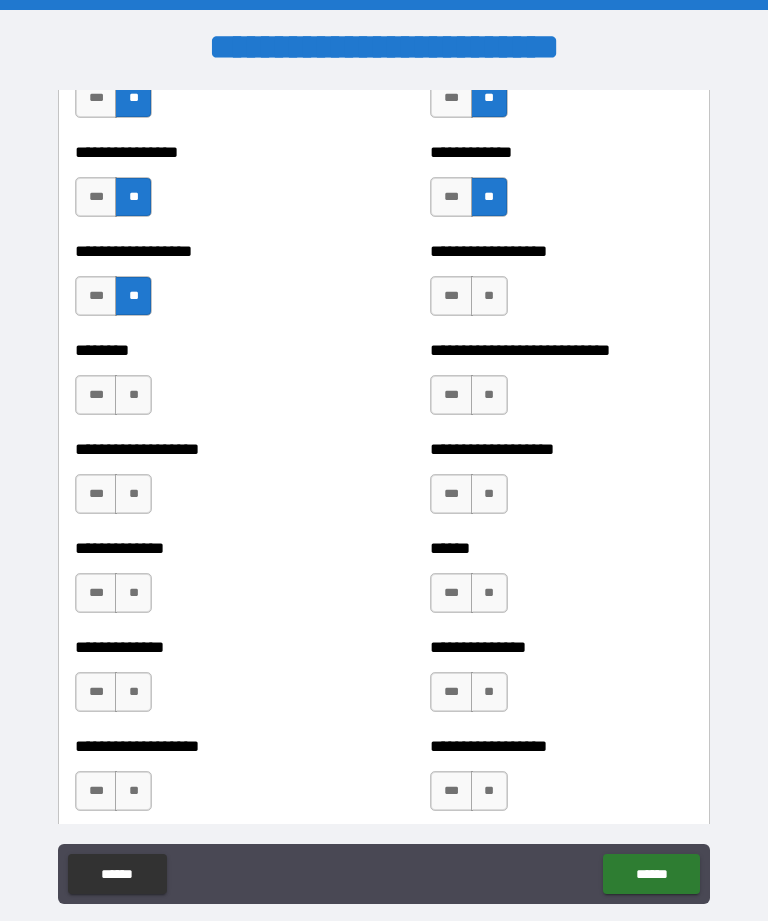 click on "**" at bounding box center [133, 395] 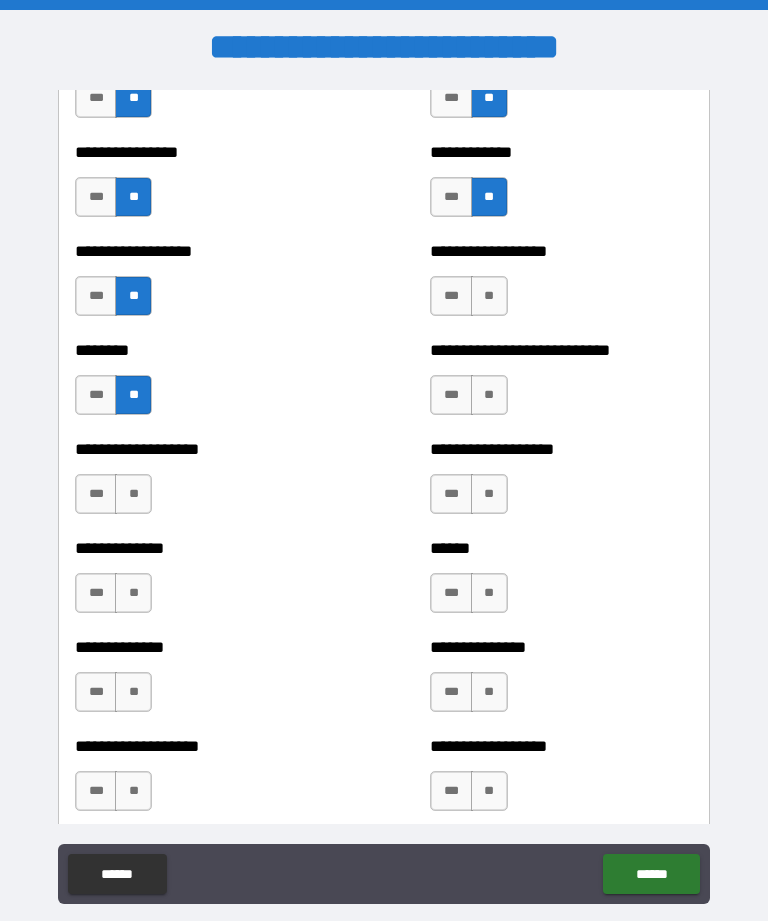 click on "**" at bounding box center (133, 494) 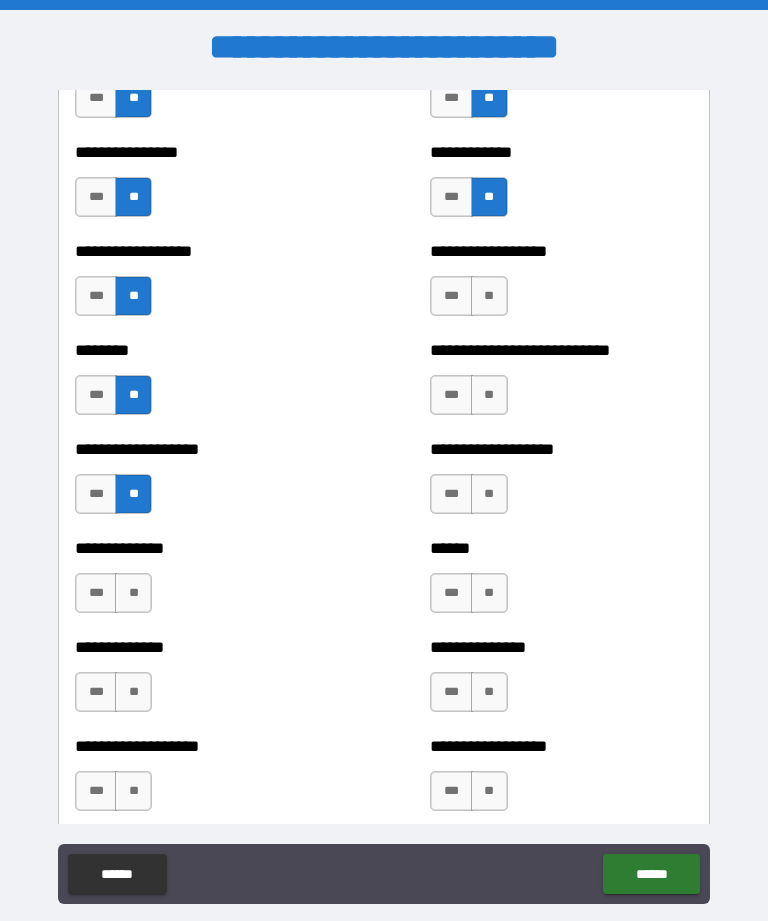click on "**" at bounding box center (133, 593) 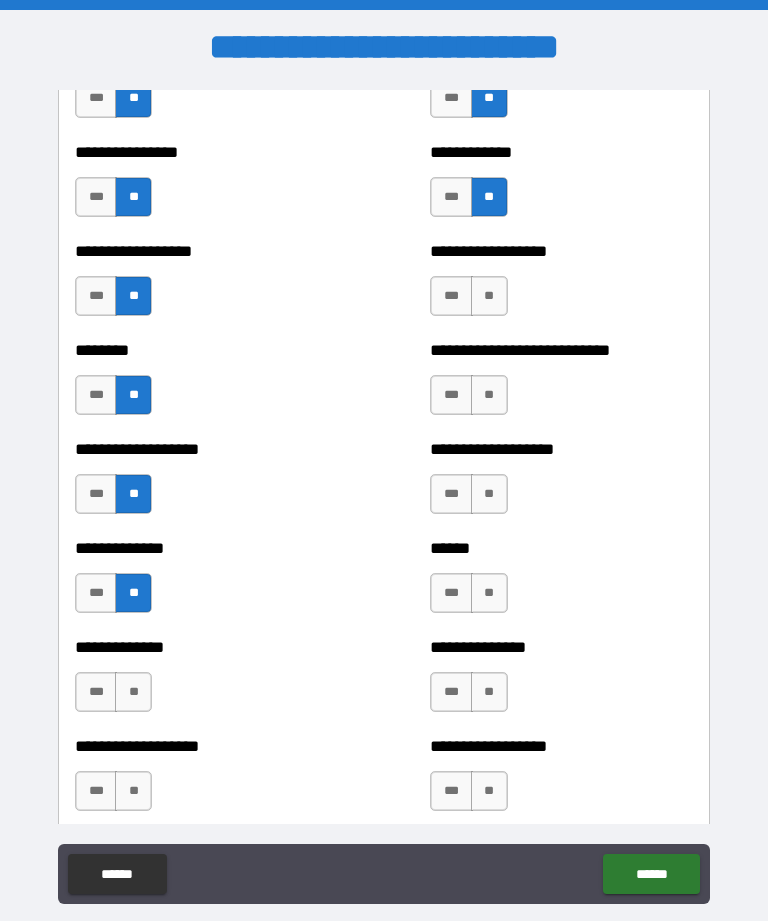 click on "**" at bounding box center [133, 692] 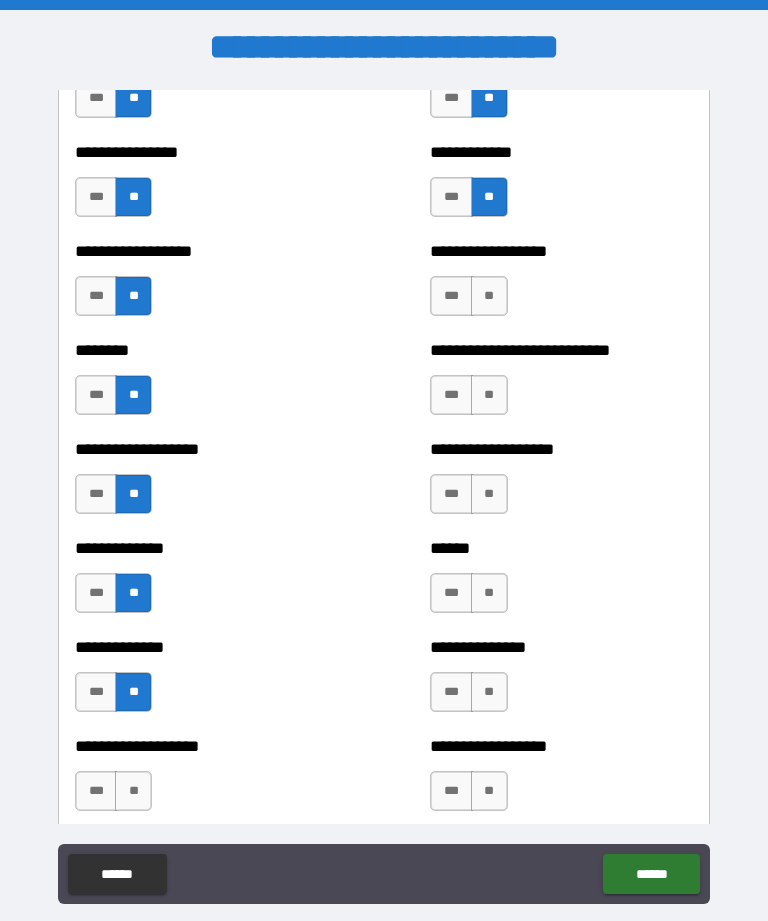 click on "**" at bounding box center (133, 791) 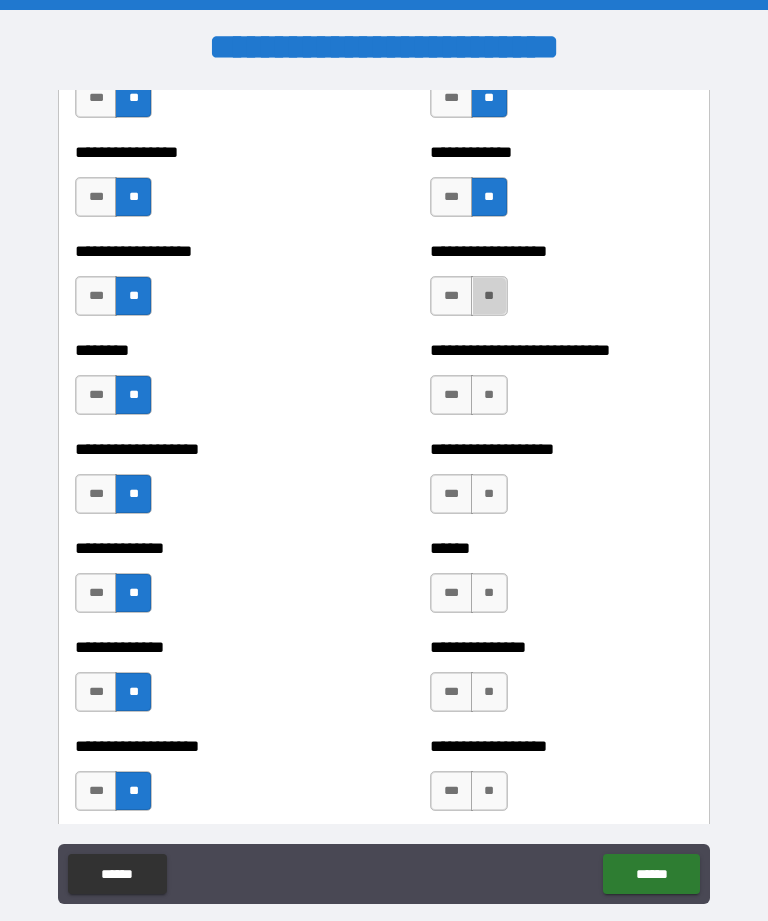 click on "**" at bounding box center (489, 296) 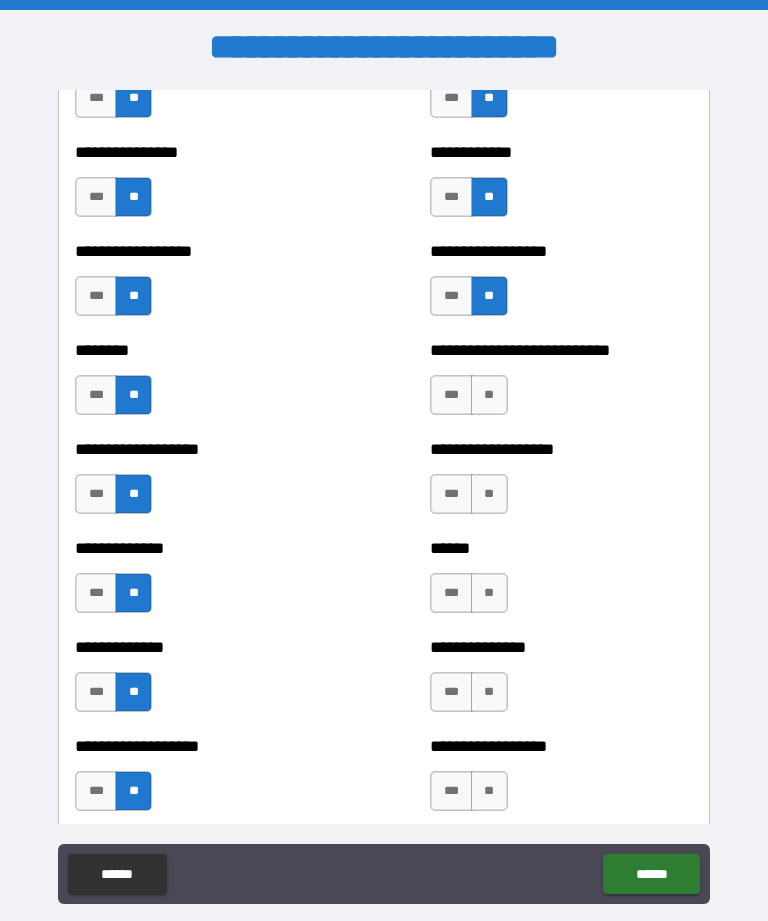 click on "**" at bounding box center [489, 395] 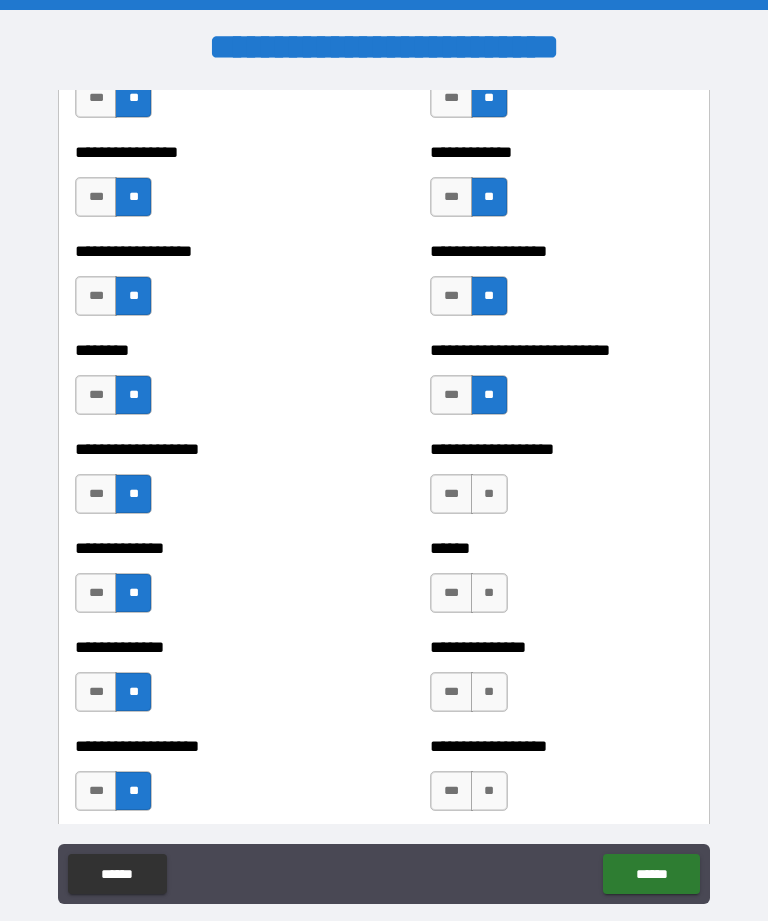 click on "**" at bounding box center (489, 494) 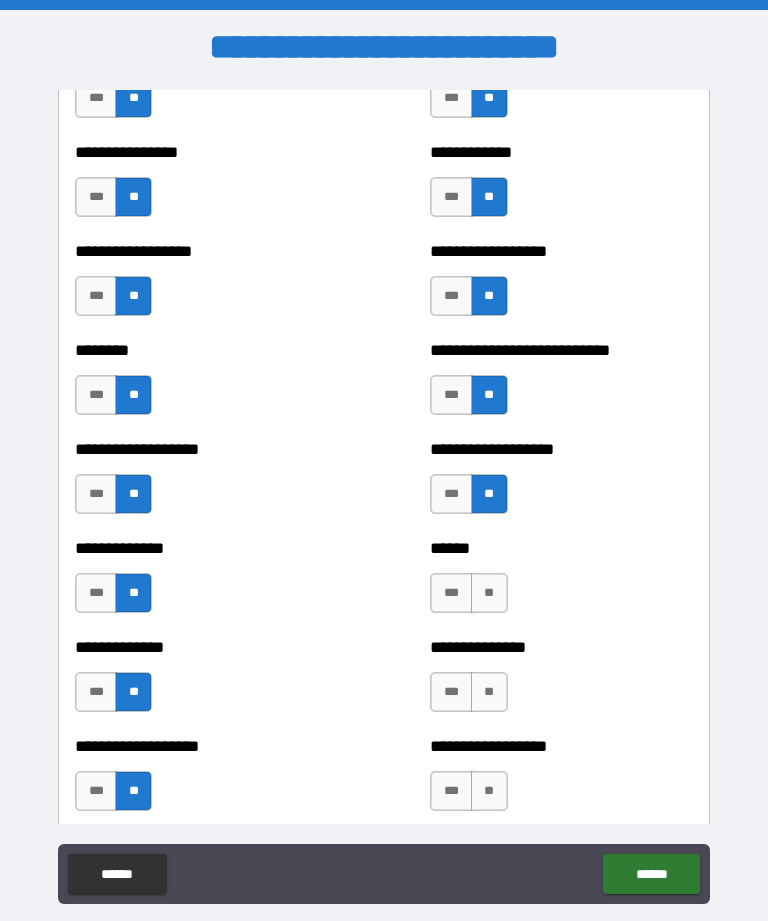 click on "**" at bounding box center [489, 593] 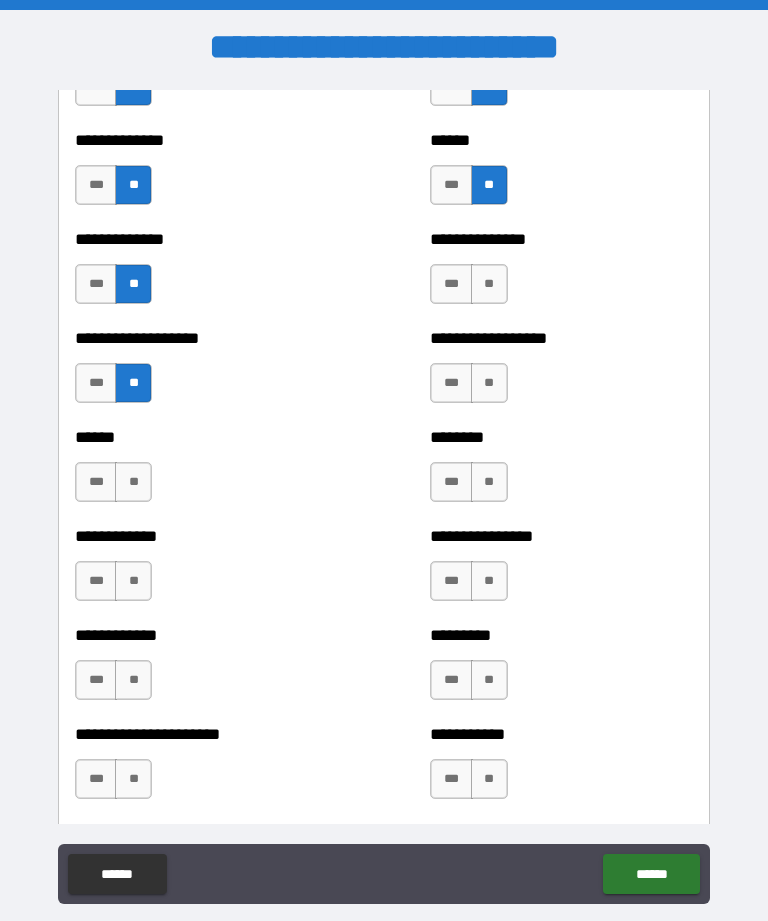 scroll, scrollTop: 4711, scrollLeft: 0, axis: vertical 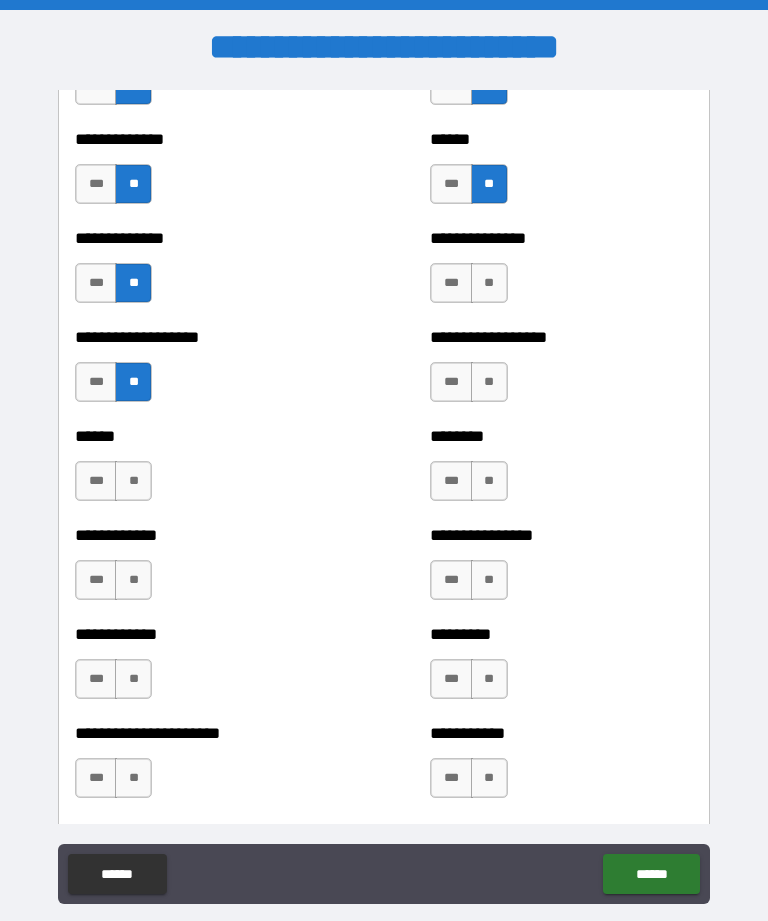 click on "**" at bounding box center (489, 283) 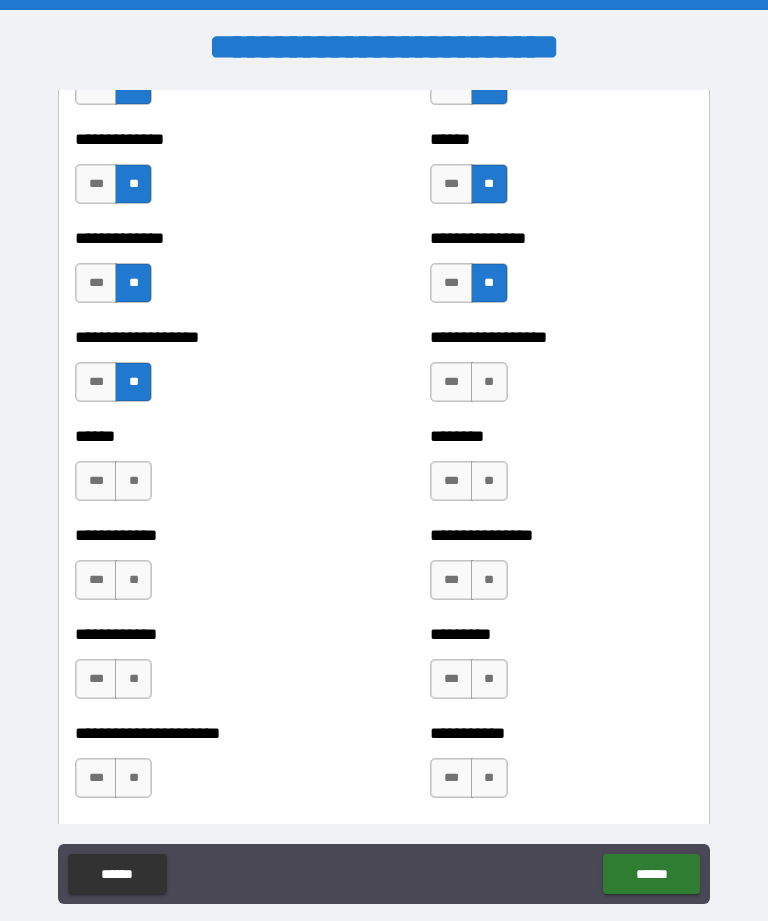 click on "**" at bounding box center [489, 382] 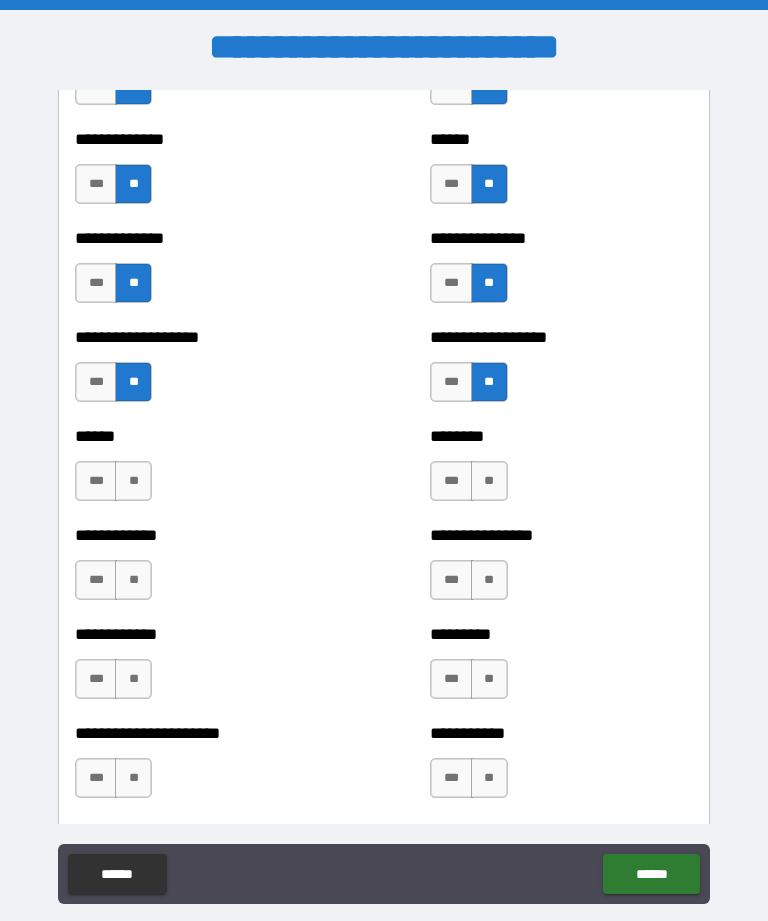 click on "**" at bounding box center (489, 481) 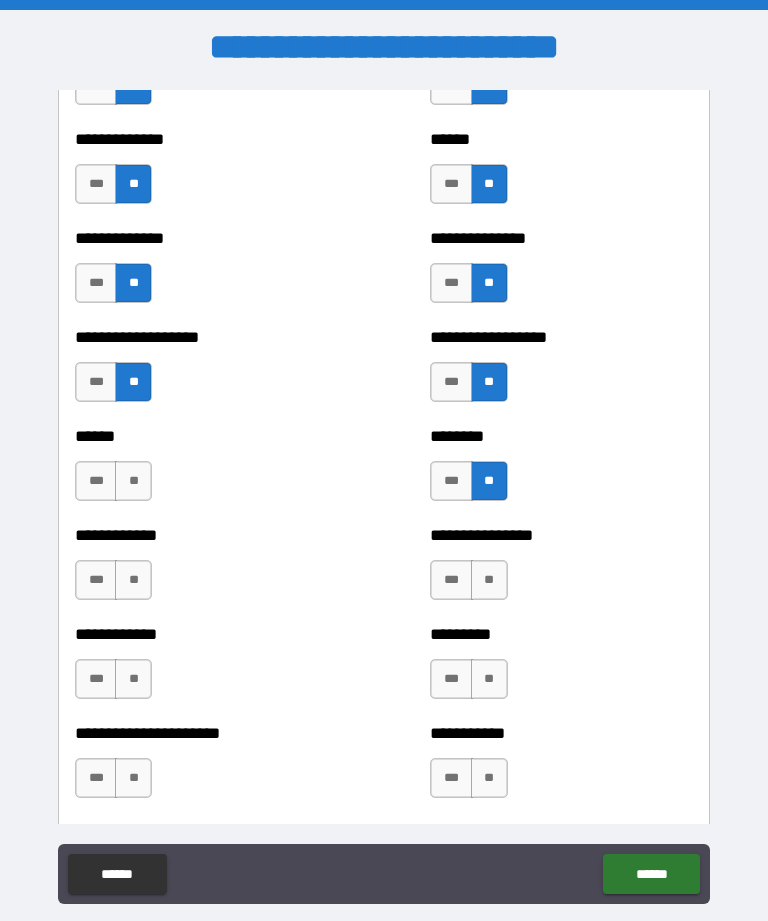 click on "**" at bounding box center (489, 580) 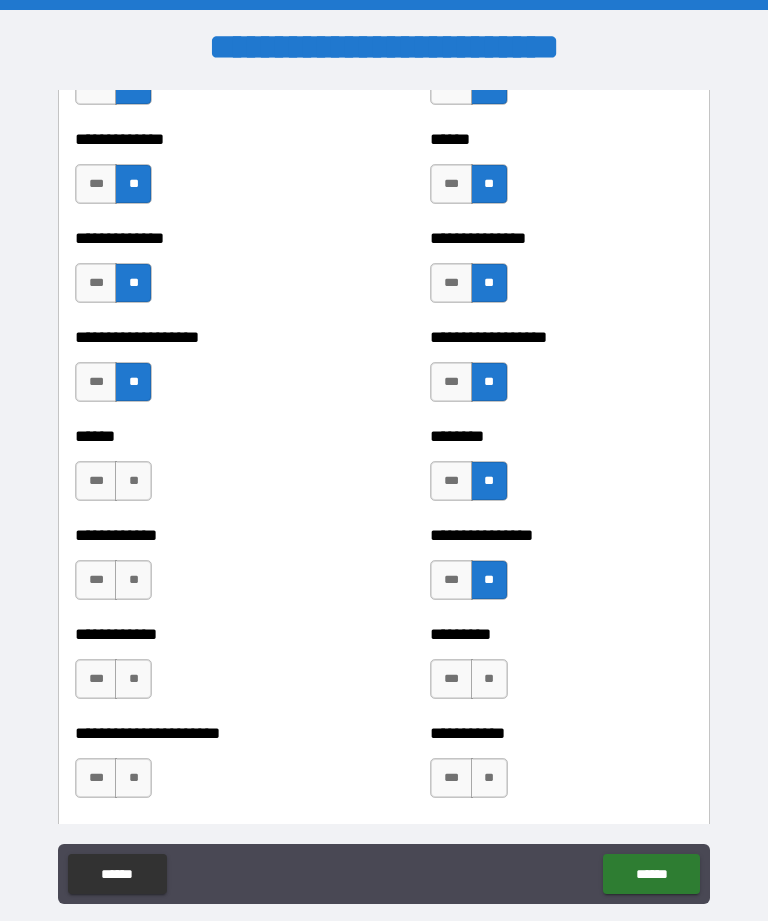 click on "**" at bounding box center (489, 679) 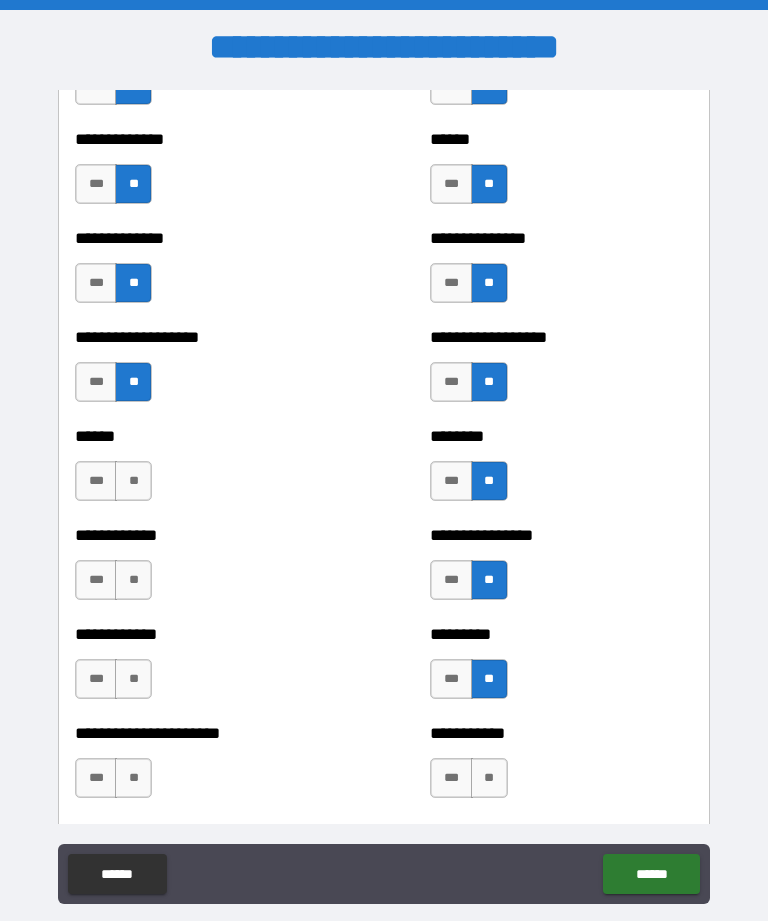 click on "**" at bounding box center [133, 481] 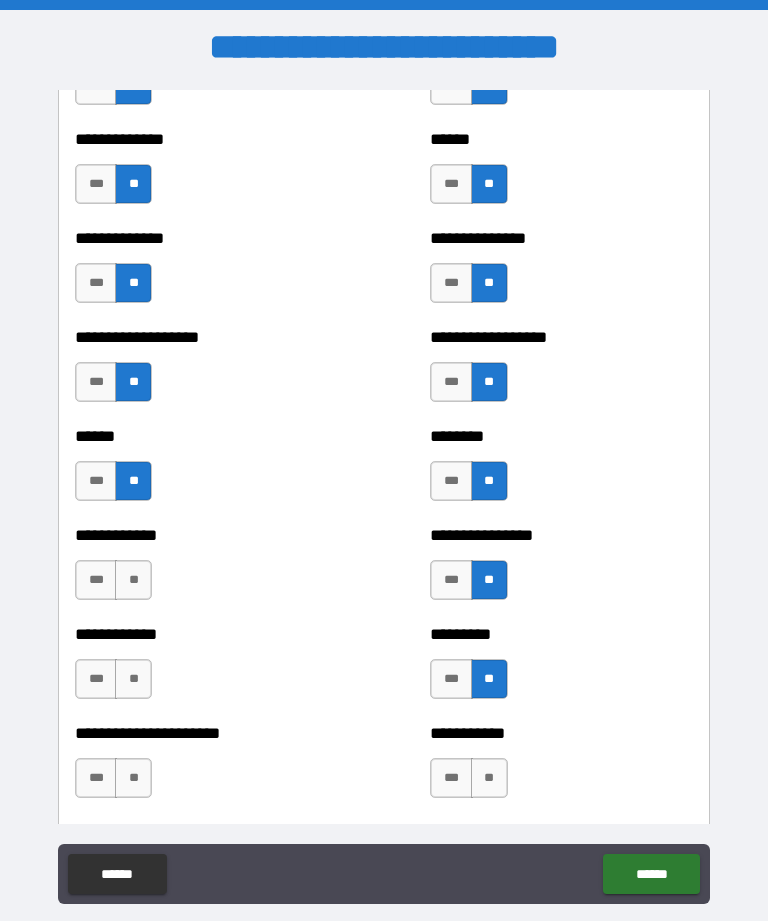 click on "**" at bounding box center [133, 580] 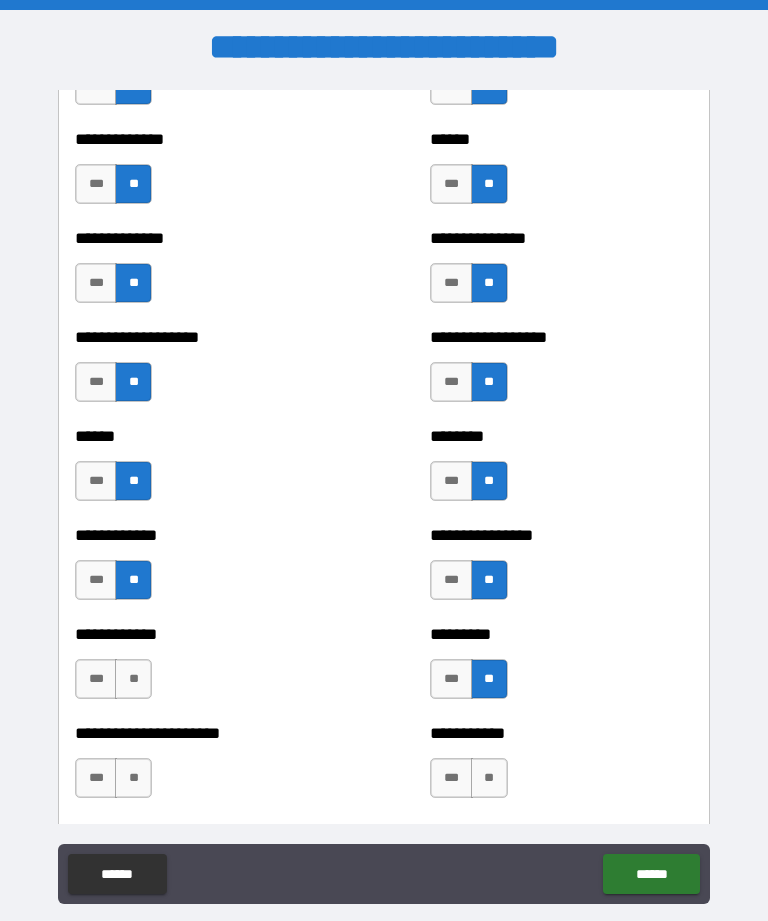 click on "**" at bounding box center (133, 679) 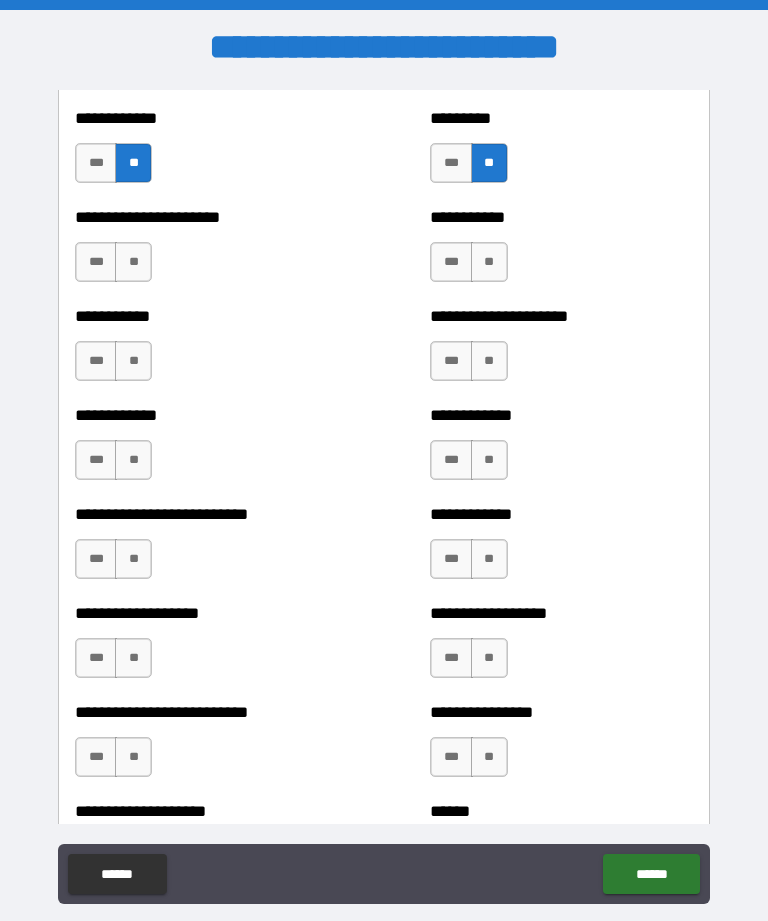 scroll, scrollTop: 5249, scrollLeft: 0, axis: vertical 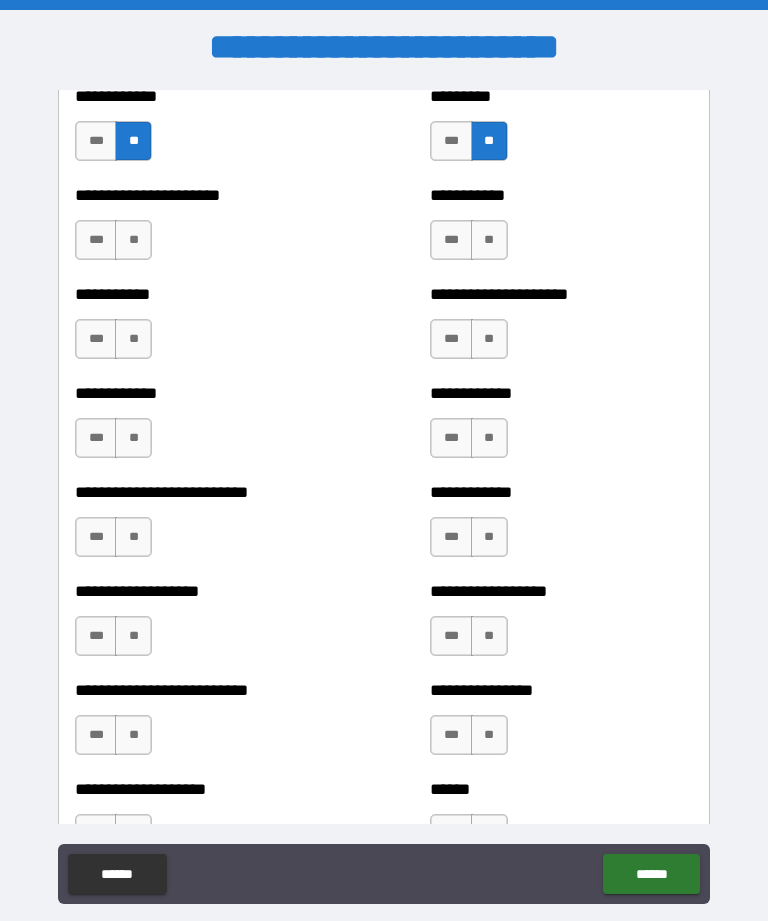click on "**" at bounding box center (133, 240) 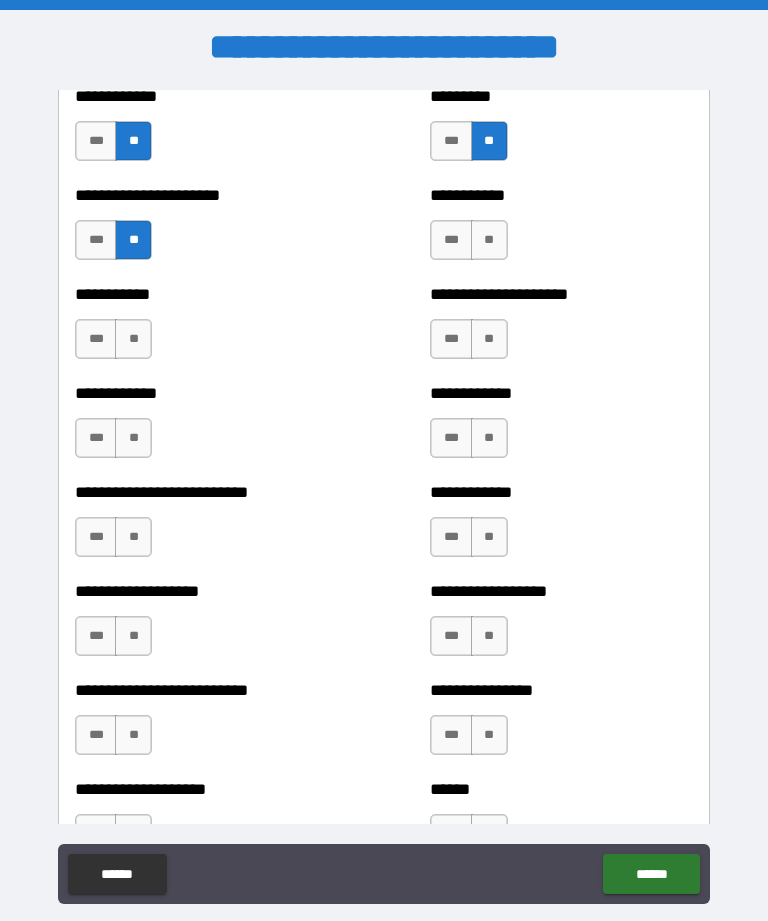 click on "**" at bounding box center [133, 339] 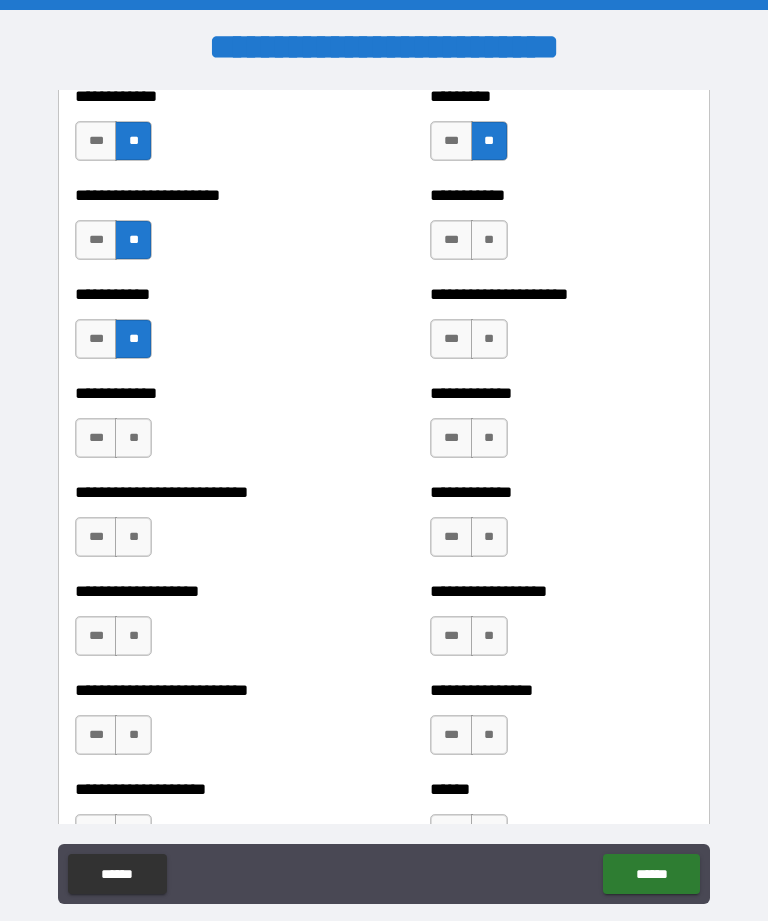 click on "**" at bounding box center (133, 438) 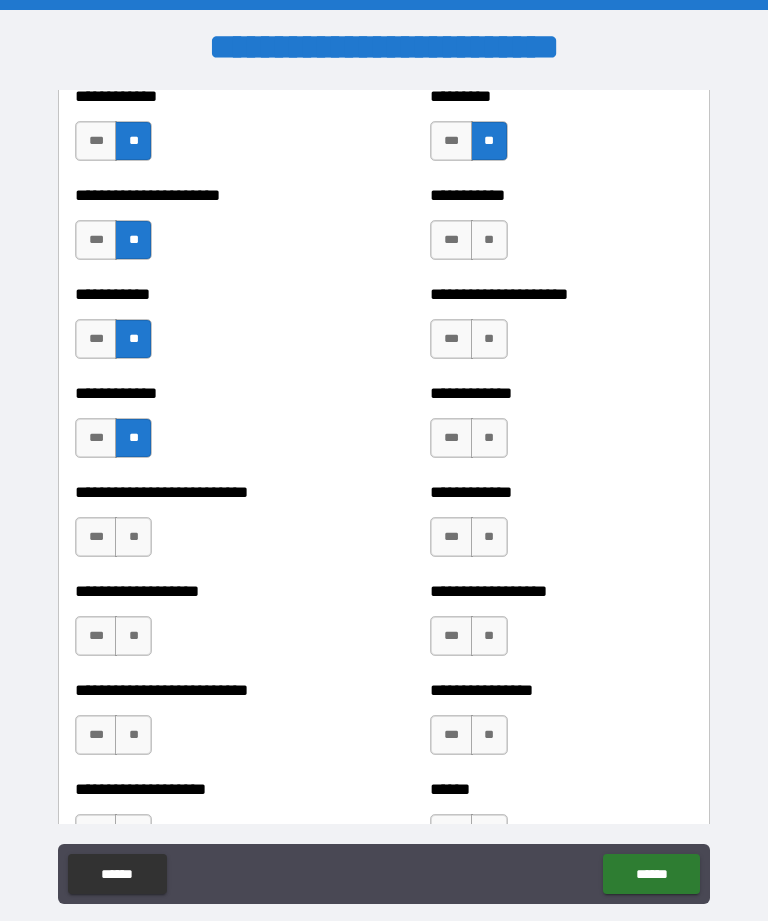 click on "**" at bounding box center [133, 537] 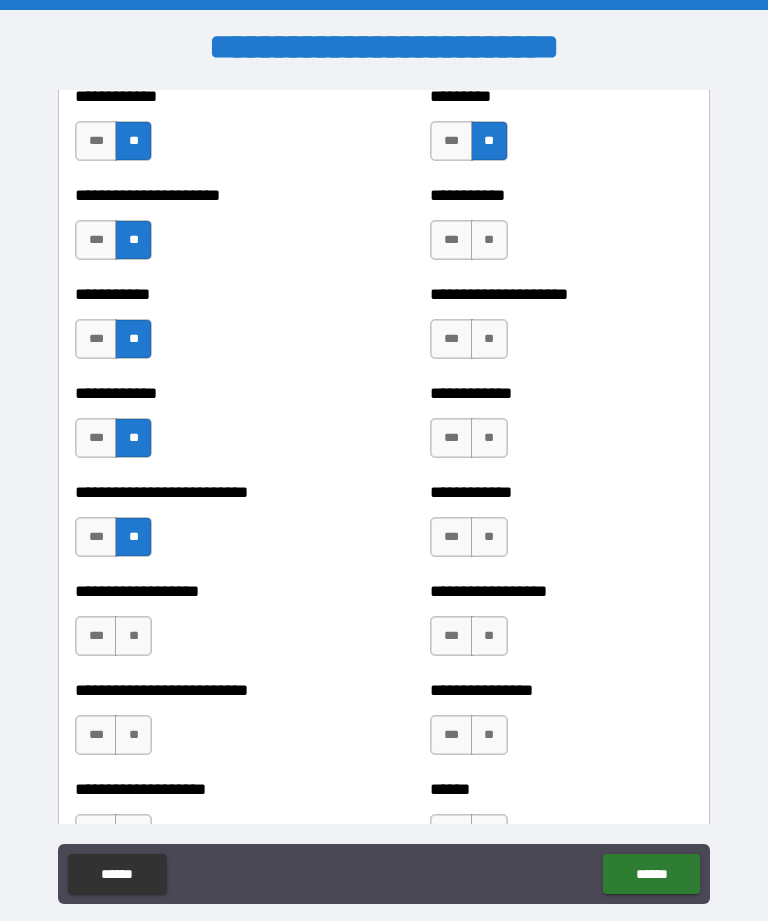 click on "**" at bounding box center (133, 636) 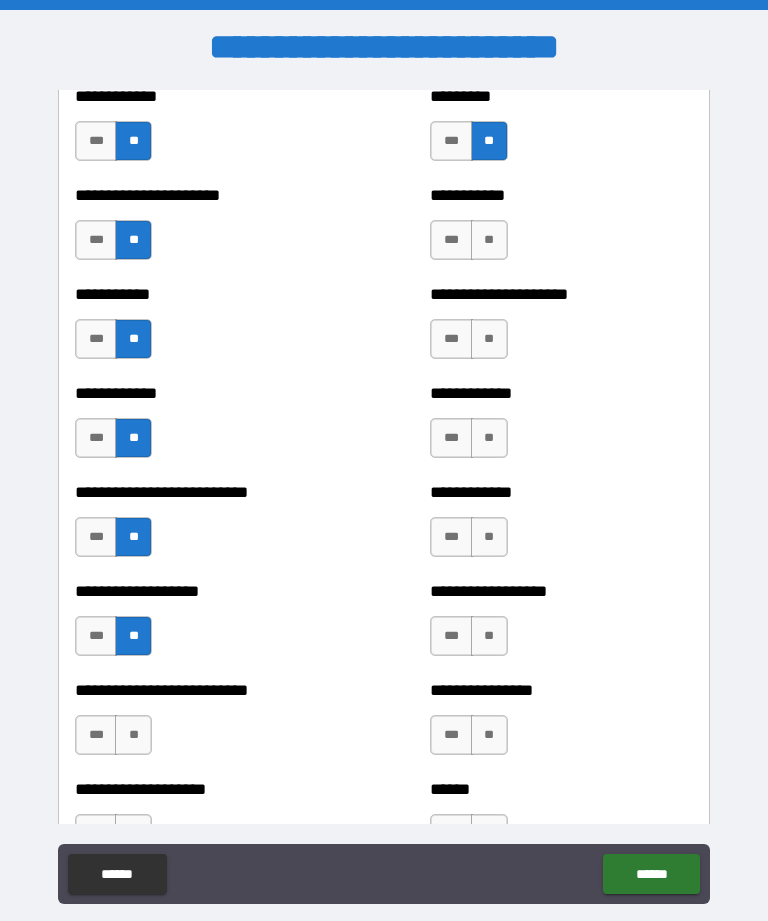 click on "**" at bounding box center (133, 735) 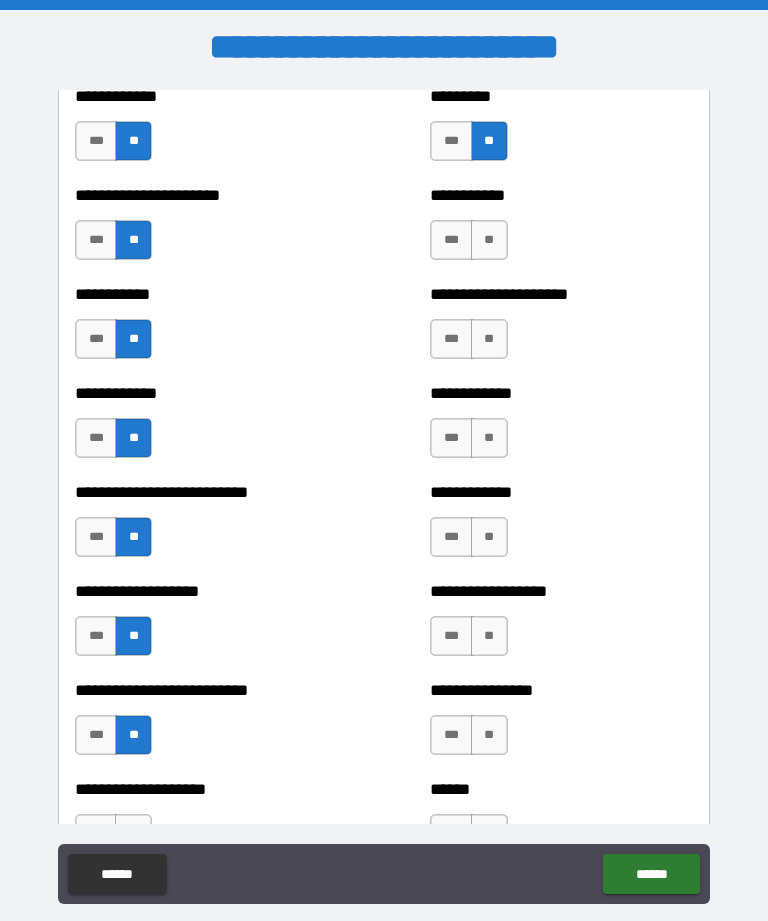 click on "**" at bounding box center (489, 240) 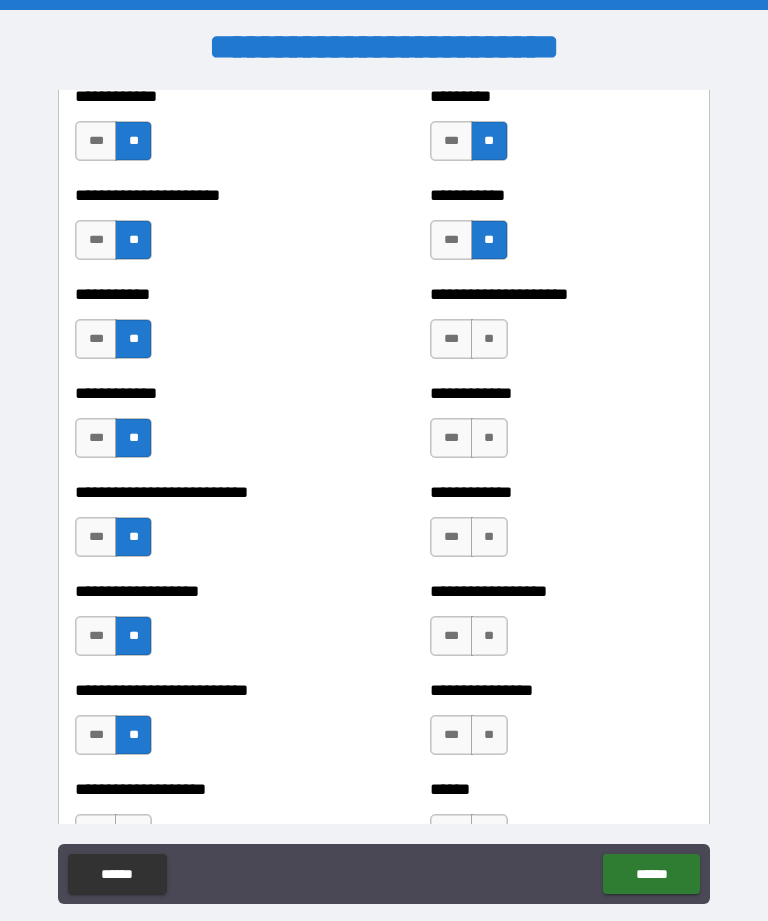 click on "**" at bounding box center [489, 339] 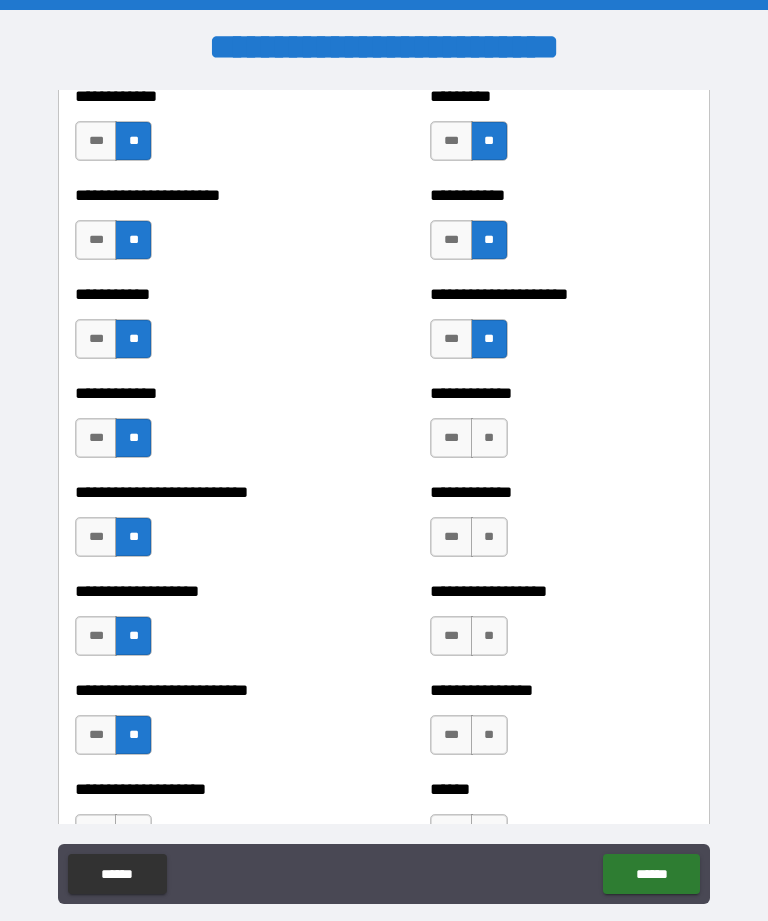 click on "**" at bounding box center [489, 438] 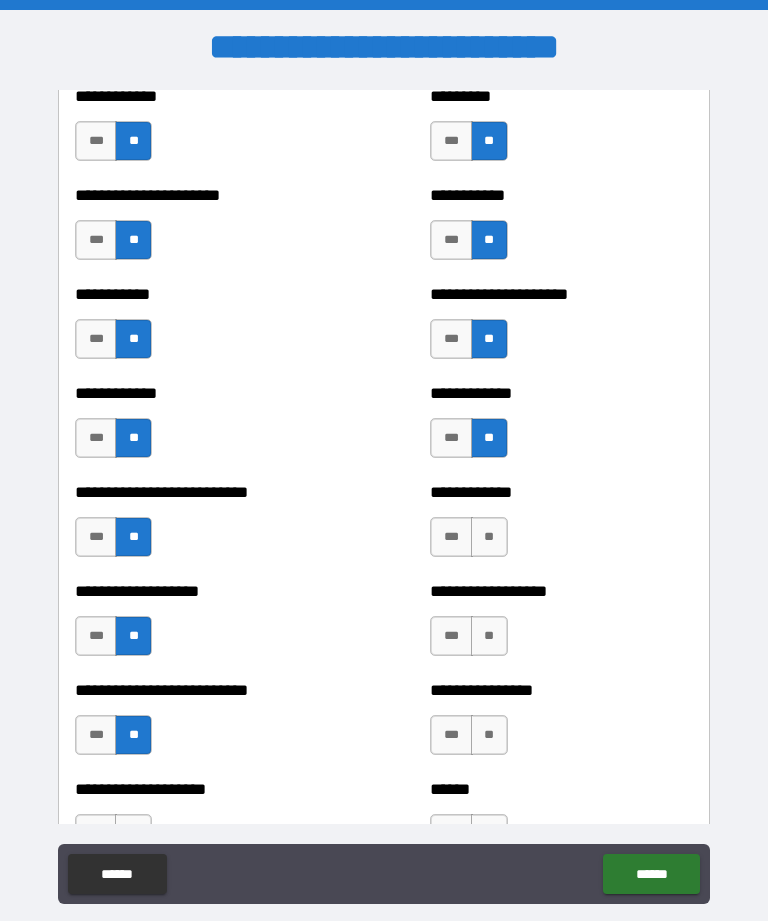 click on "**" at bounding box center (489, 537) 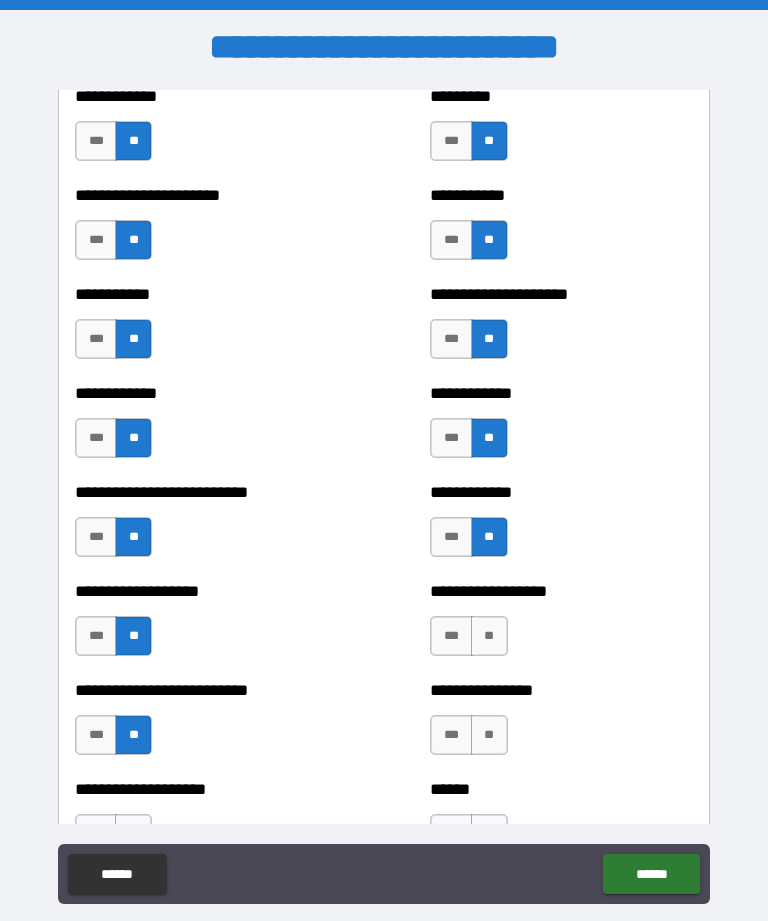 click on "**" at bounding box center (489, 636) 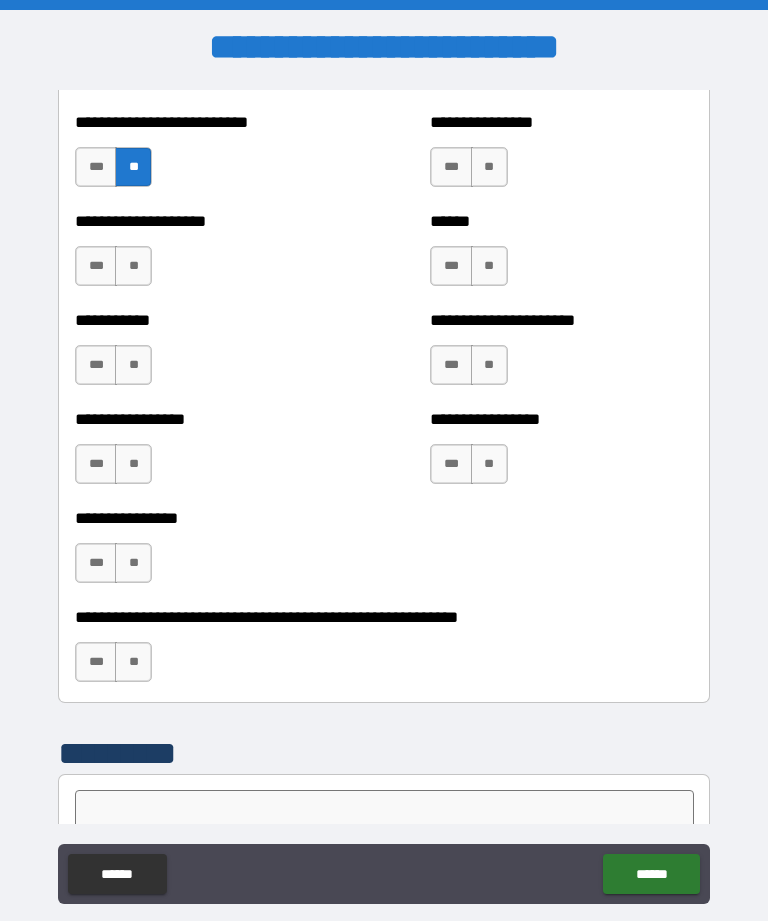 scroll, scrollTop: 5828, scrollLeft: 0, axis: vertical 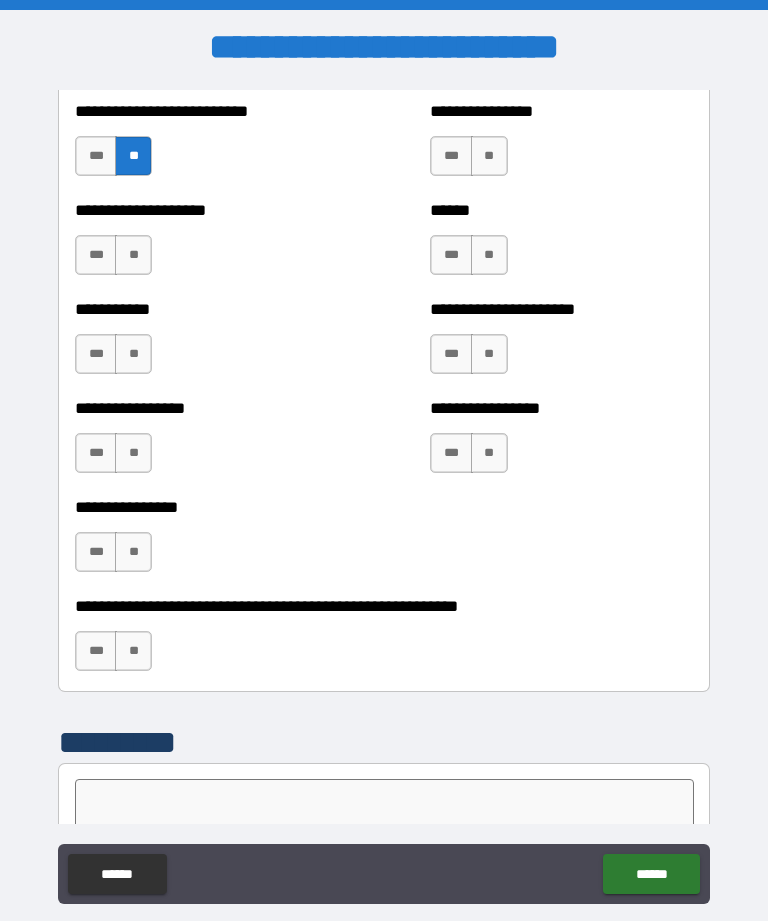 click on "**" at bounding box center [489, 156] 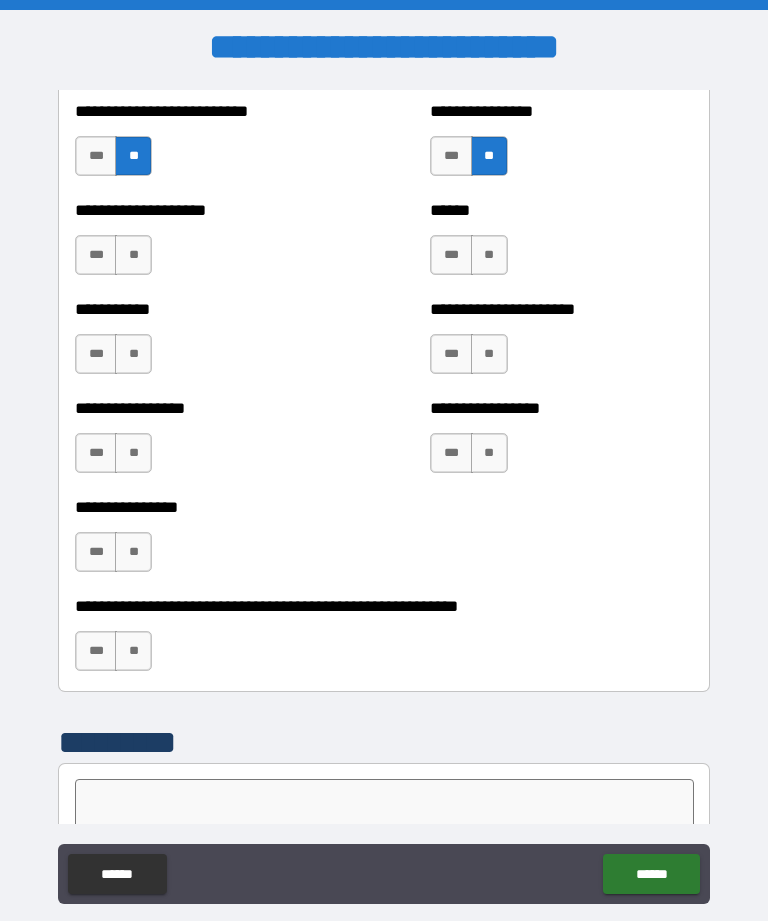 click on "**" at bounding box center (489, 255) 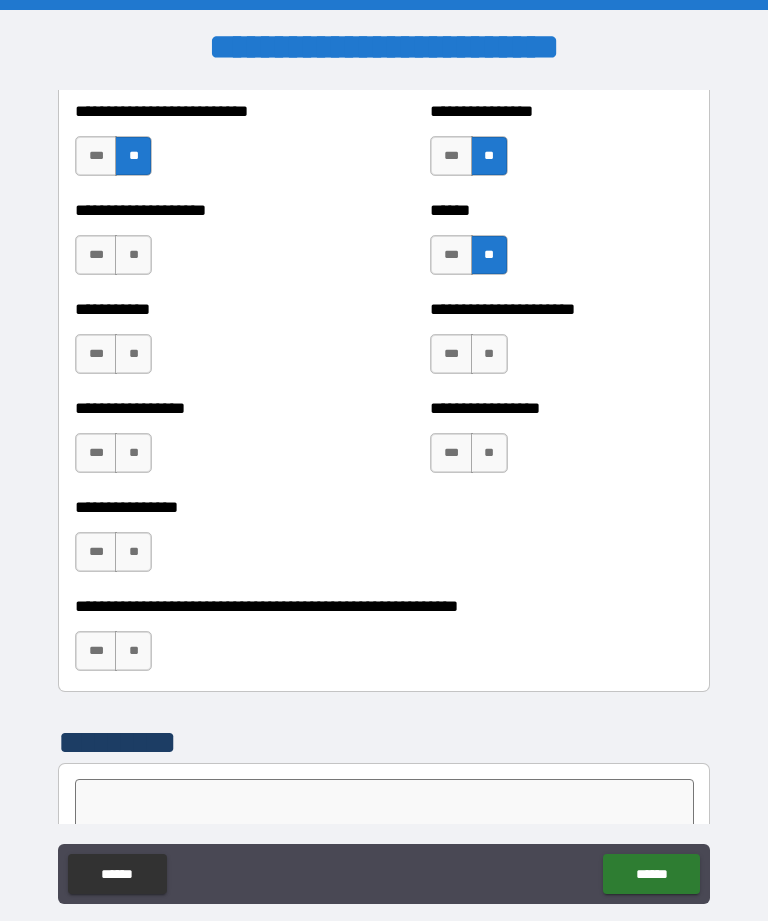 click on "**" at bounding box center (489, 354) 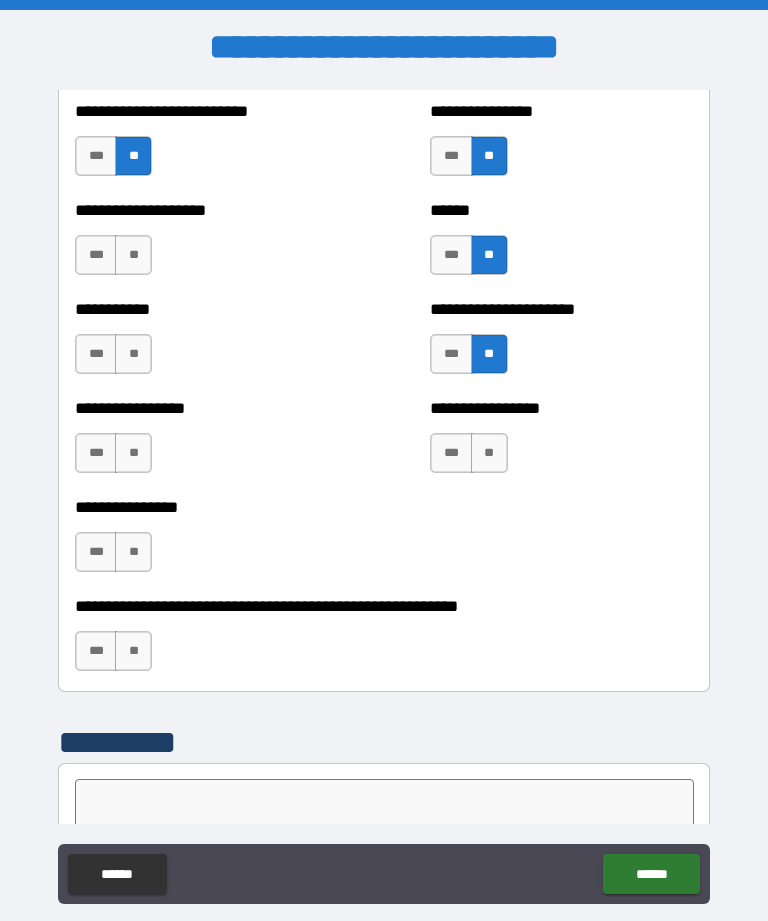 click on "**" at bounding box center [489, 453] 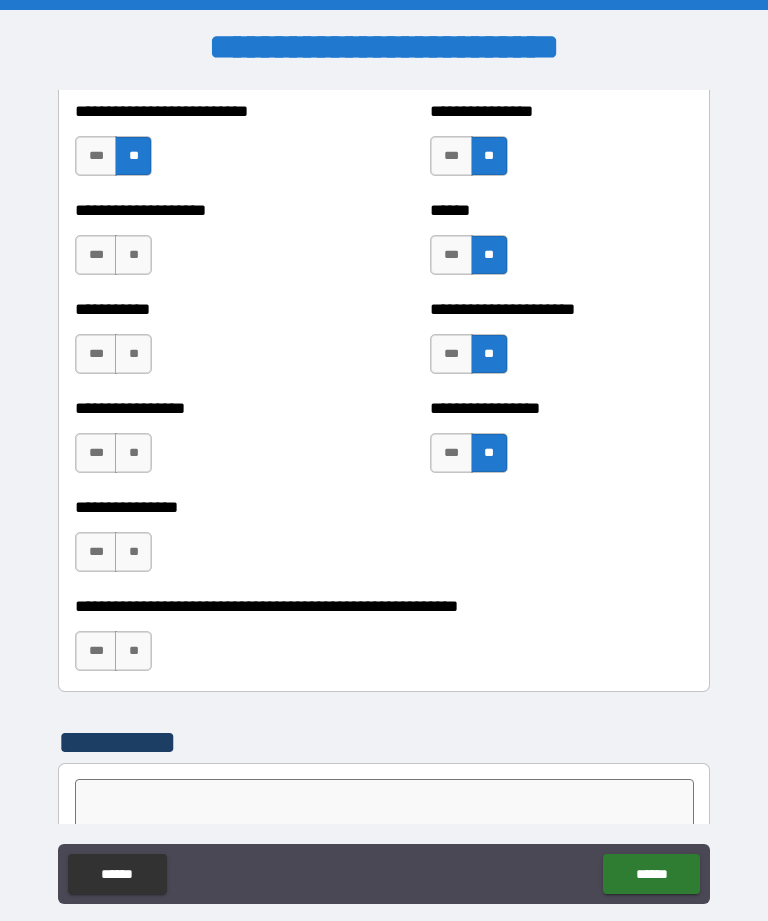 click on "**" at bounding box center [133, 651] 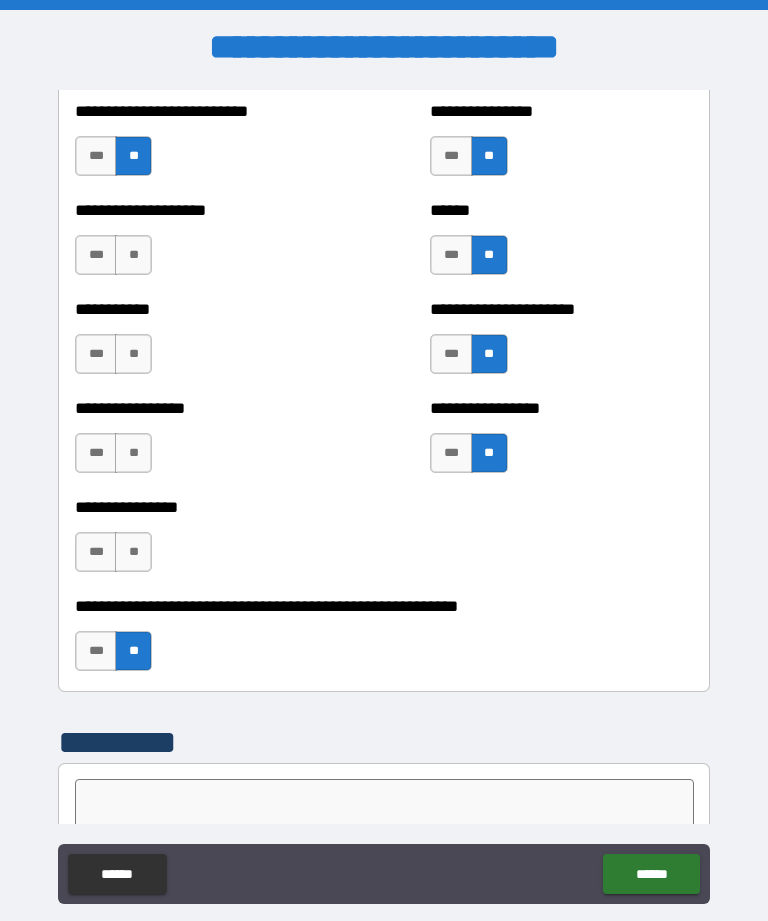 click on "**" at bounding box center [133, 552] 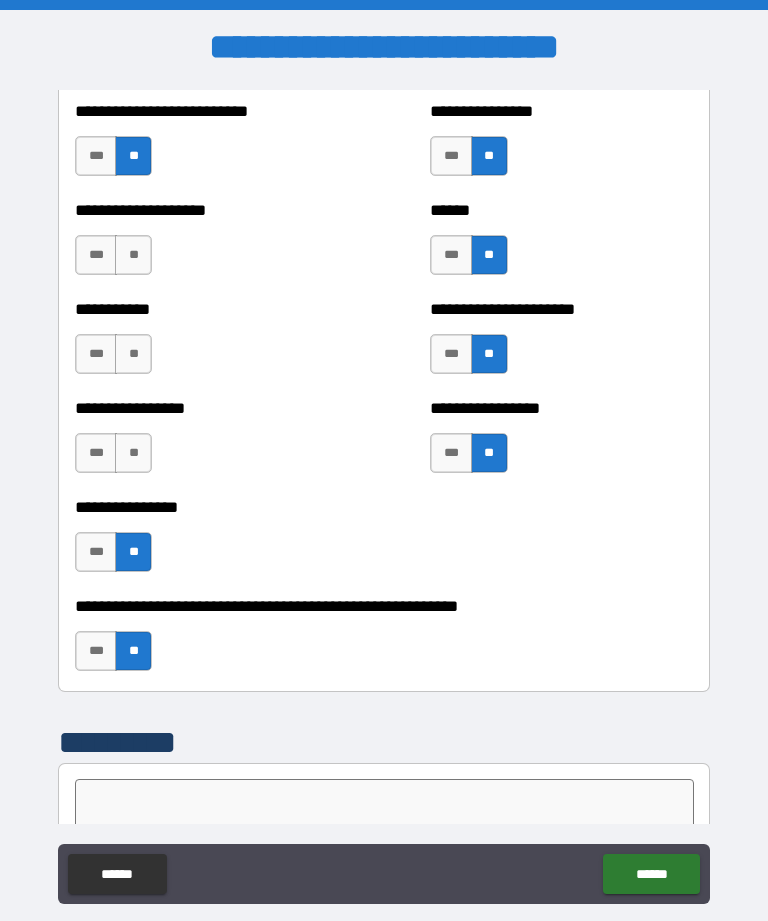 click on "**" at bounding box center (133, 453) 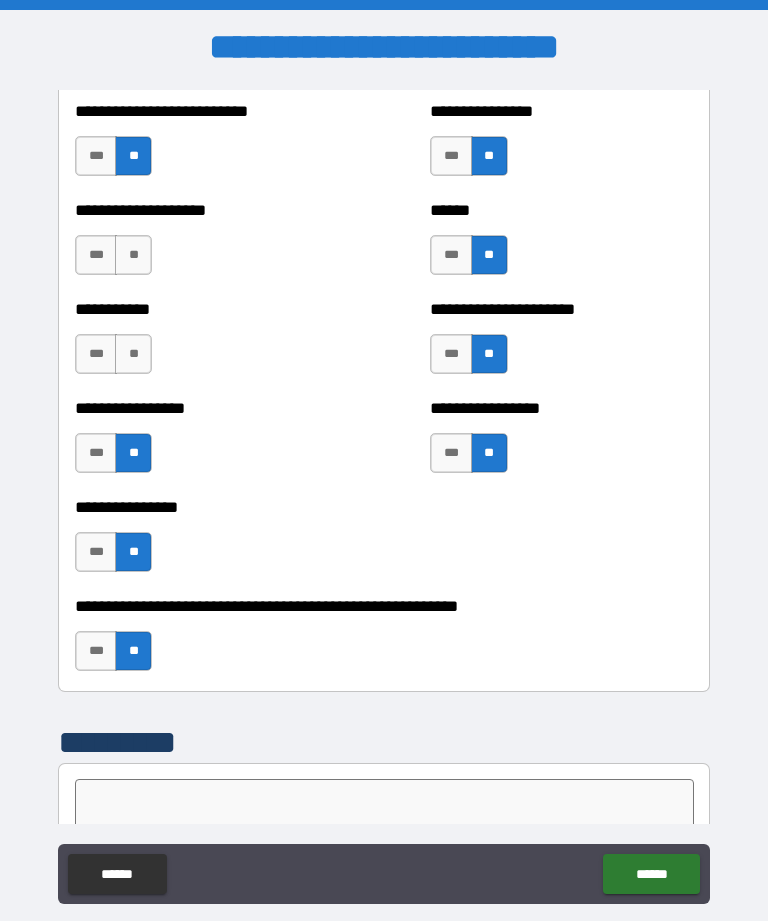 click on "**" at bounding box center (133, 354) 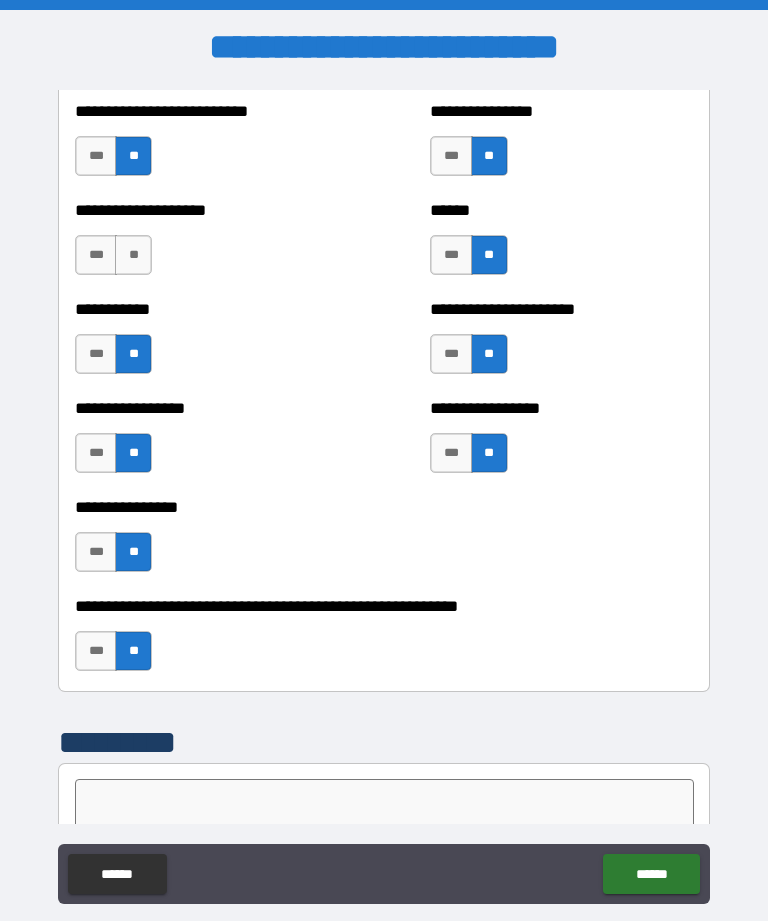 click on "**" at bounding box center (133, 255) 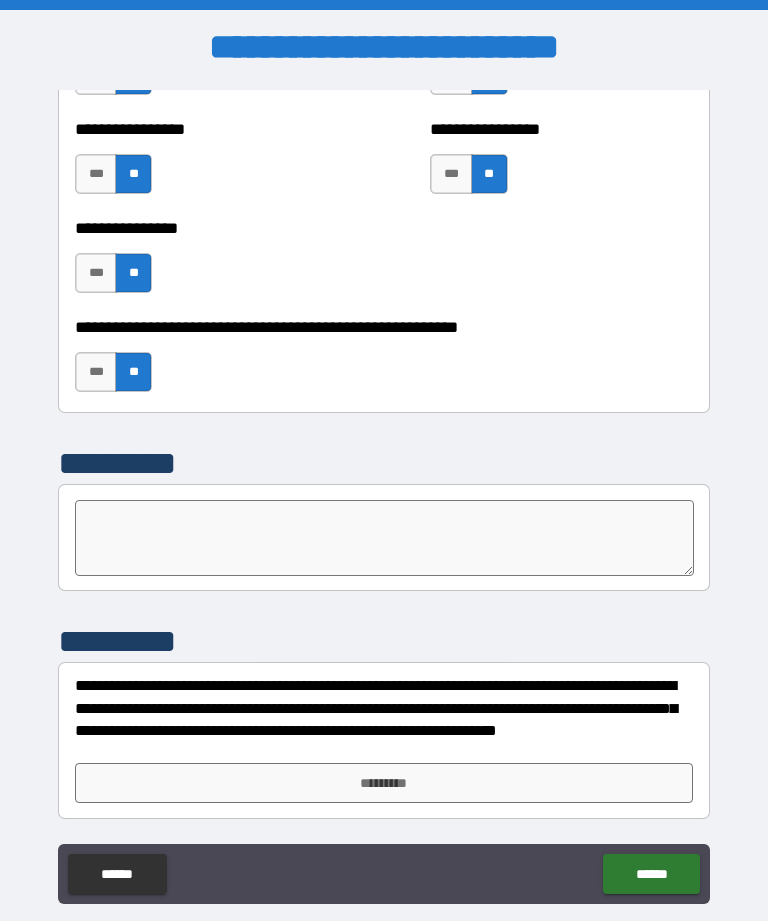 scroll, scrollTop: 6107, scrollLeft: 0, axis: vertical 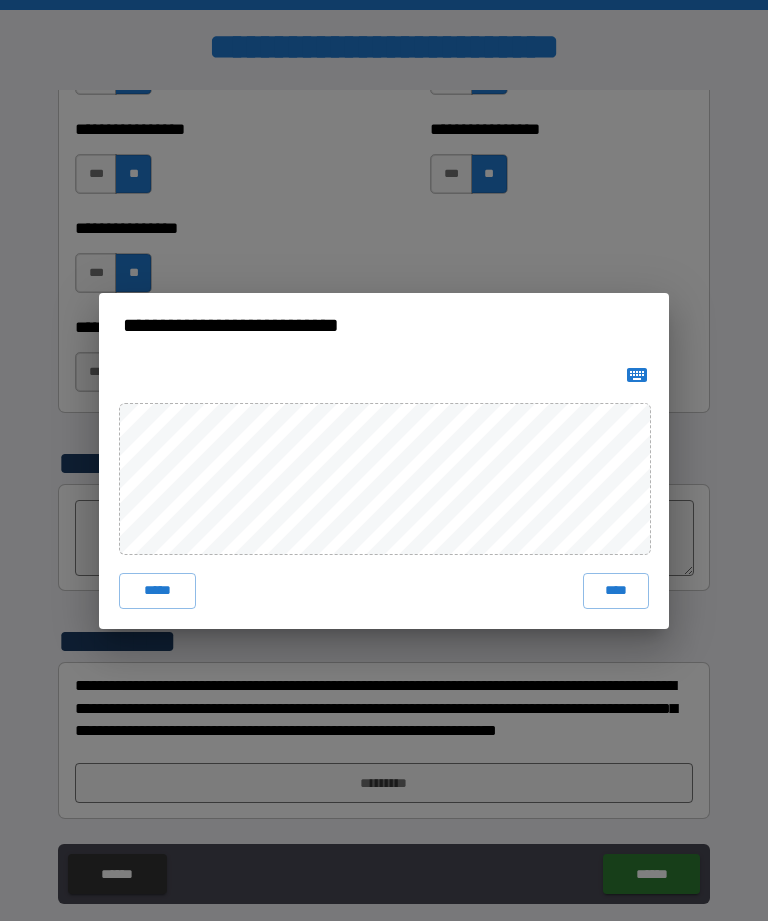 click on "****" at bounding box center (616, 591) 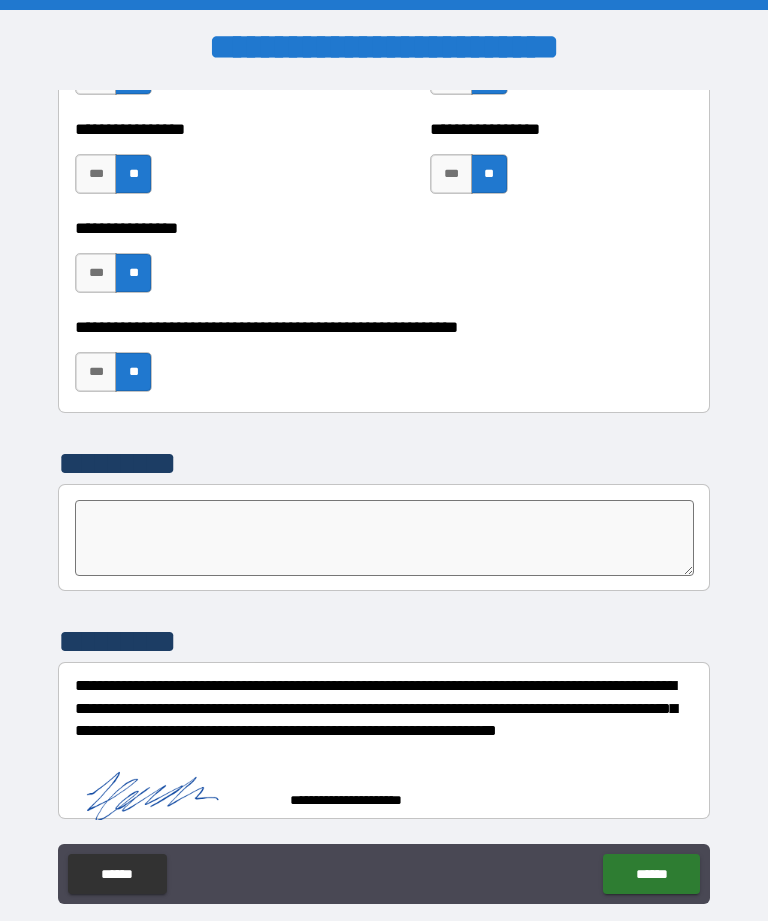 scroll, scrollTop: 6097, scrollLeft: 0, axis: vertical 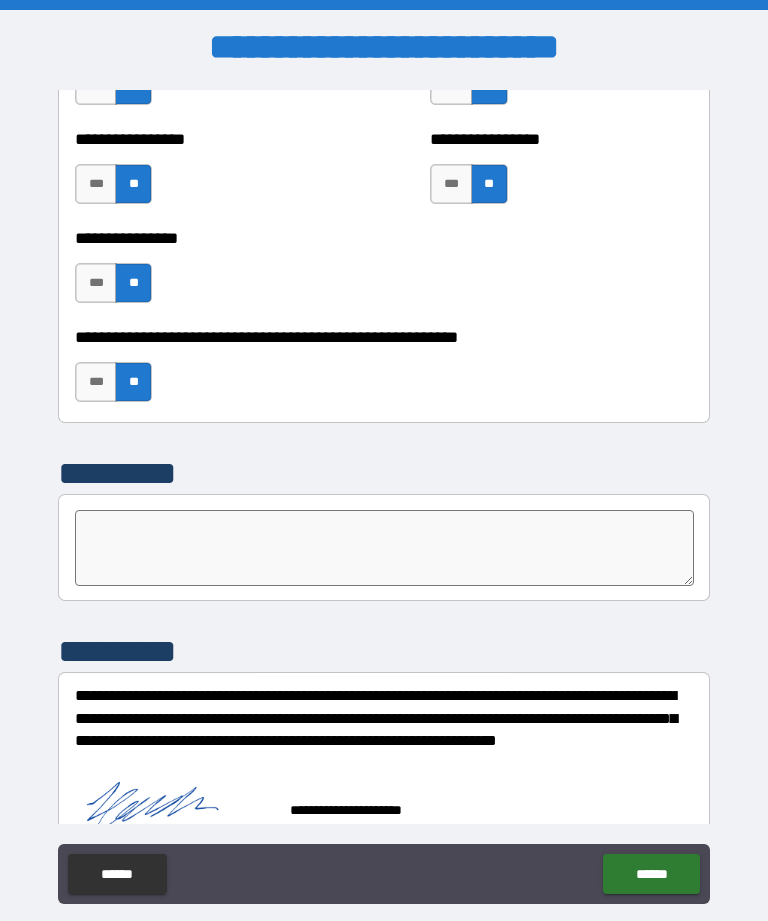 click on "******" at bounding box center [651, 874] 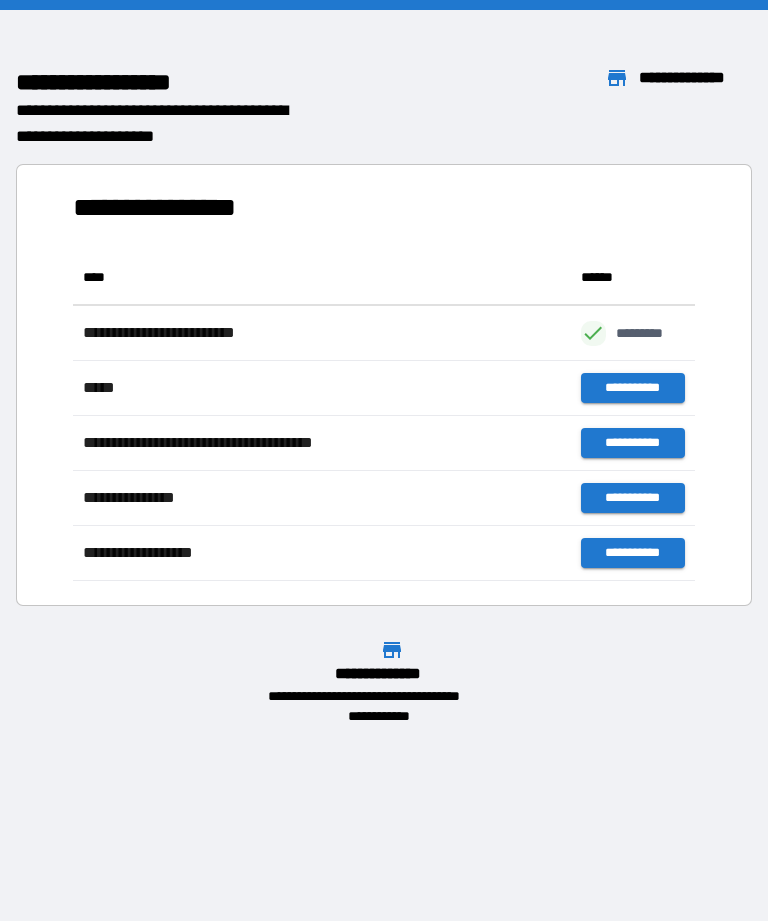 scroll, scrollTop: 1, scrollLeft: 1, axis: both 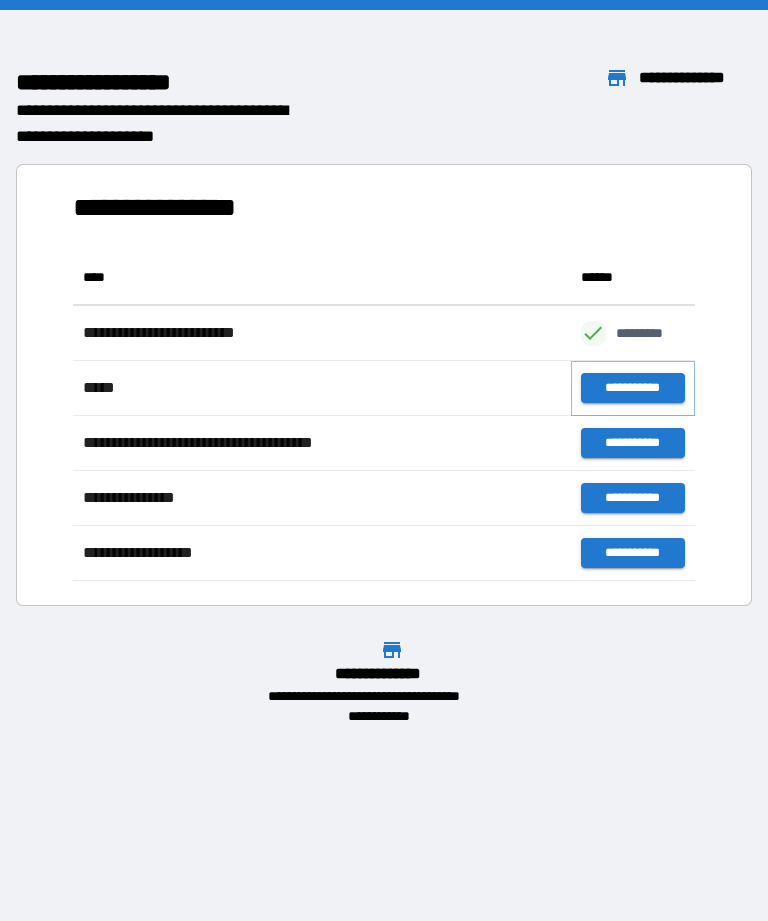click on "**********" at bounding box center [633, 388] 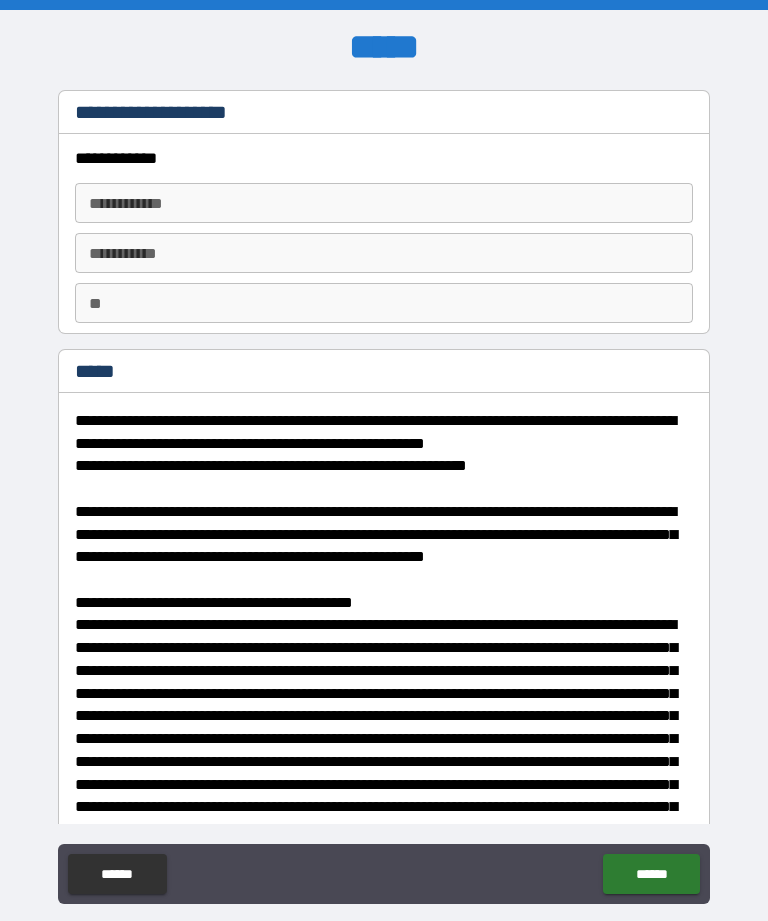 click on "**********" at bounding box center [384, 203] 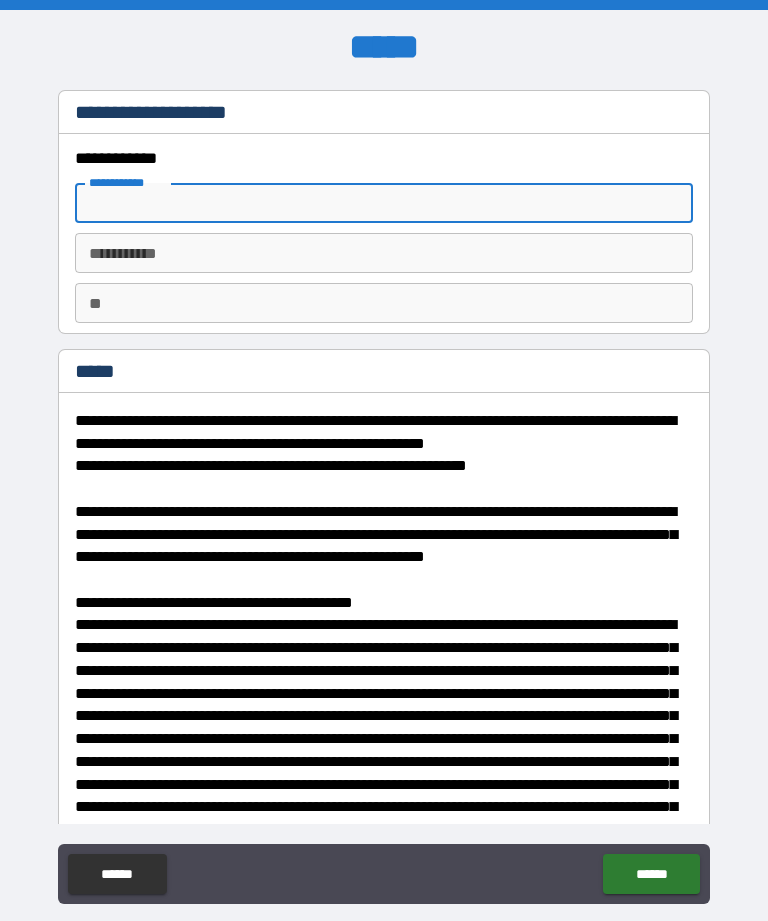 click on "**********" at bounding box center (384, 203) 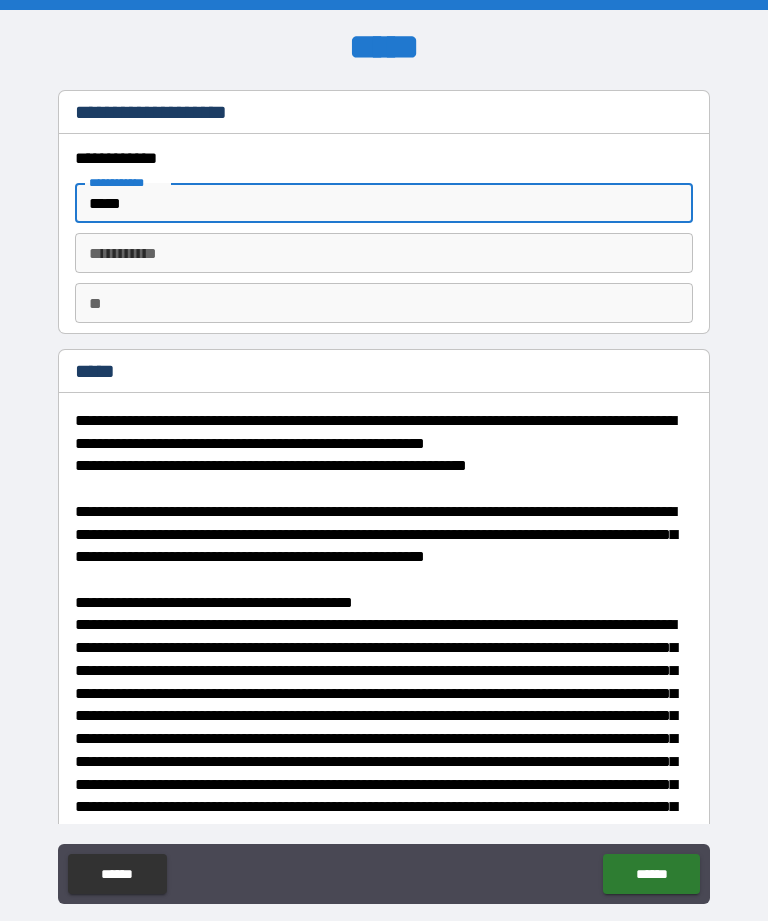 type on "*****" 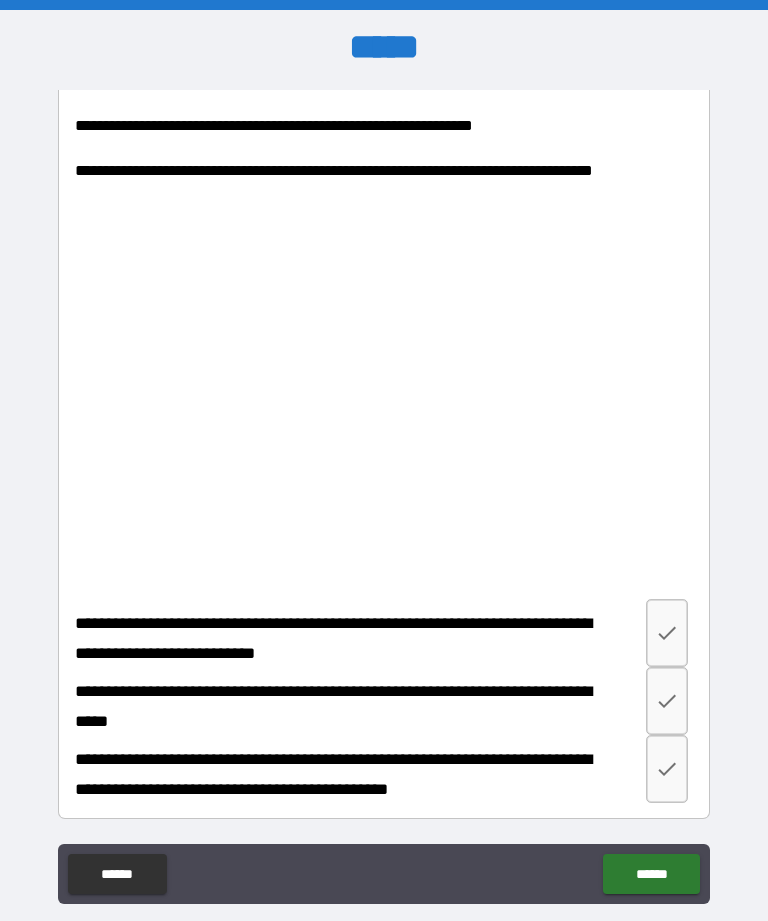 scroll, scrollTop: 3771, scrollLeft: 0, axis: vertical 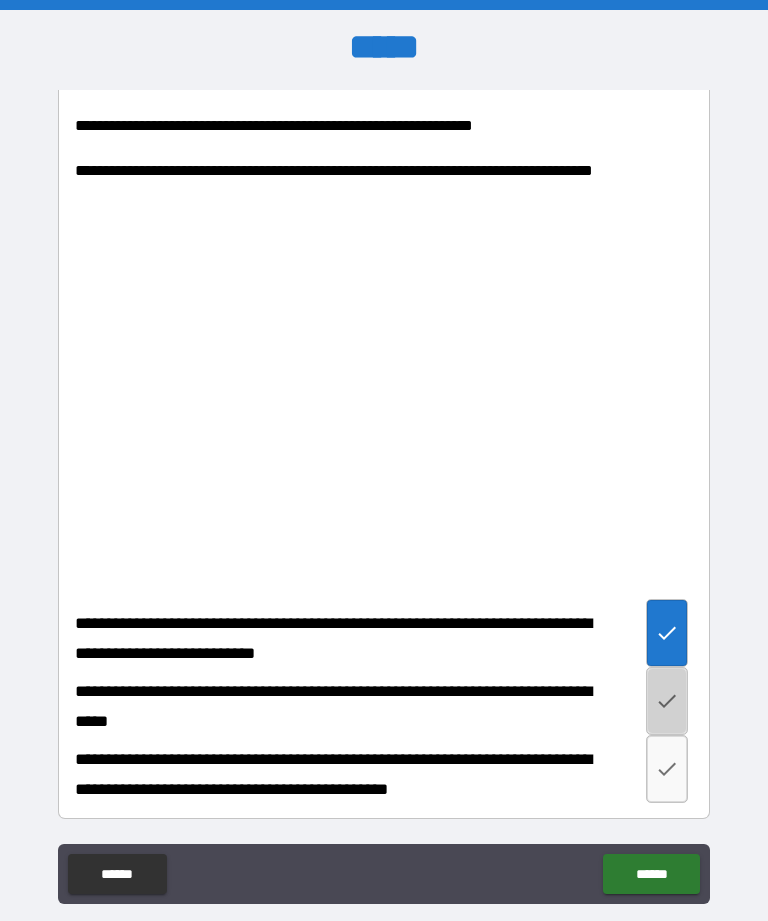 click at bounding box center (667, 701) 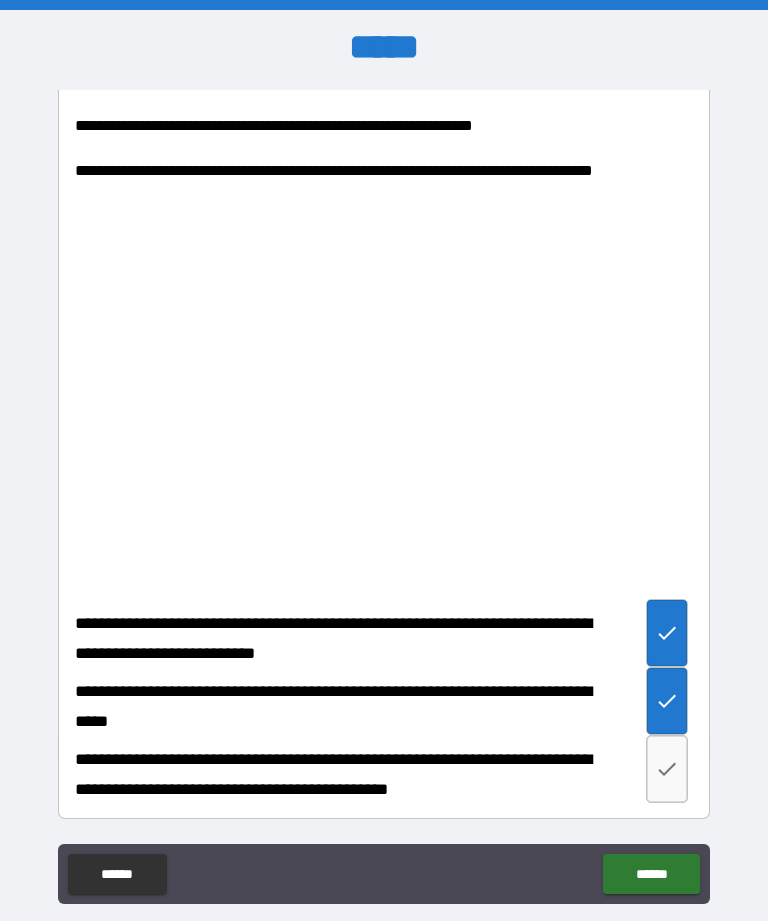 click 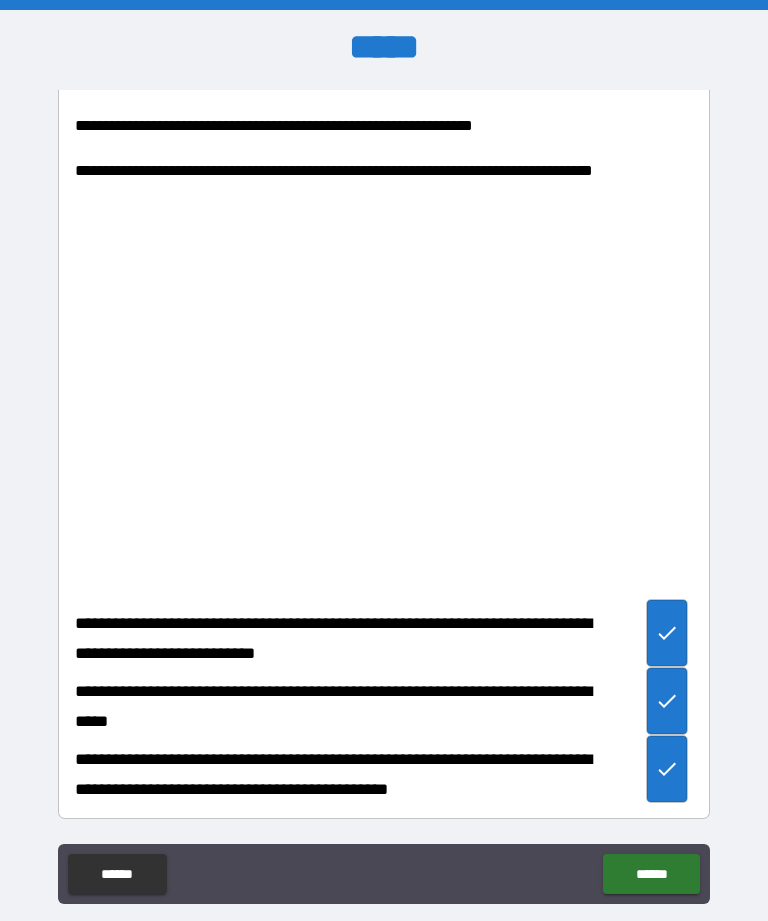 click on "******" at bounding box center [651, 874] 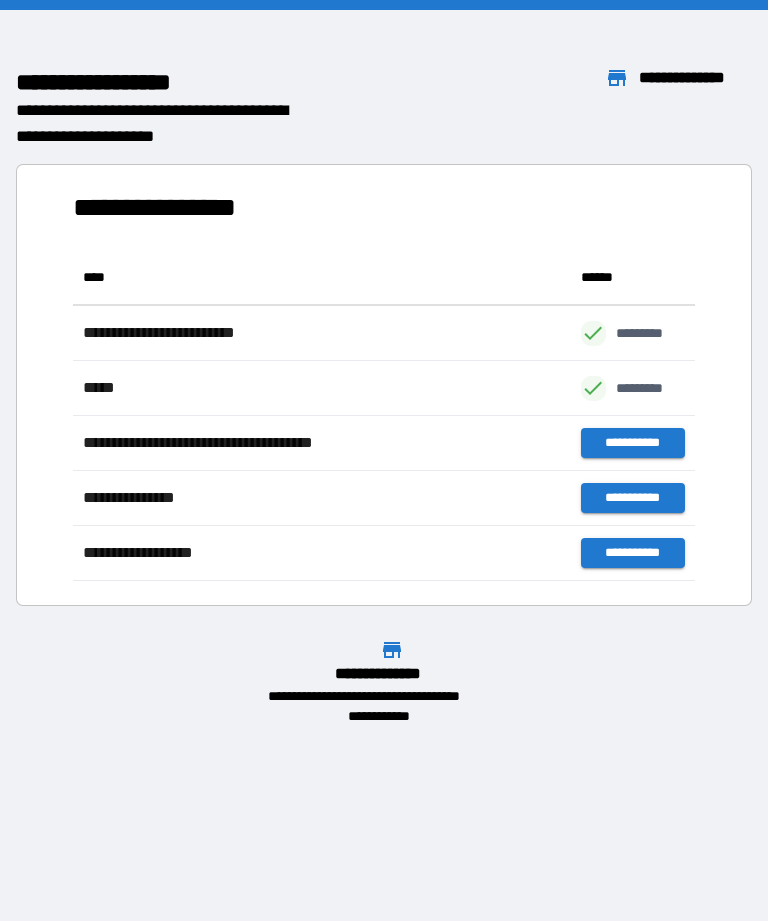 scroll, scrollTop: 1, scrollLeft: 1, axis: both 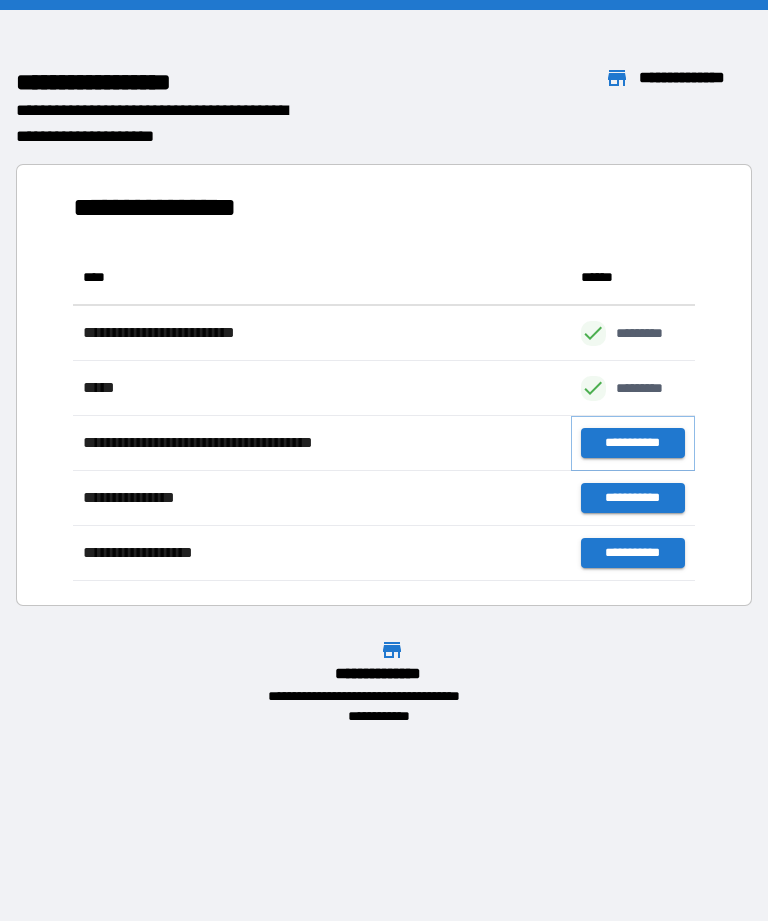 click on "**********" at bounding box center [633, 443] 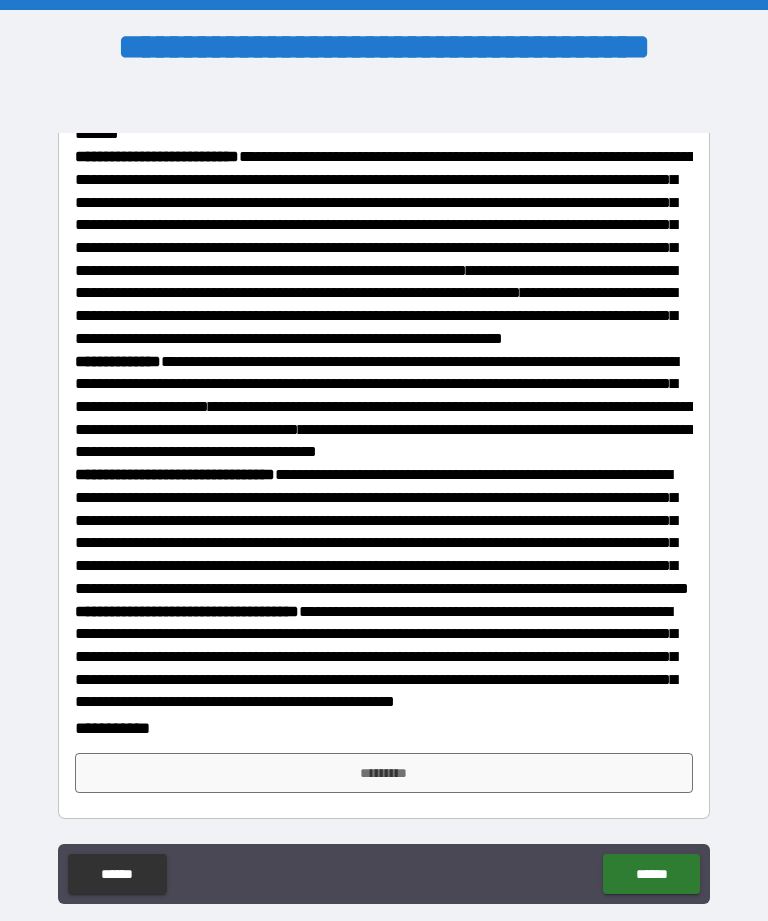 click on "*********" at bounding box center [384, 773] 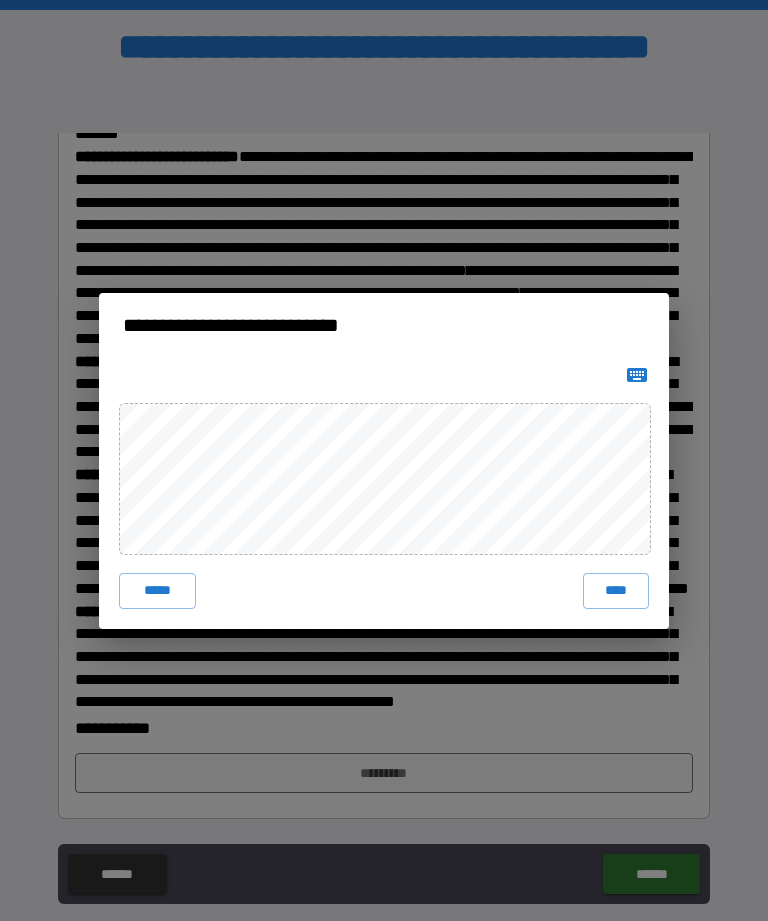 click on "****" at bounding box center (616, 591) 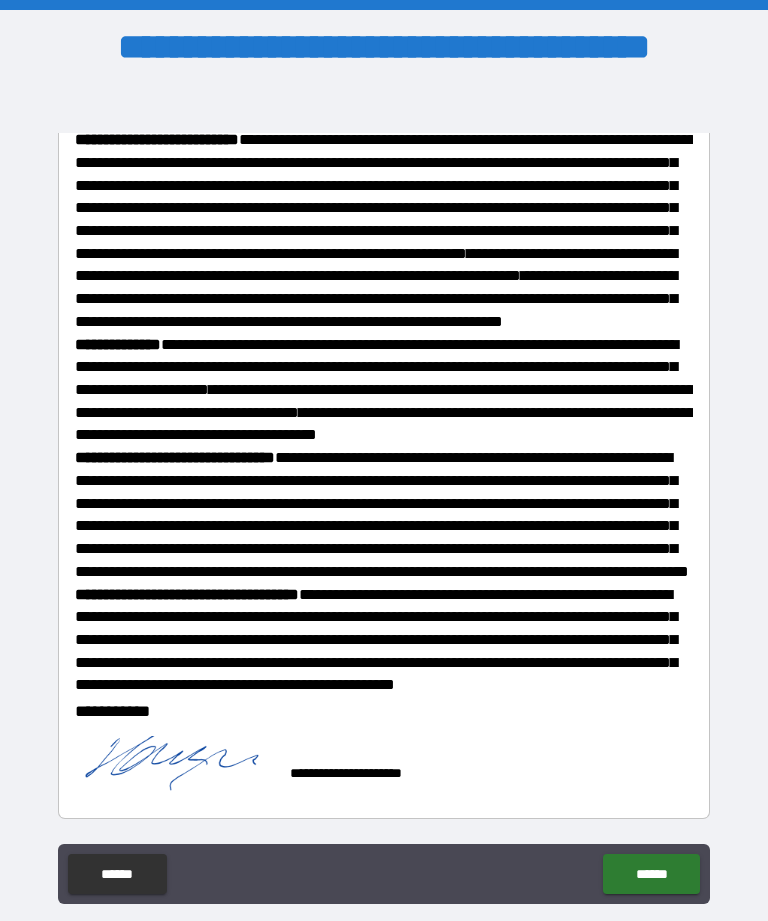 click on "******" at bounding box center (651, 874) 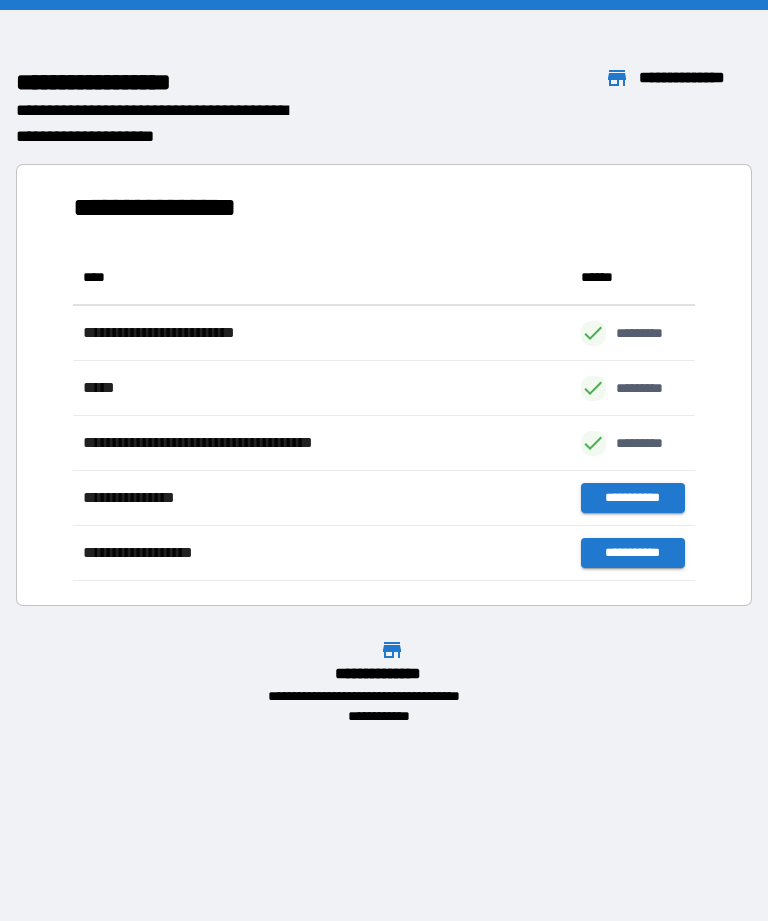scroll, scrollTop: 1, scrollLeft: 1, axis: both 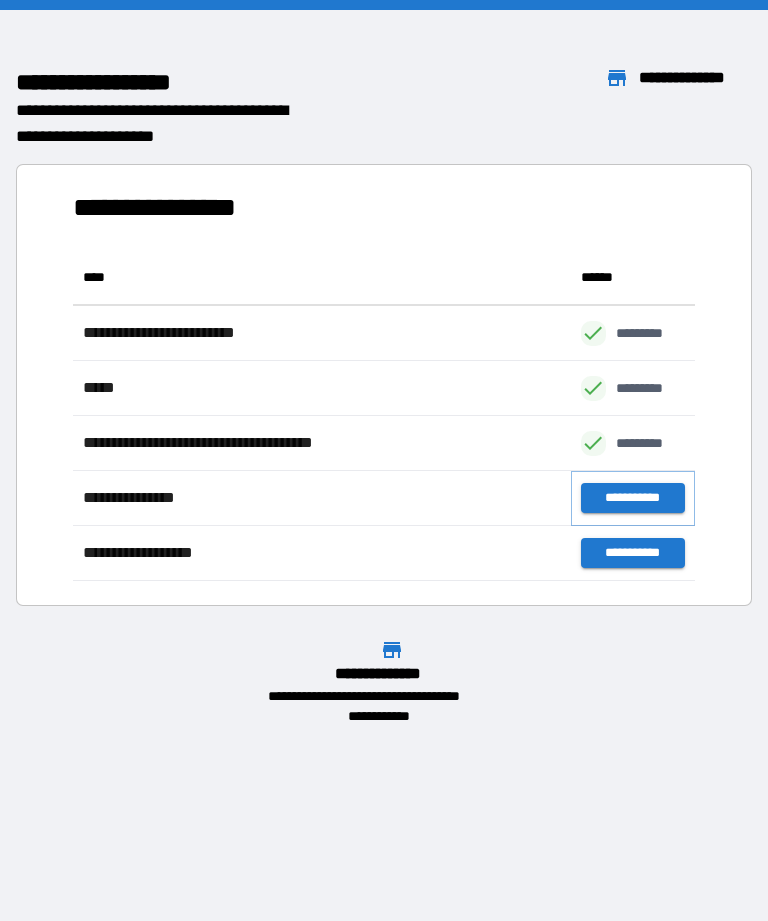 click on "**********" at bounding box center (633, 498) 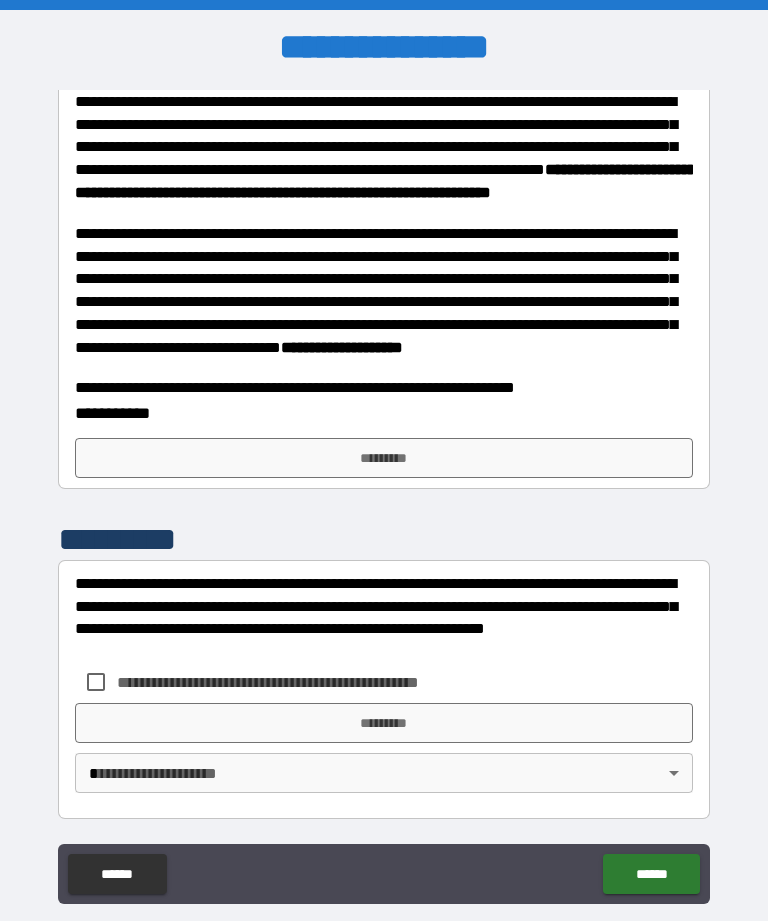 scroll, scrollTop: 633, scrollLeft: 0, axis: vertical 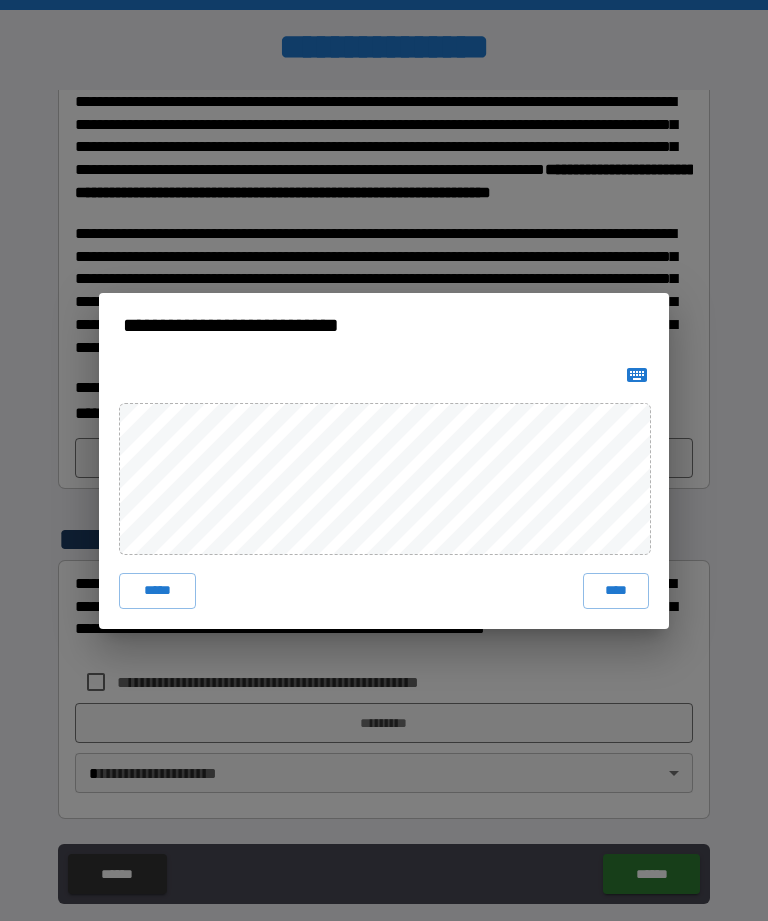 click on "****" at bounding box center (616, 591) 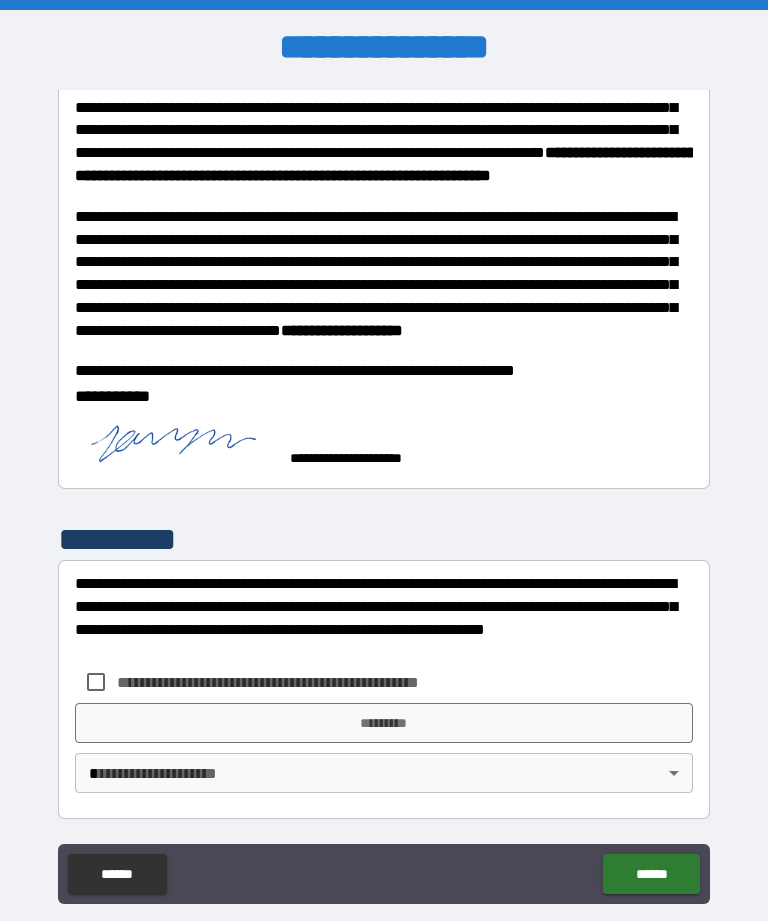 scroll, scrollTop: 650, scrollLeft: 0, axis: vertical 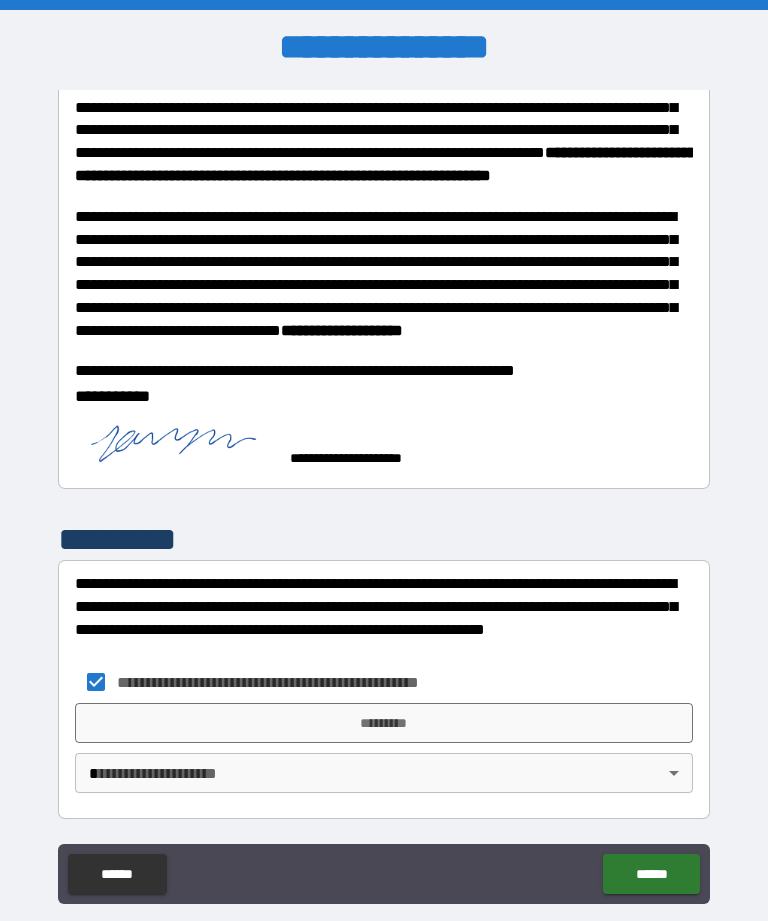 click on "*********" at bounding box center [384, 723] 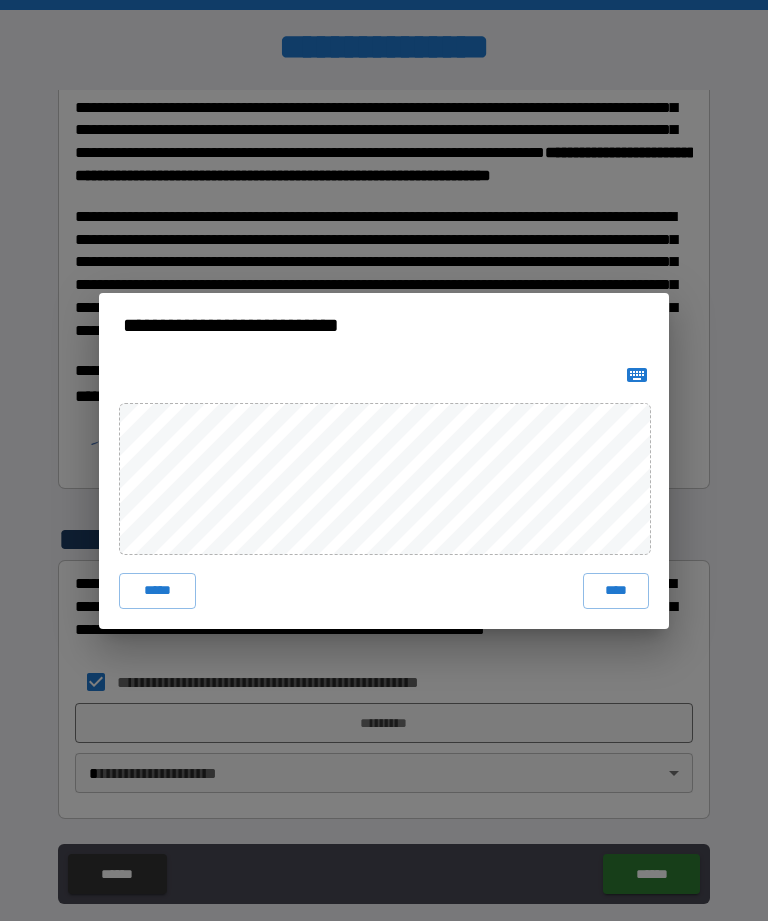 click on "**********" at bounding box center [384, 460] 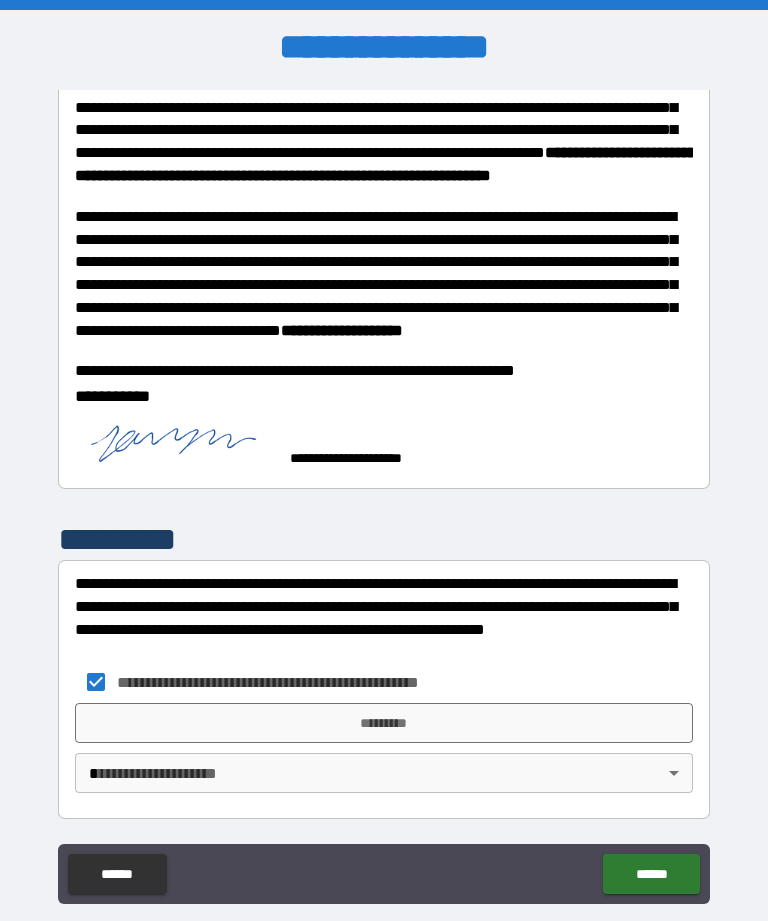 click on "*********" at bounding box center [384, 723] 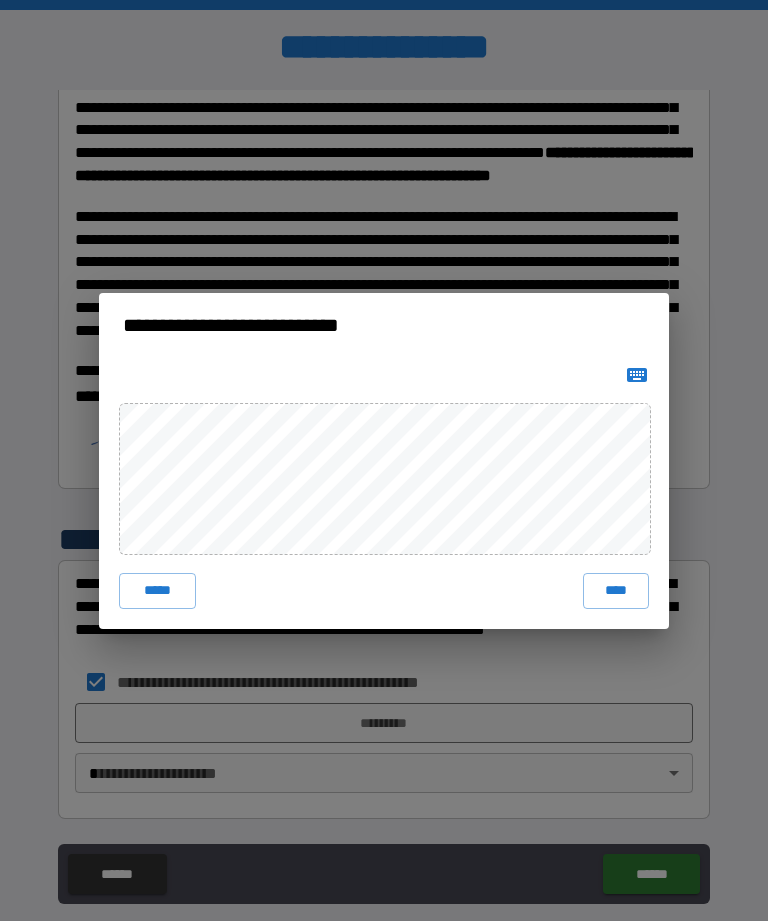 click on "****" at bounding box center (616, 591) 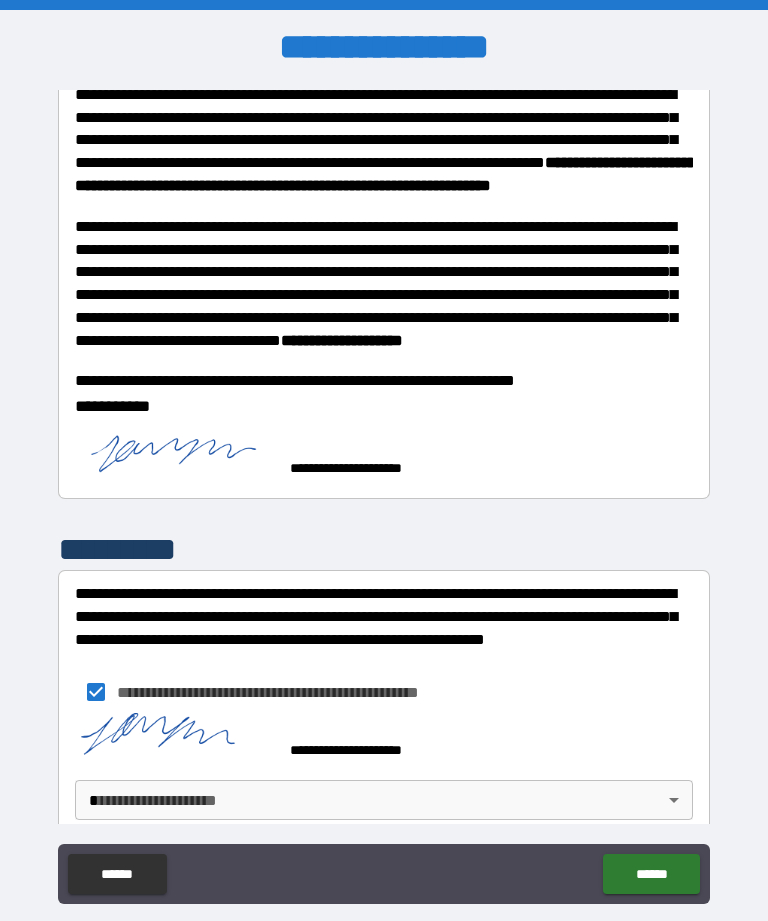 click on "**********" at bounding box center (384, 492) 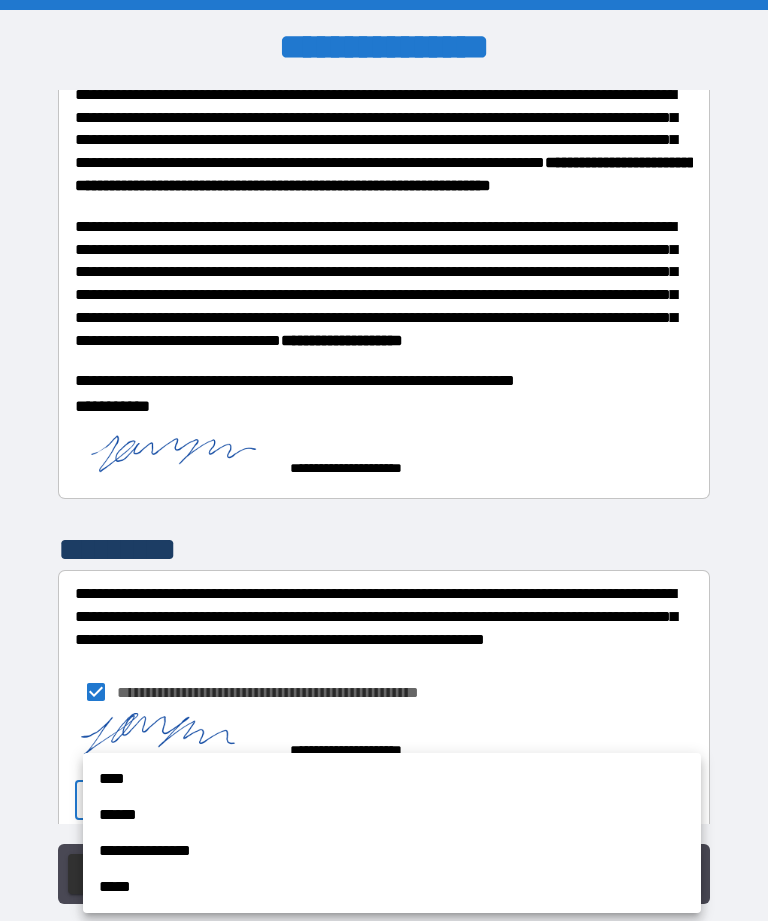 click on "****" at bounding box center (392, 779) 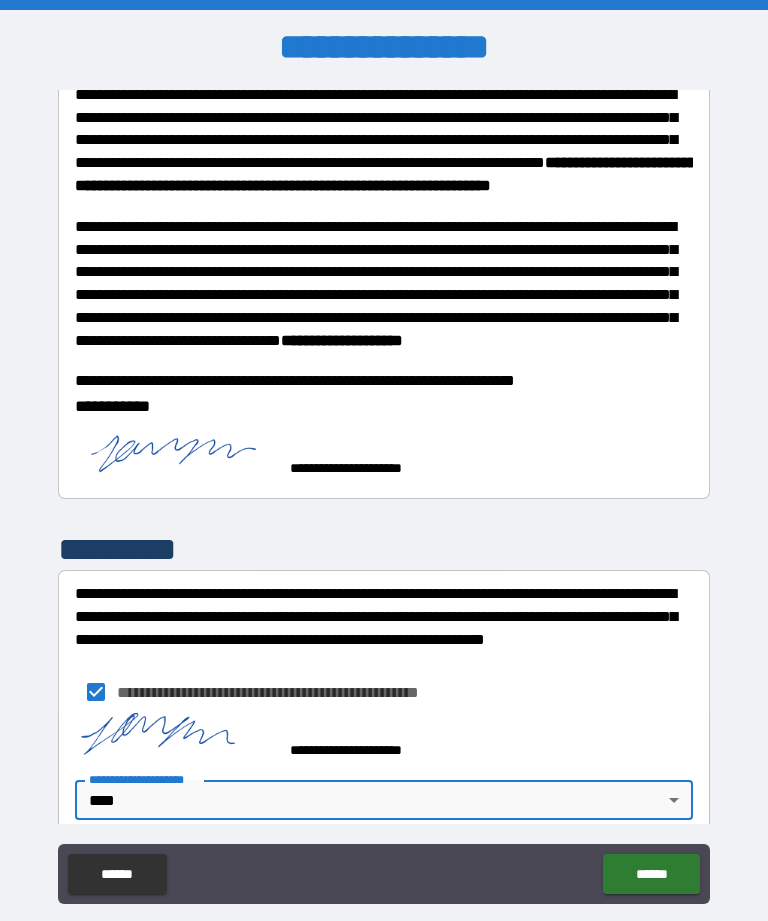 click on "******" at bounding box center (651, 874) 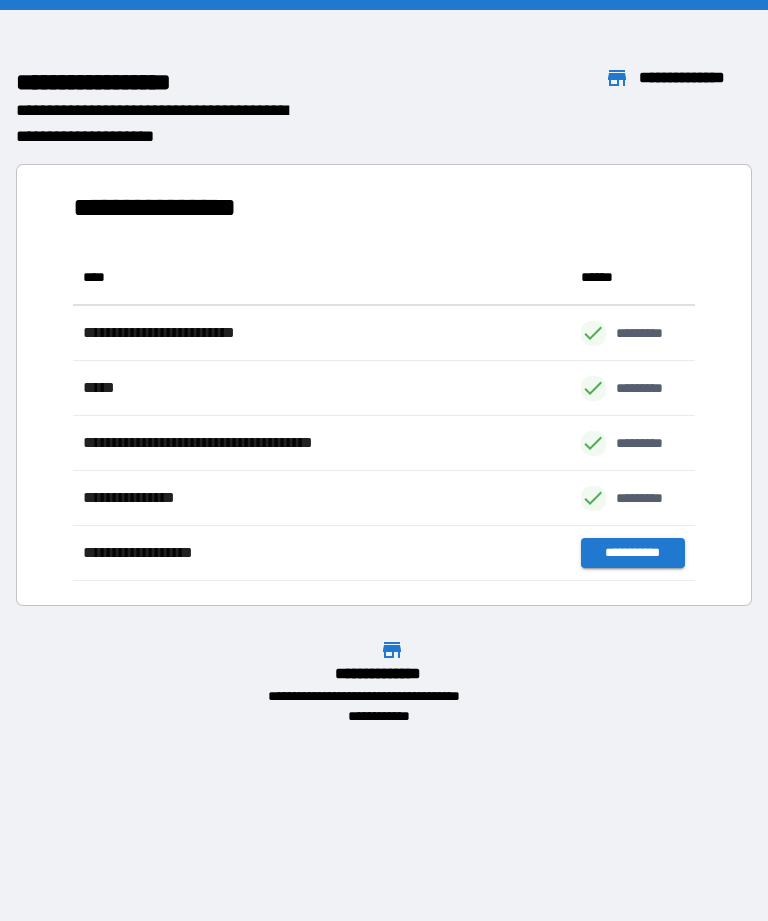 scroll, scrollTop: 331, scrollLeft: 622, axis: both 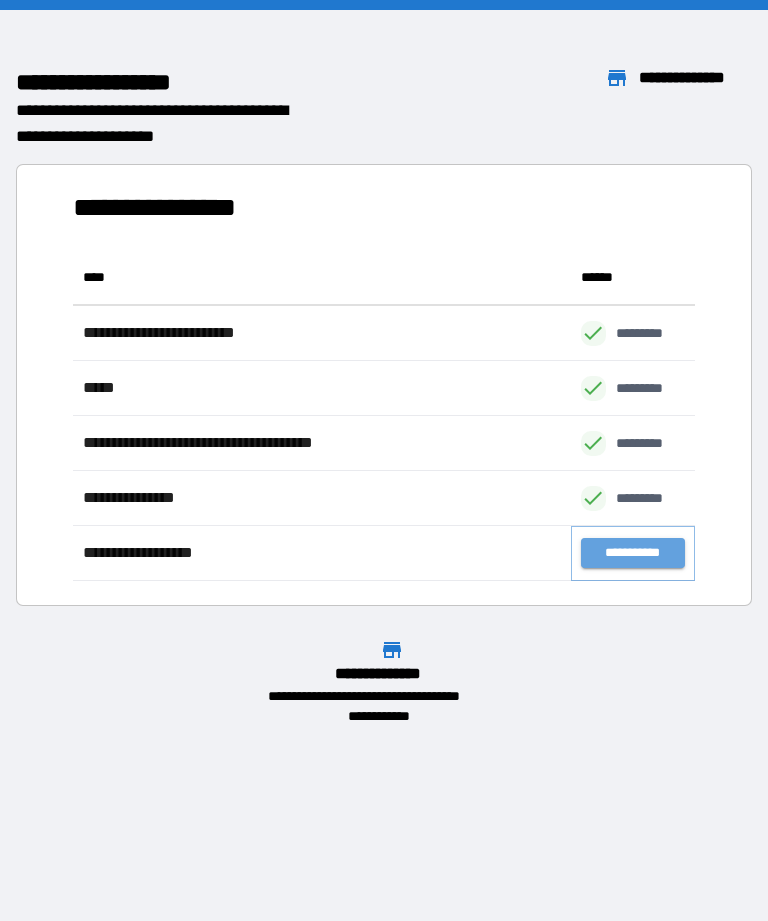 click on "**********" at bounding box center (633, 553) 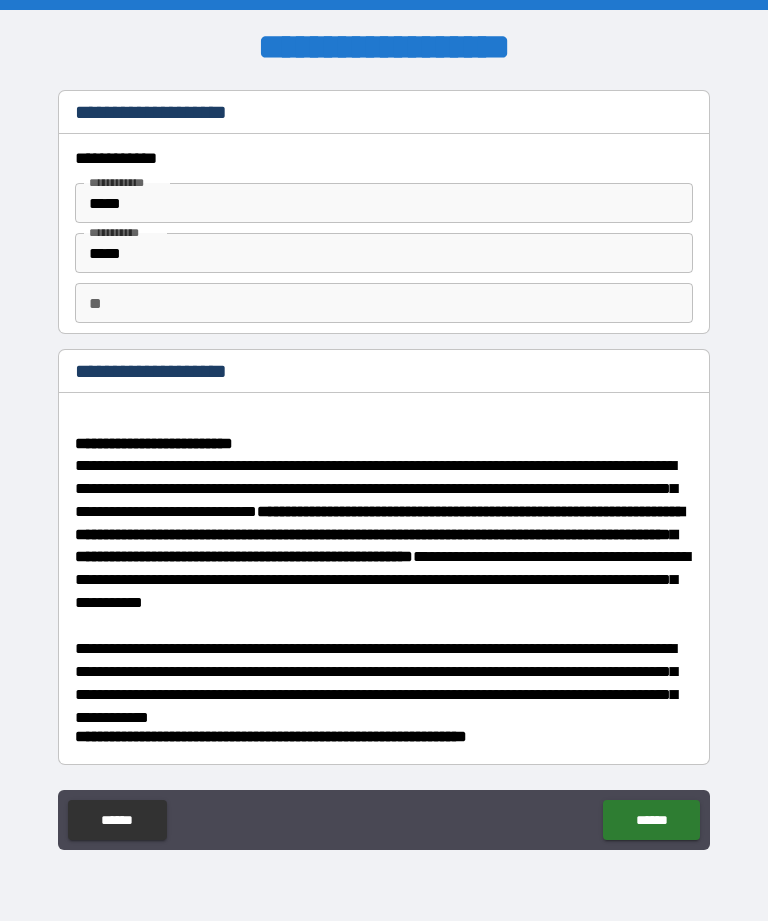 click on "******" at bounding box center [651, 820] 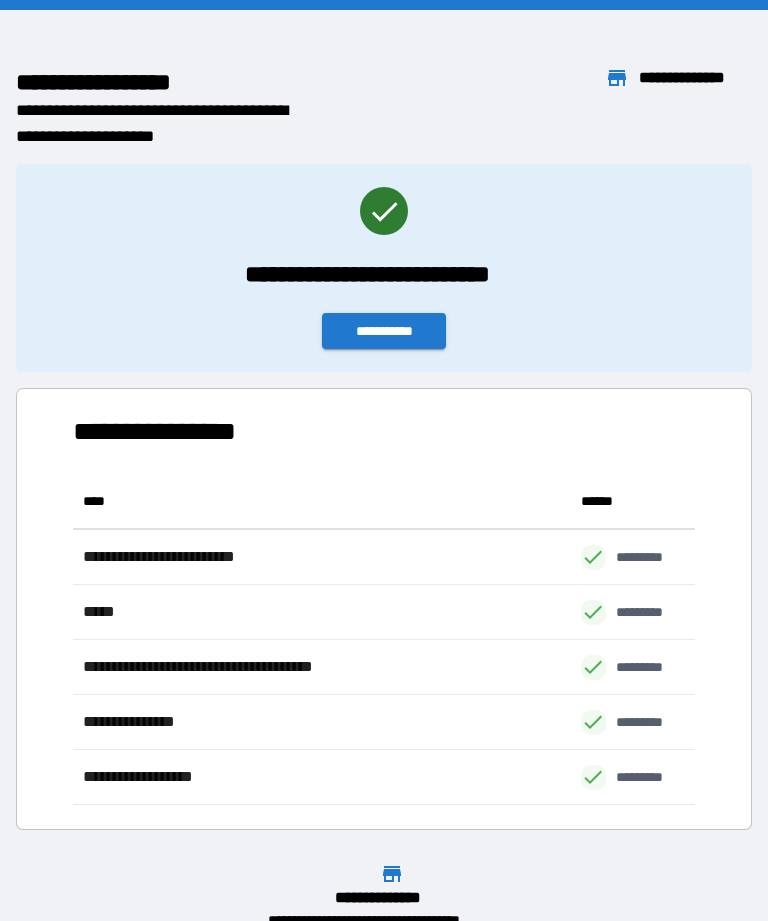 scroll, scrollTop: 331, scrollLeft: 622, axis: both 